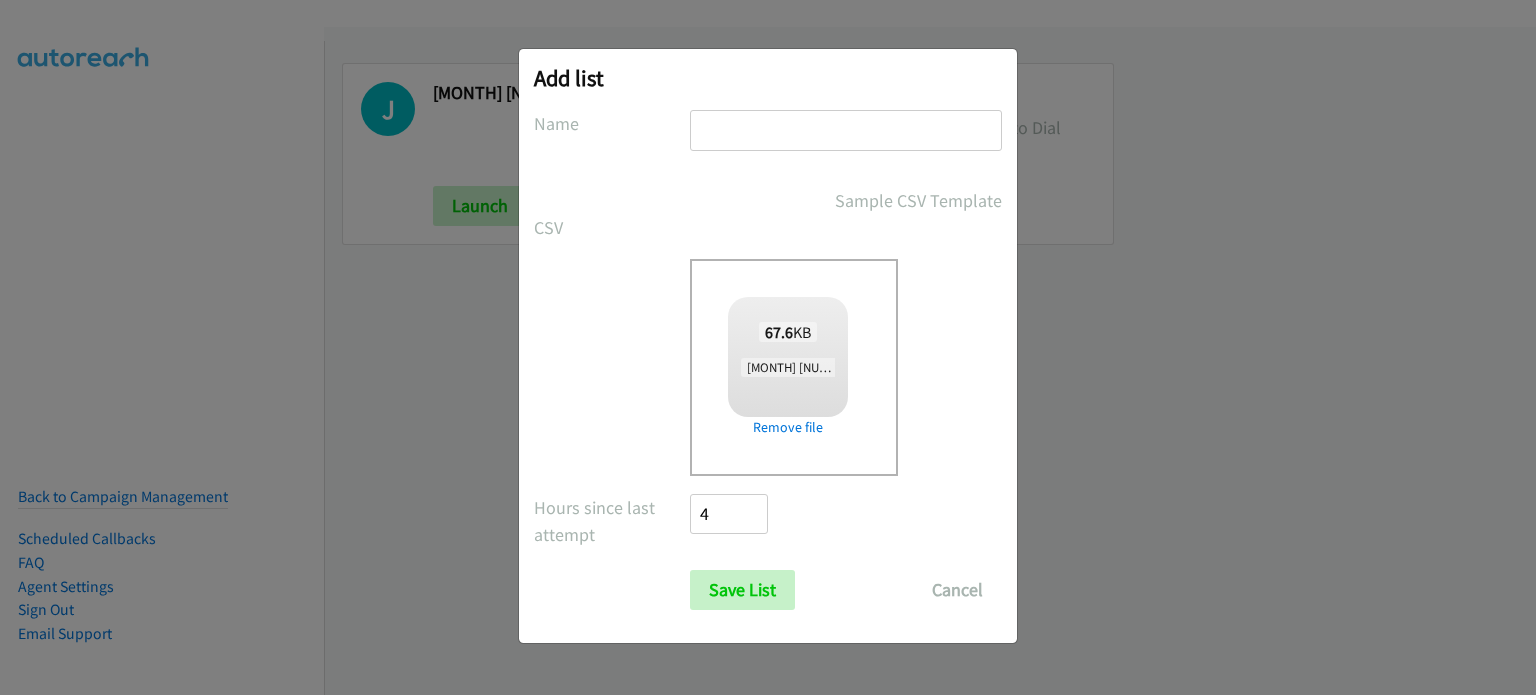 scroll, scrollTop: 0, scrollLeft: 0, axis: both 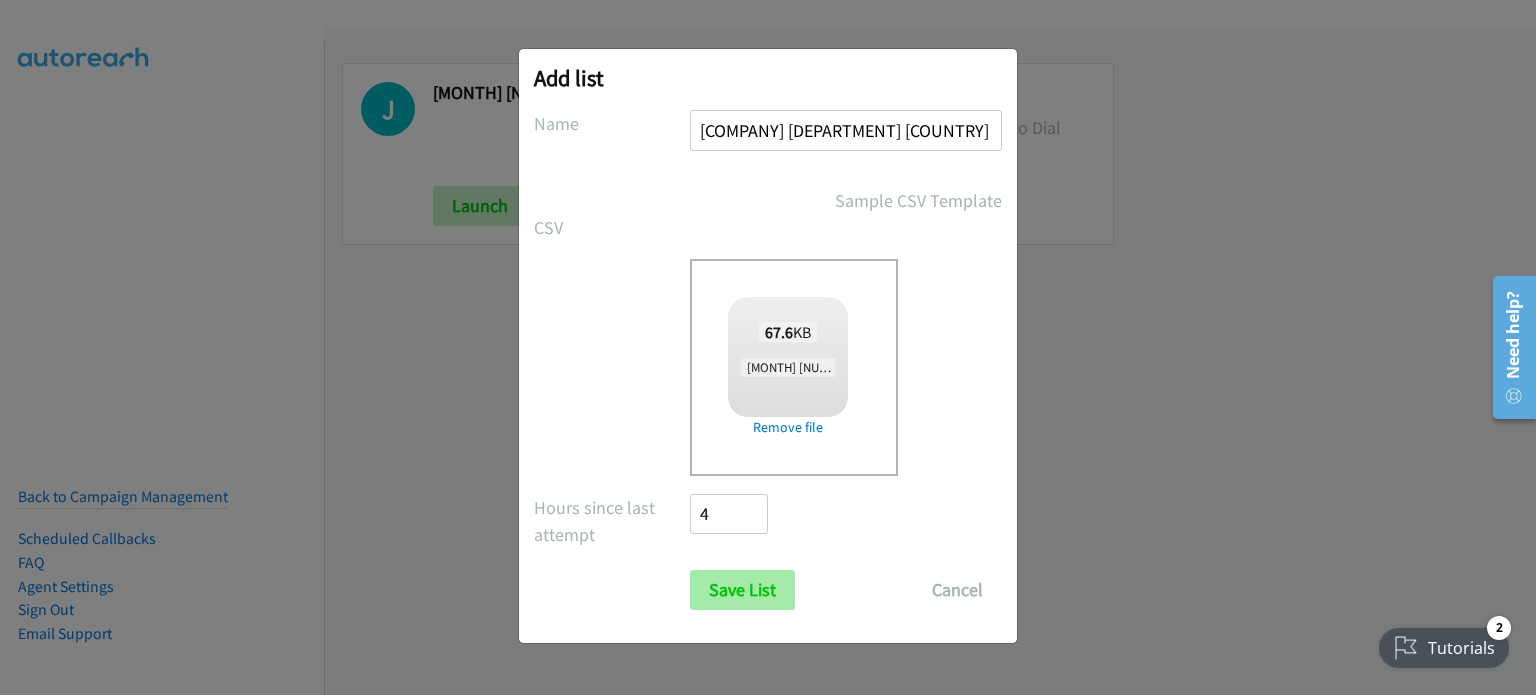 type on "[COMPANY] [DEPARTMENT] [COUNTRY] [MONTH] [NUMBER]" 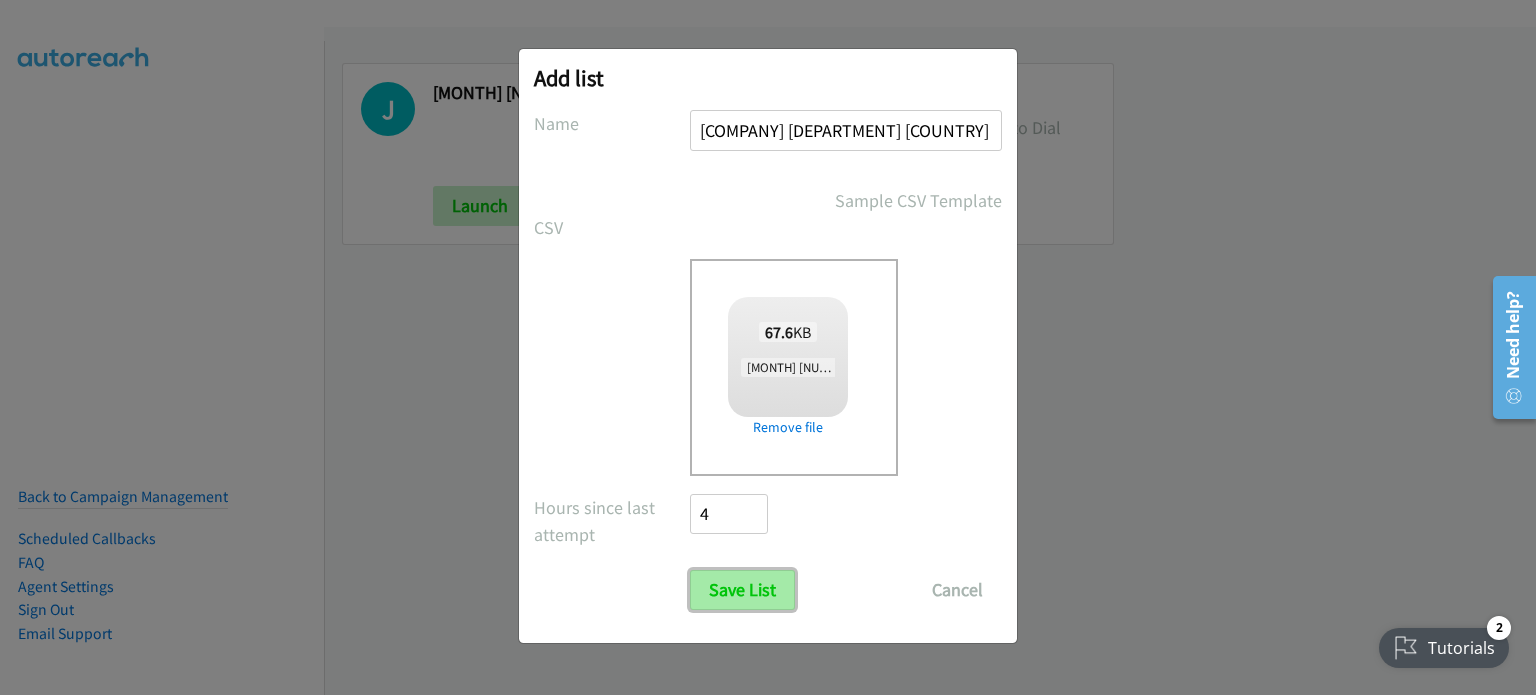 click on "Save List" at bounding box center (742, 590) 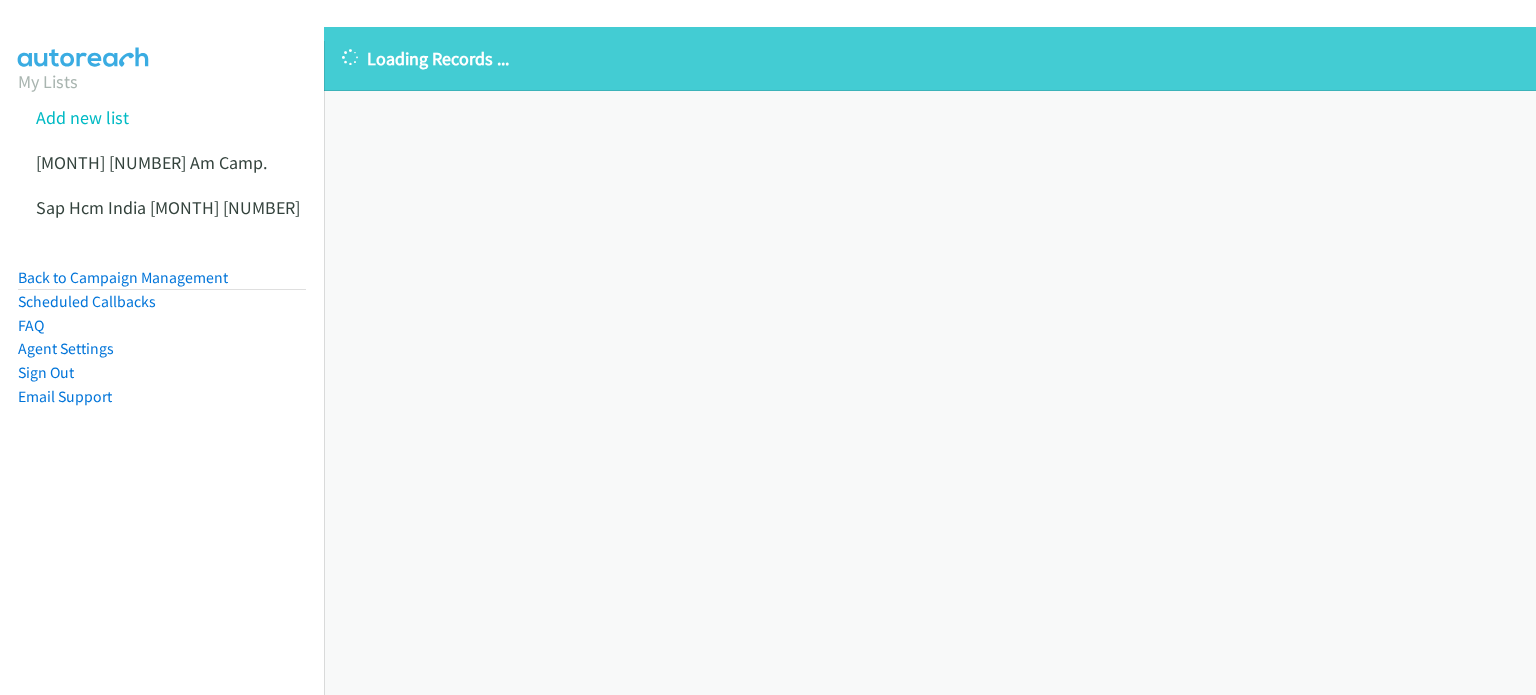 scroll, scrollTop: 0, scrollLeft: 0, axis: both 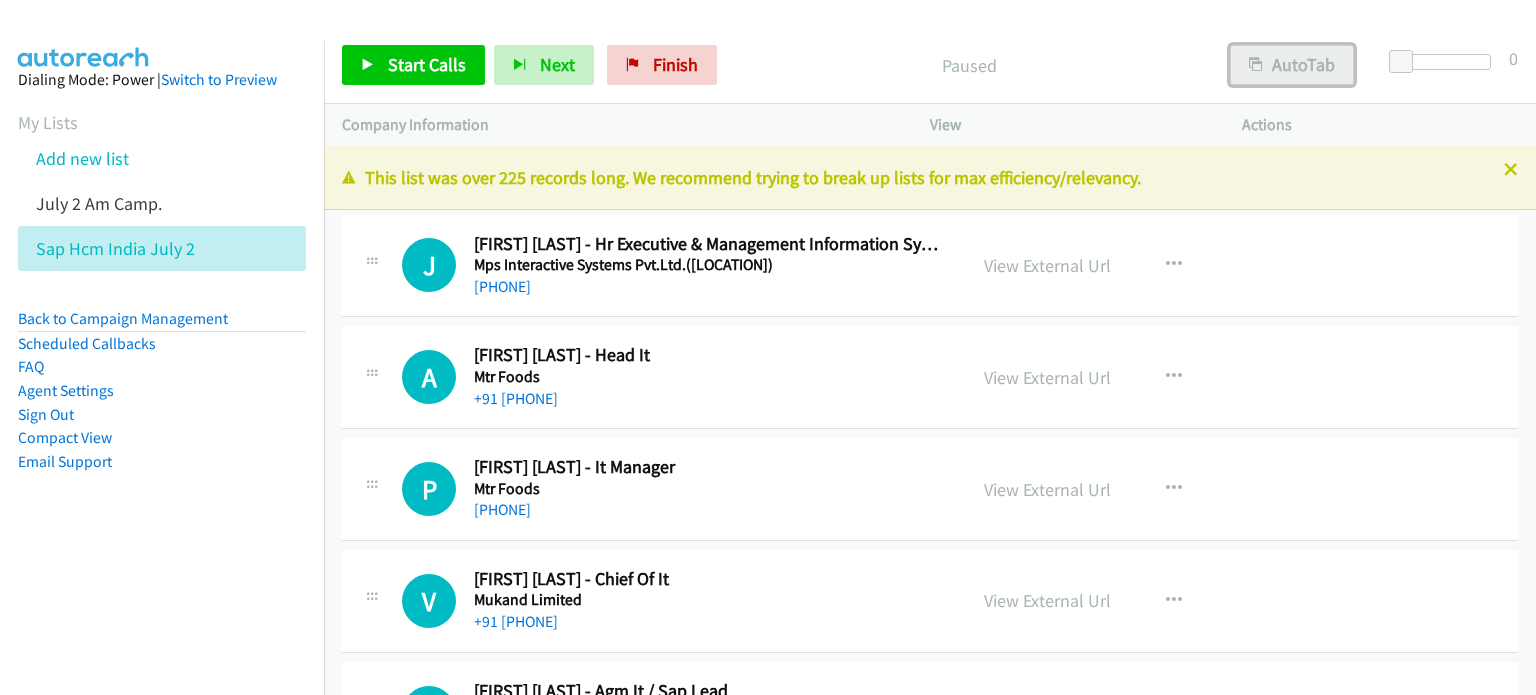 click on "AutoTab" at bounding box center [1292, 65] 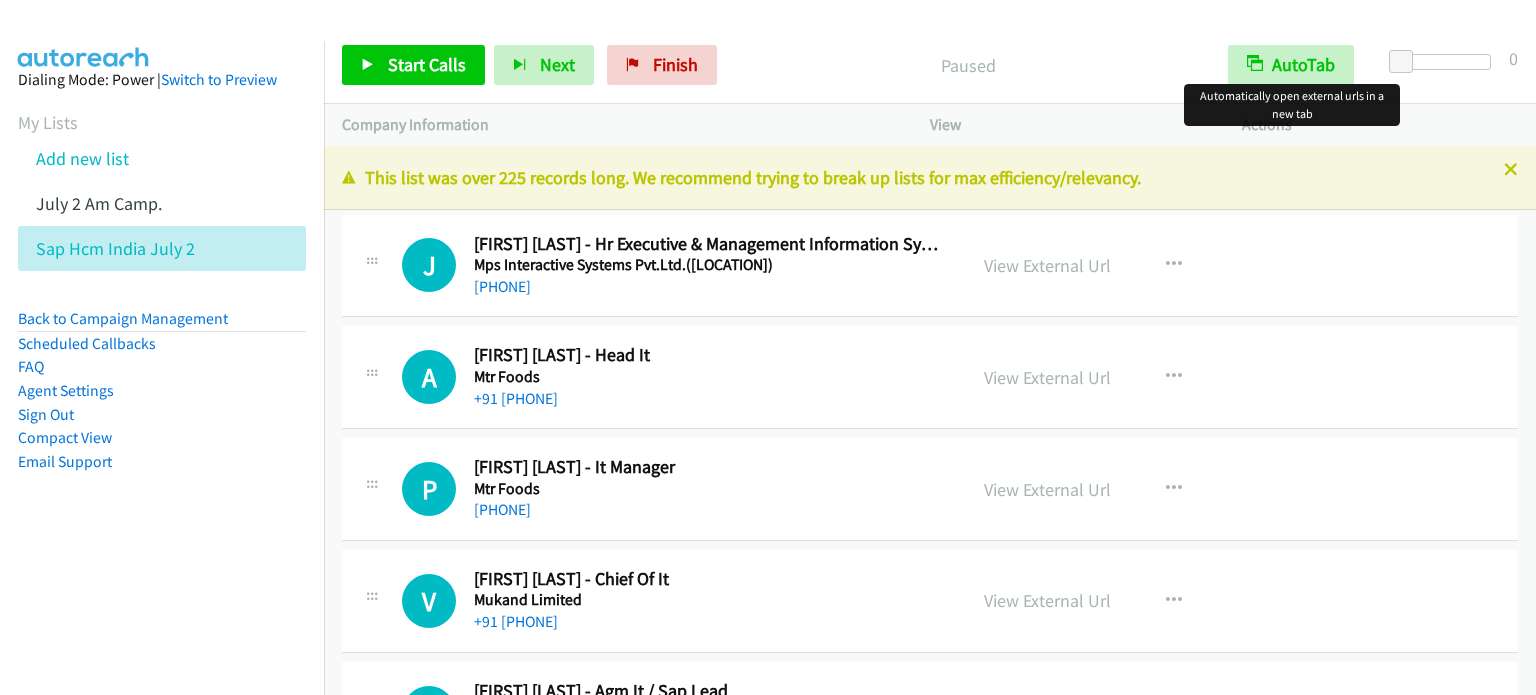scroll, scrollTop: 0, scrollLeft: 0, axis: both 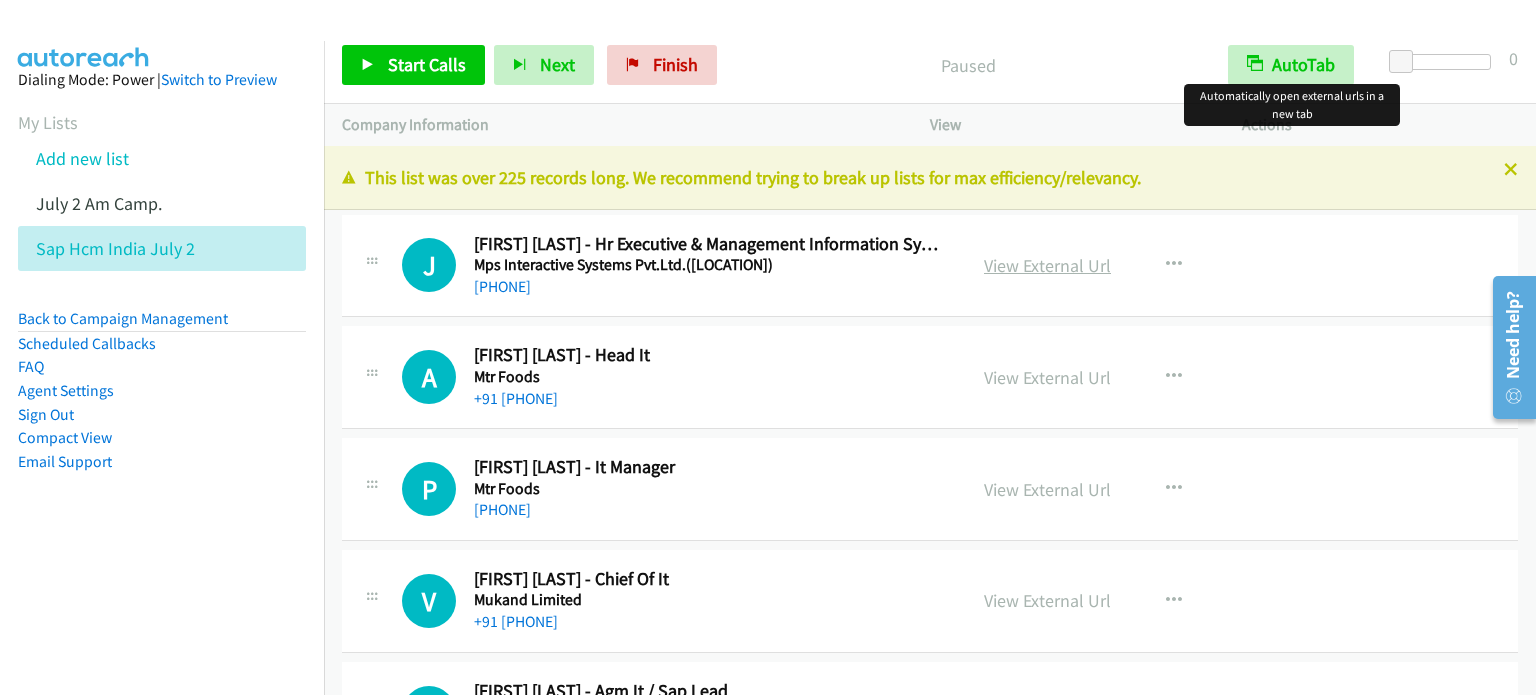 click on "View External Url" at bounding box center (1047, 265) 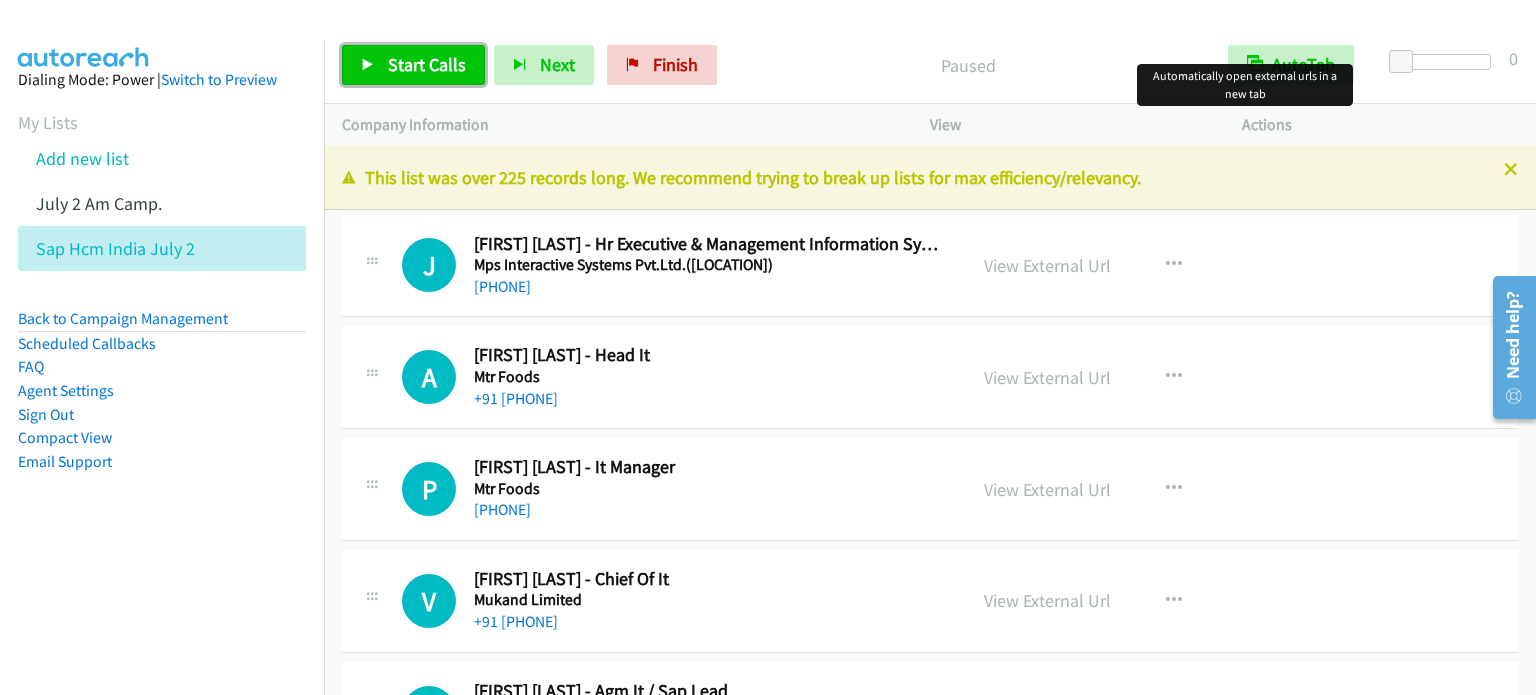 click on "Start Calls" at bounding box center (427, 64) 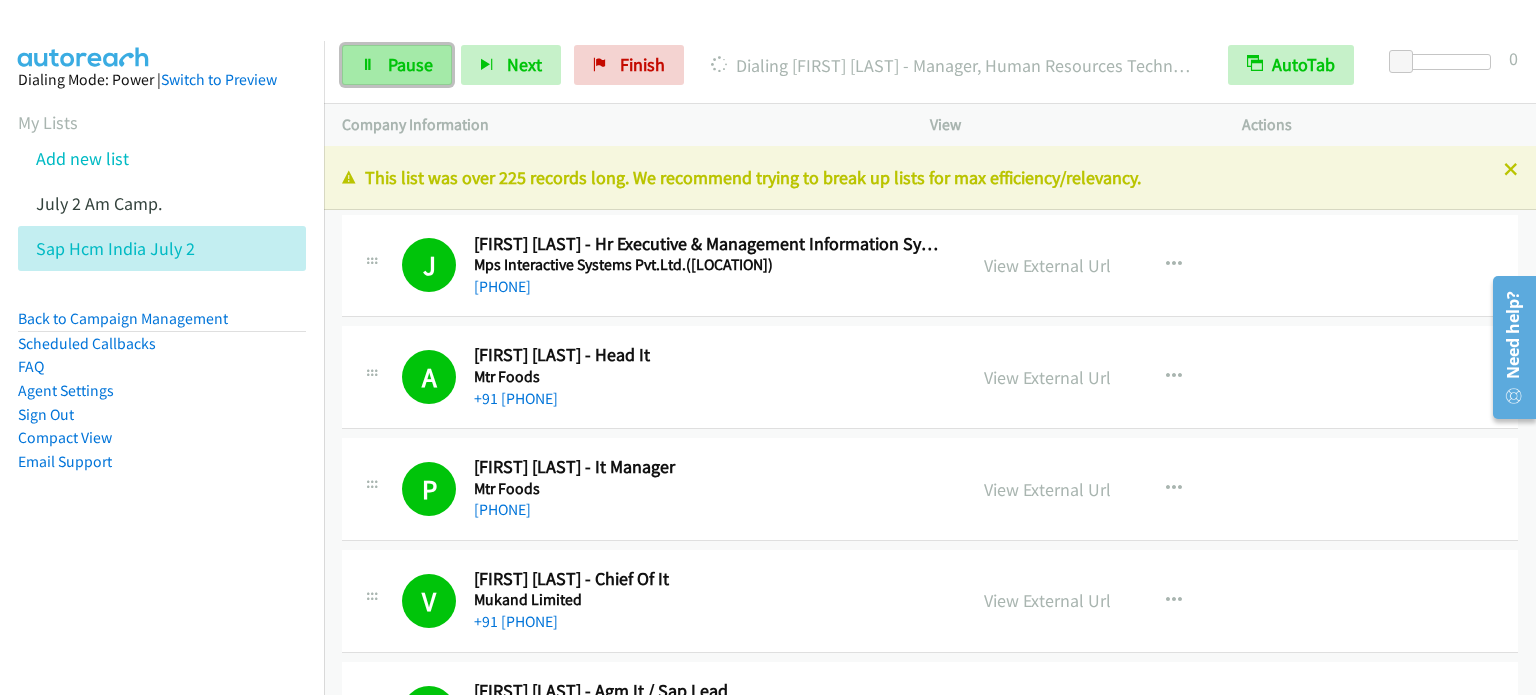 click on "Pause" at bounding box center (410, 64) 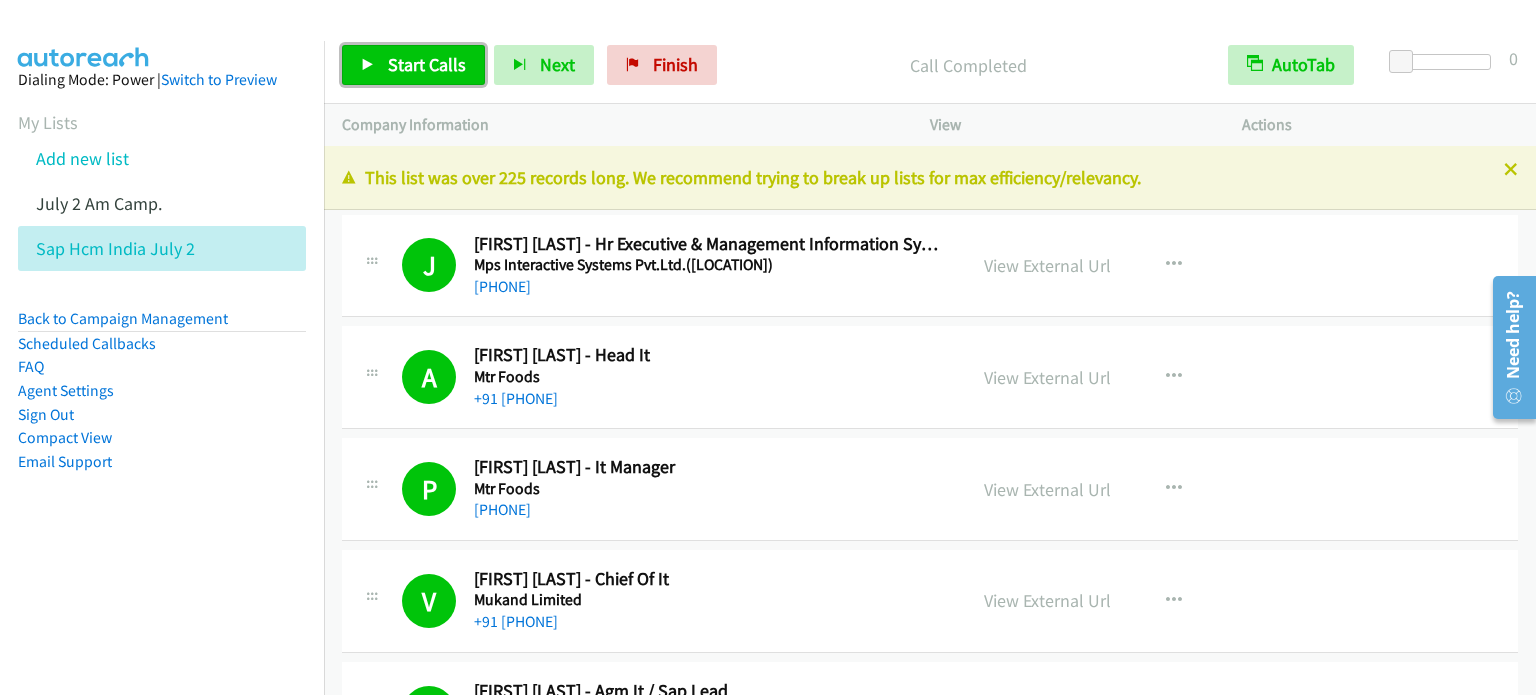 click on "Start Calls" at bounding box center [427, 64] 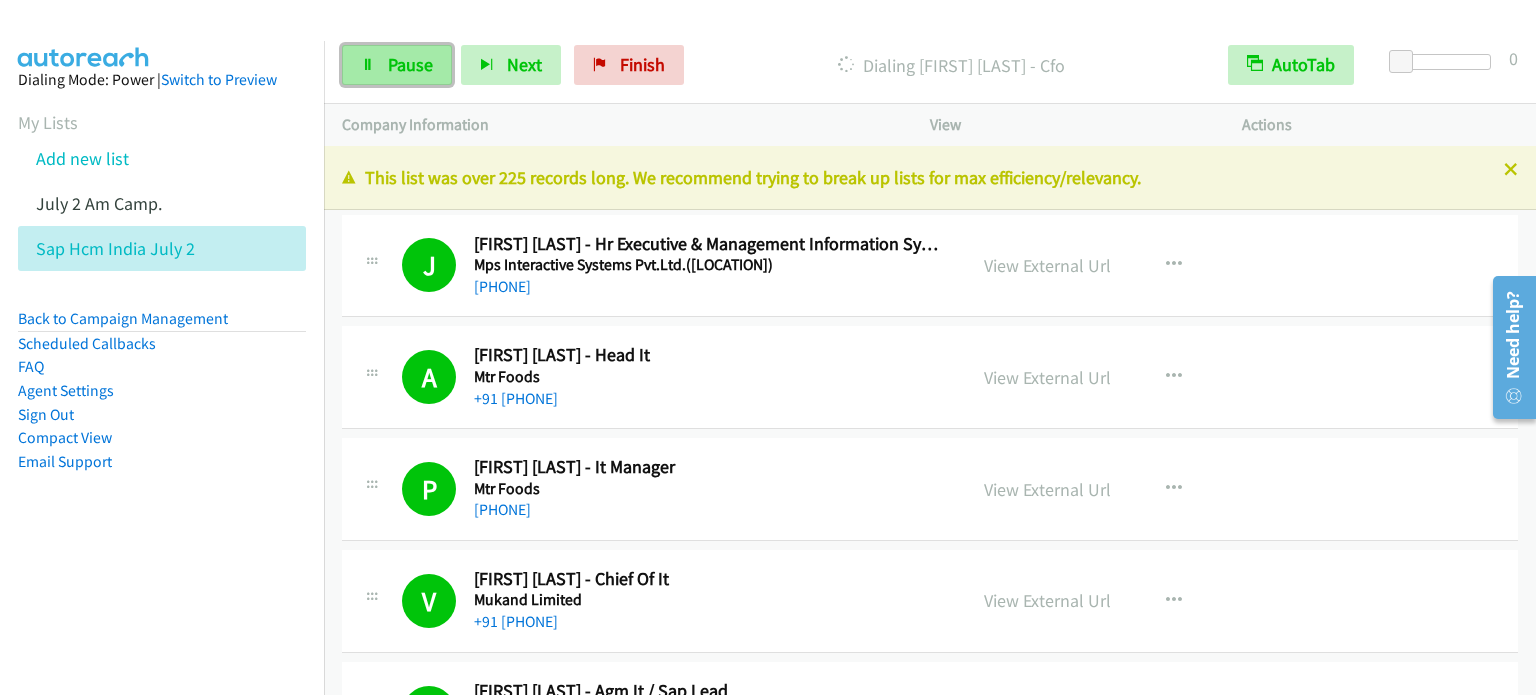 click on "Pause" at bounding box center (410, 64) 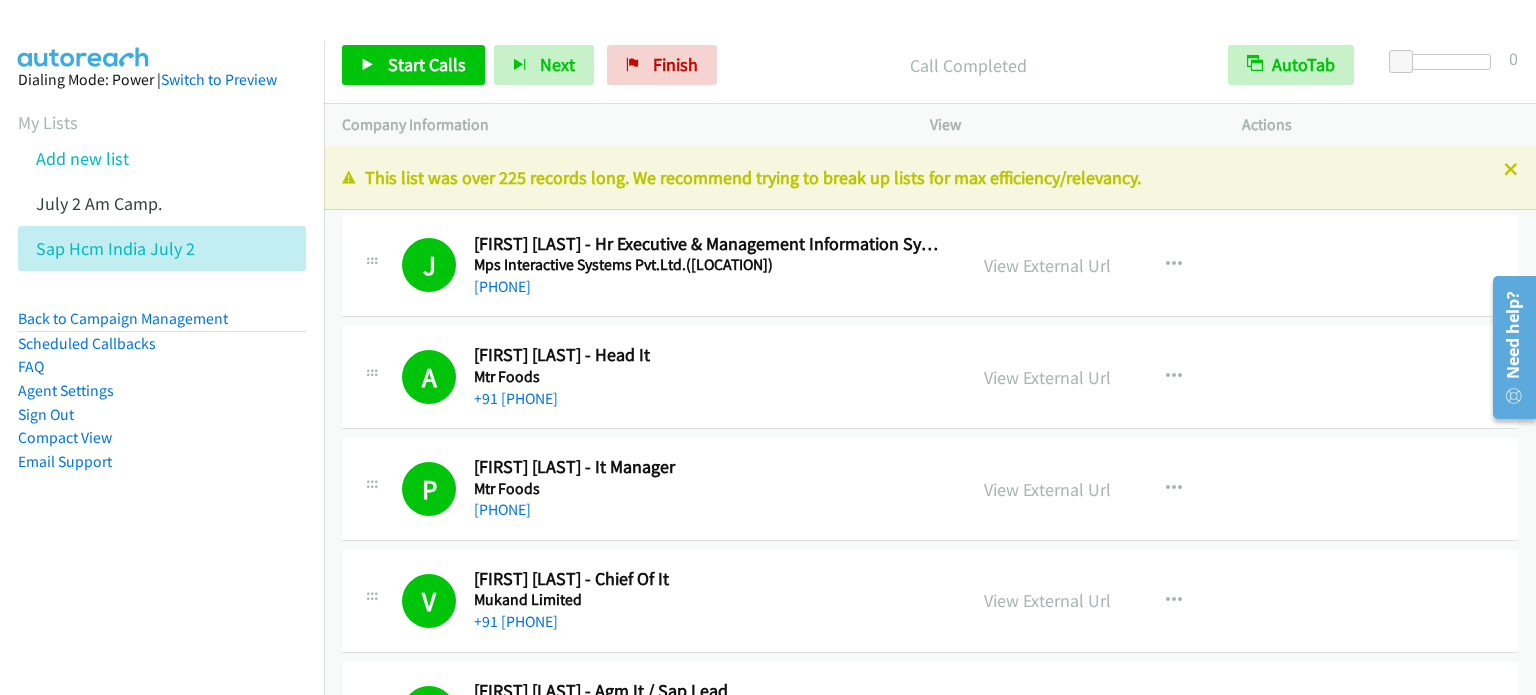 click on "Dialing Mode: Power
|
Switch to Preview
My Lists
Add new list
July 2 Am Camp.
Sap Hcm India July 2
Back to Campaign Management
Scheduled Callbacks
FAQ
Agent Settings
Sign Out
Compact View
Email Support" at bounding box center [162, 302] 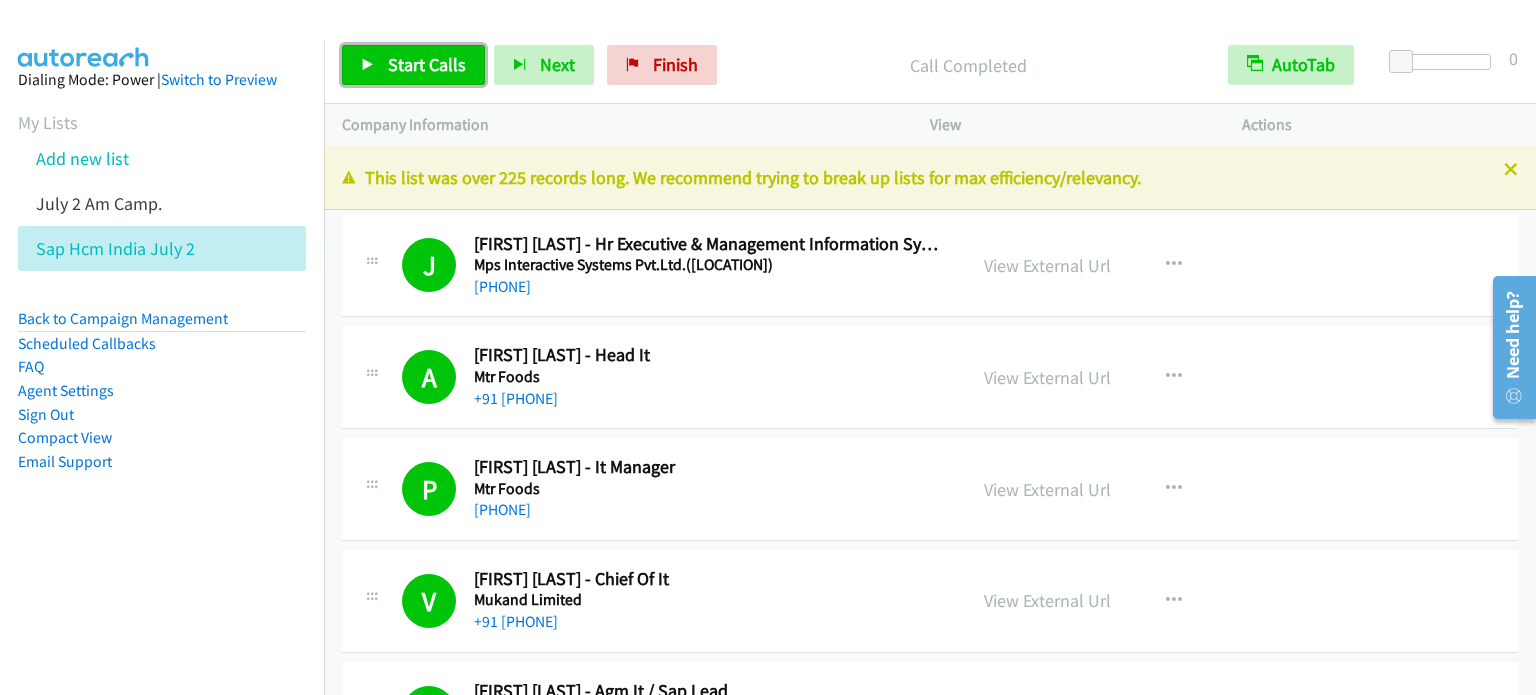 click on "Start Calls" at bounding box center [427, 64] 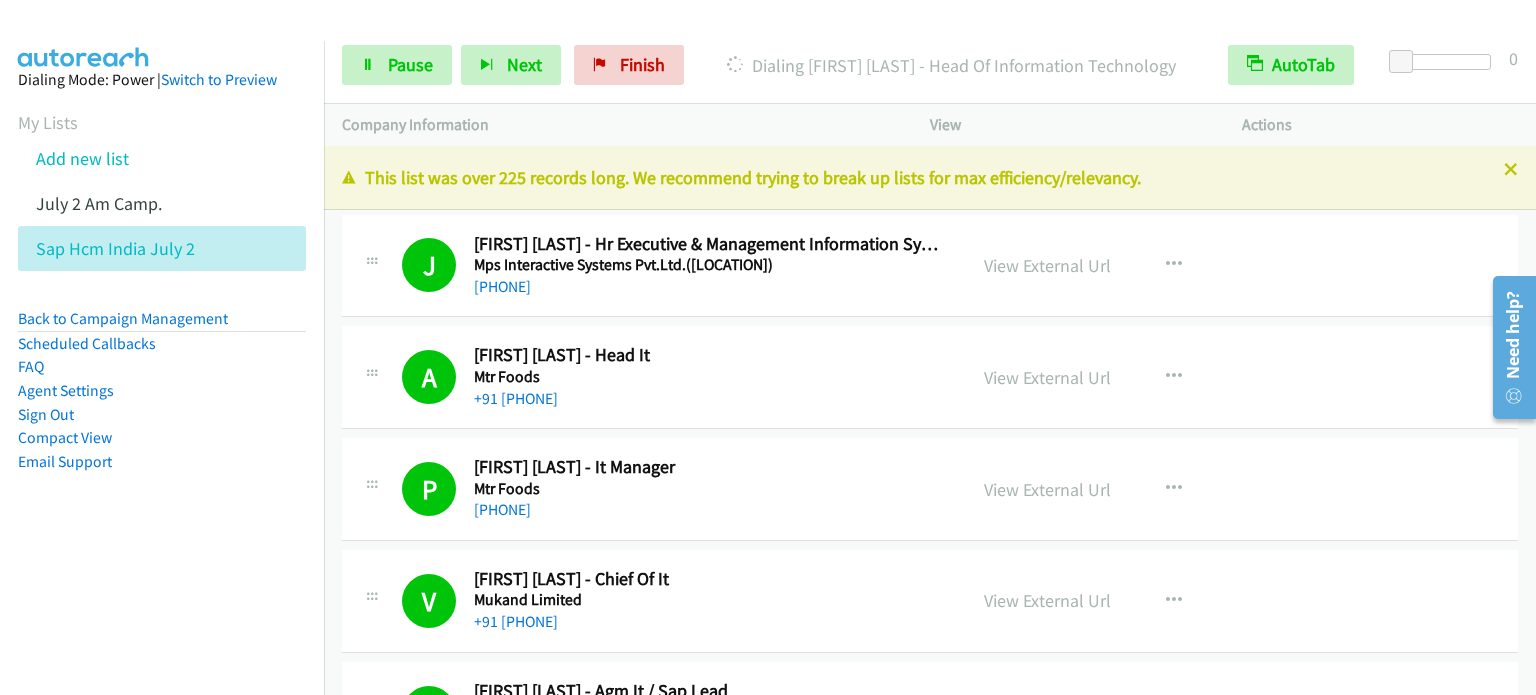 drag, startPoint x: 276, startPoint y: 486, endPoint x: 348, endPoint y: 375, distance: 132.30646 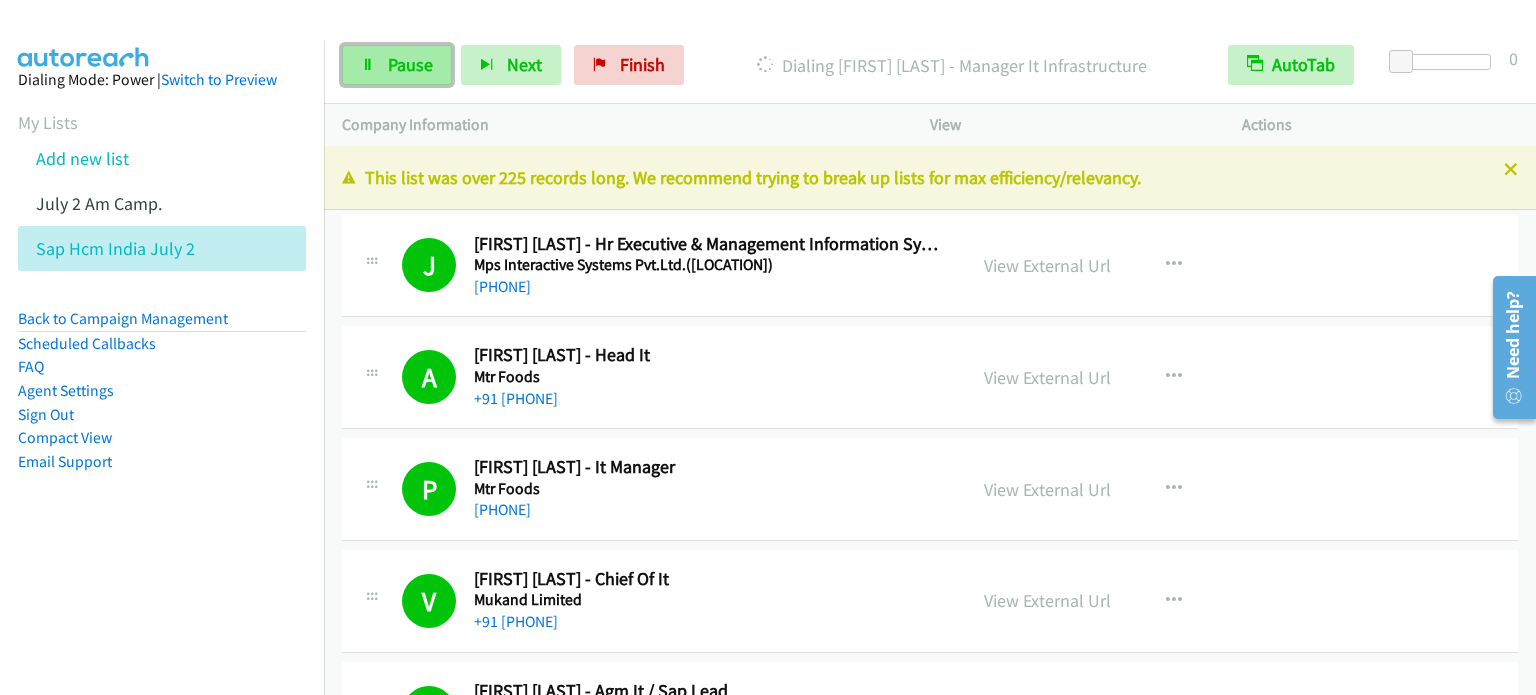 click on "Pause" at bounding box center (410, 64) 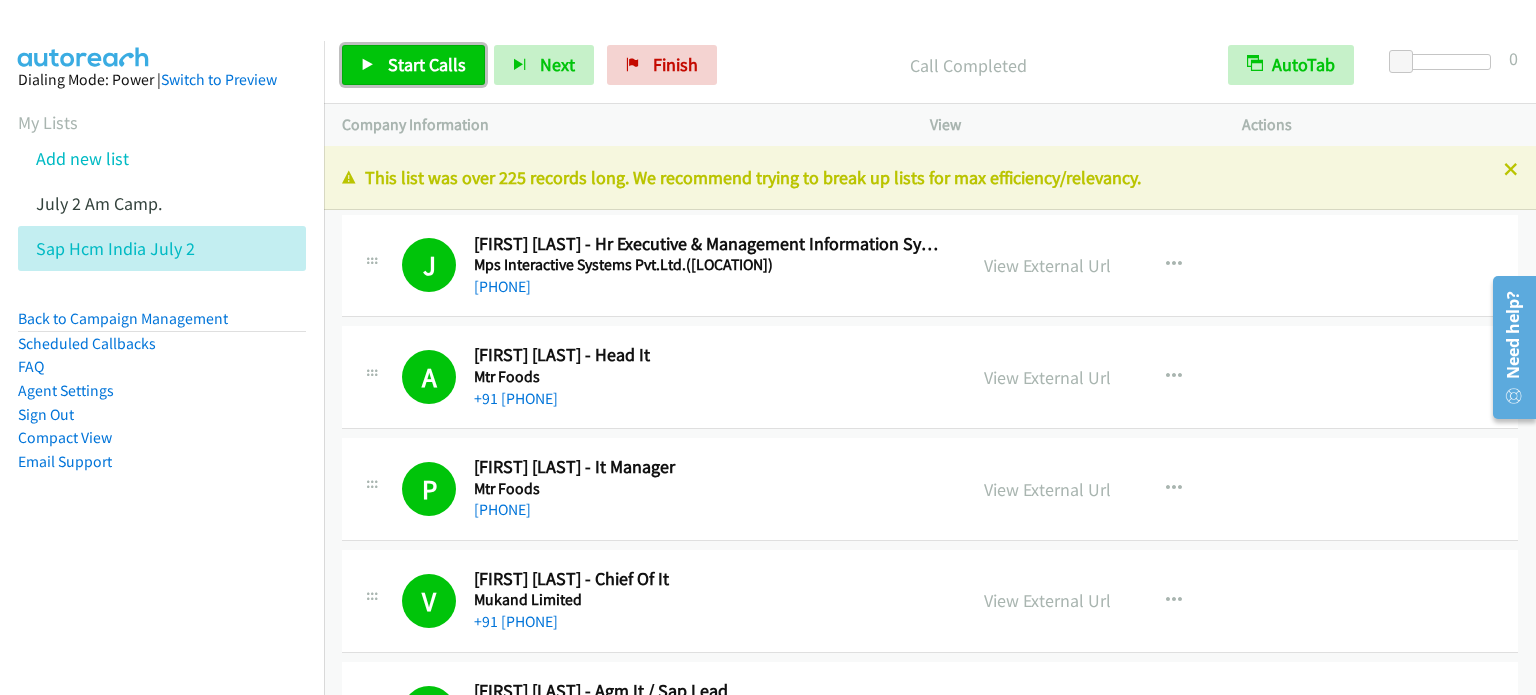 click on "Start Calls" at bounding box center (413, 65) 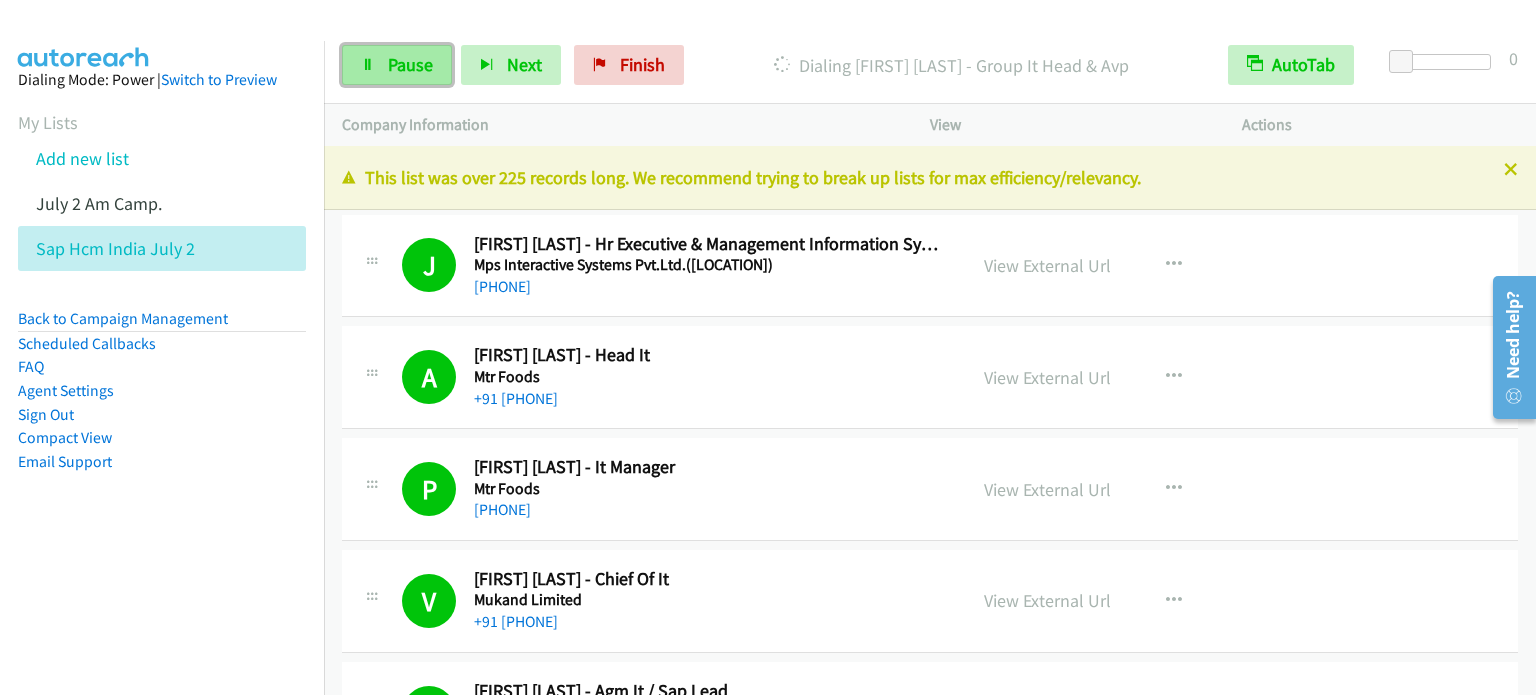 click on "Pause" at bounding box center (397, 65) 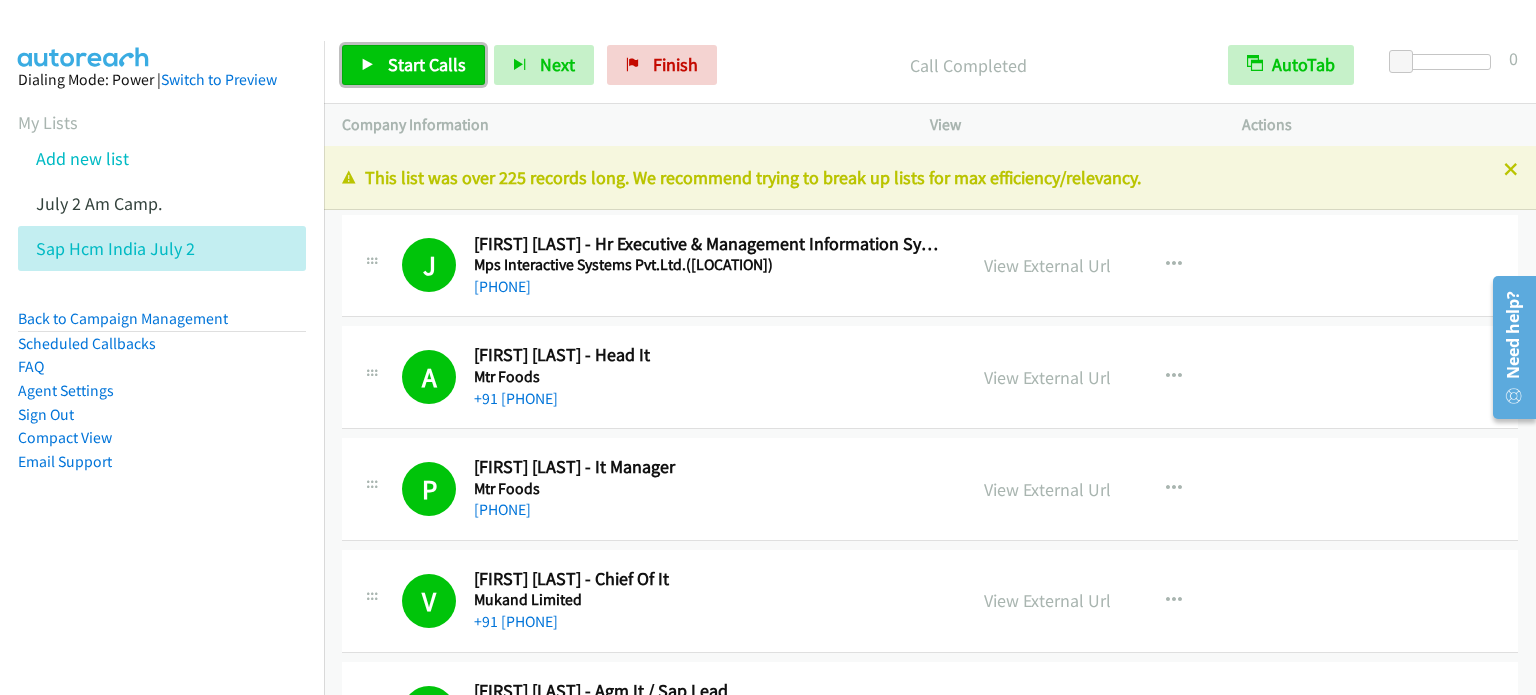 click on "Start Calls" at bounding box center (427, 64) 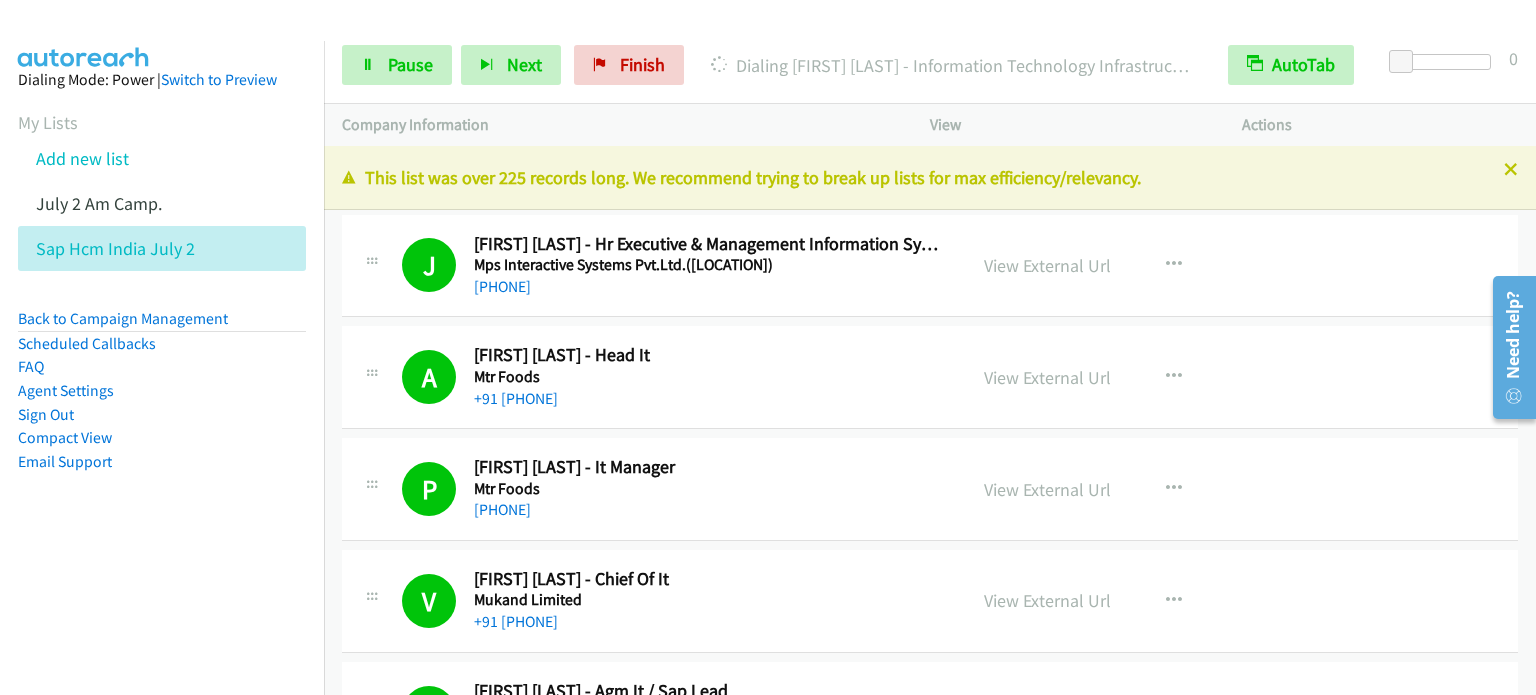 click on "Dialing Mode: Power
|
Switch to Preview
My Lists
Add new list
July 2 Am Camp.
Sap Hcm India July 2
Back to Campaign Management
Scheduled Callbacks
FAQ
Agent Settings
Sign Out
Compact View
Email Support" at bounding box center (162, 302) 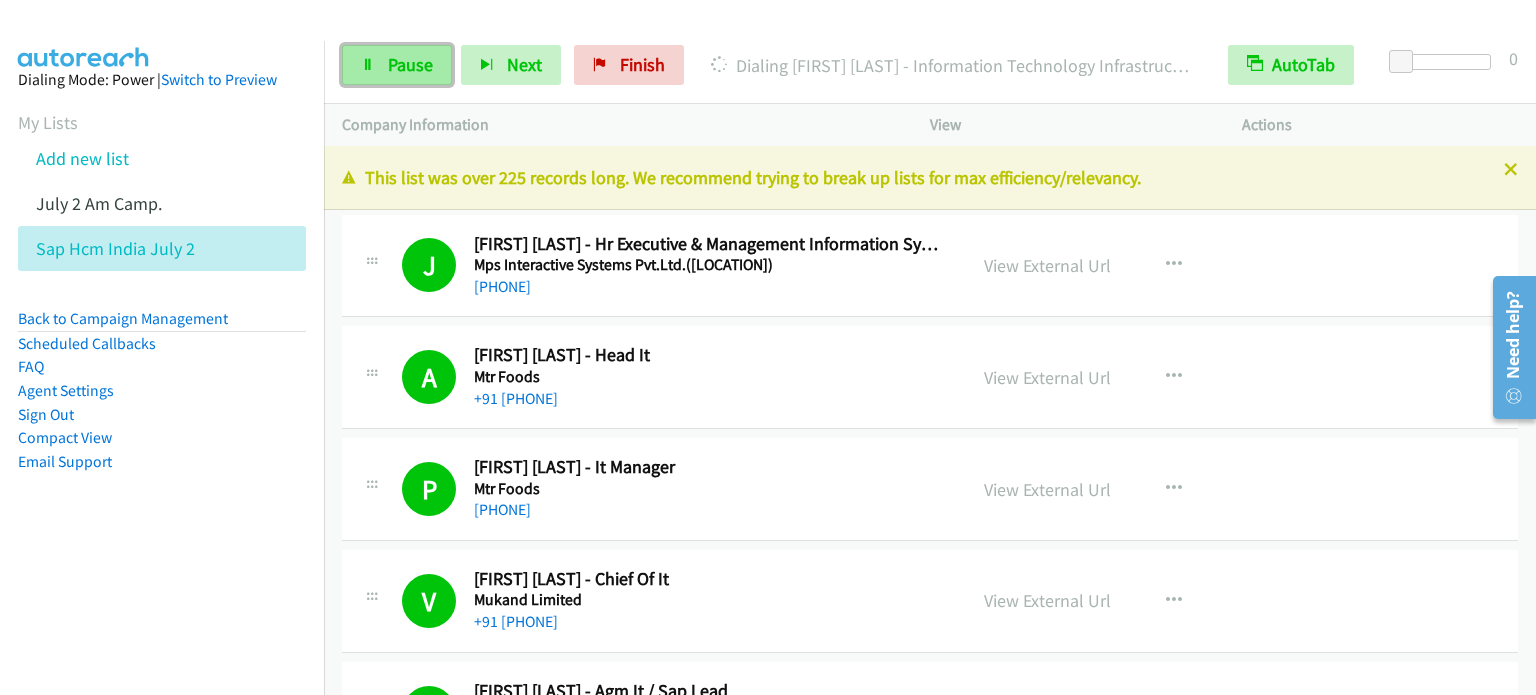 click on "Pause" at bounding box center [410, 64] 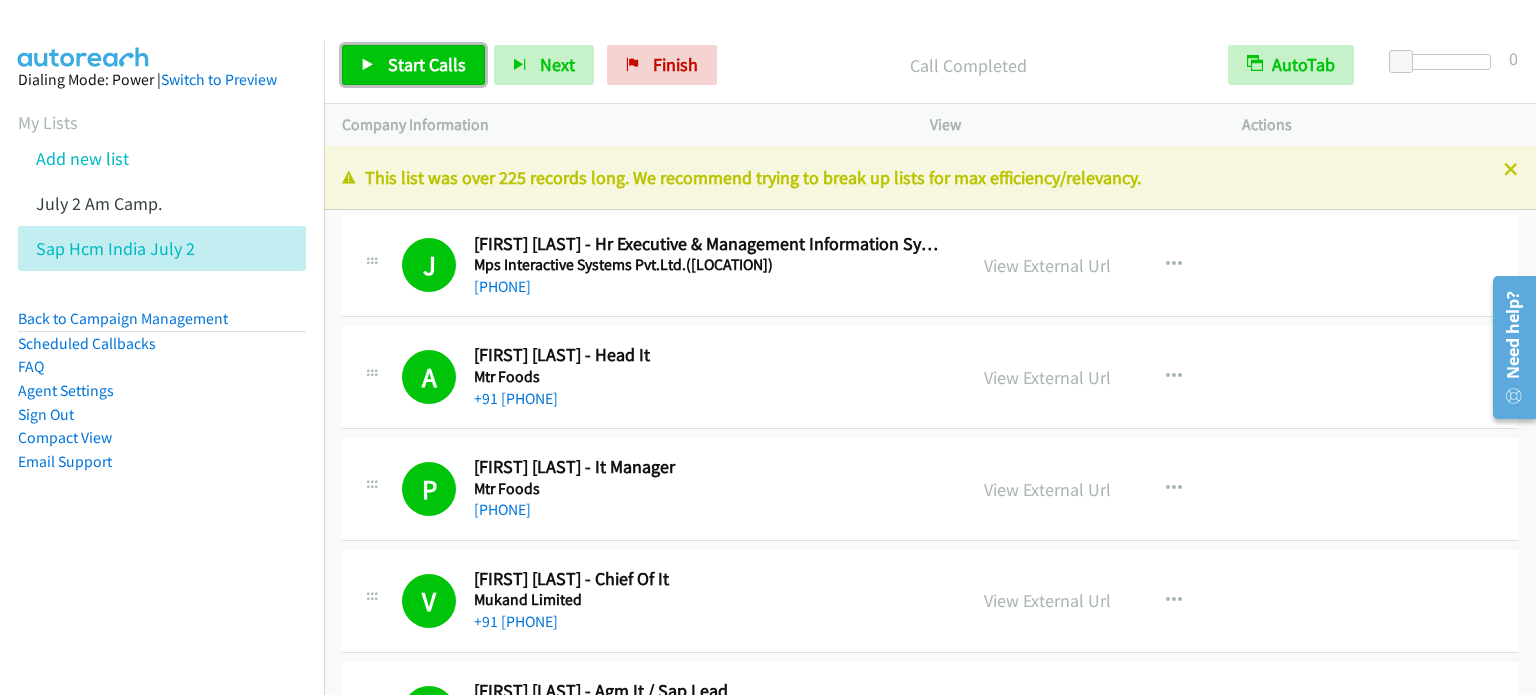 click on "Start Calls" at bounding box center [427, 64] 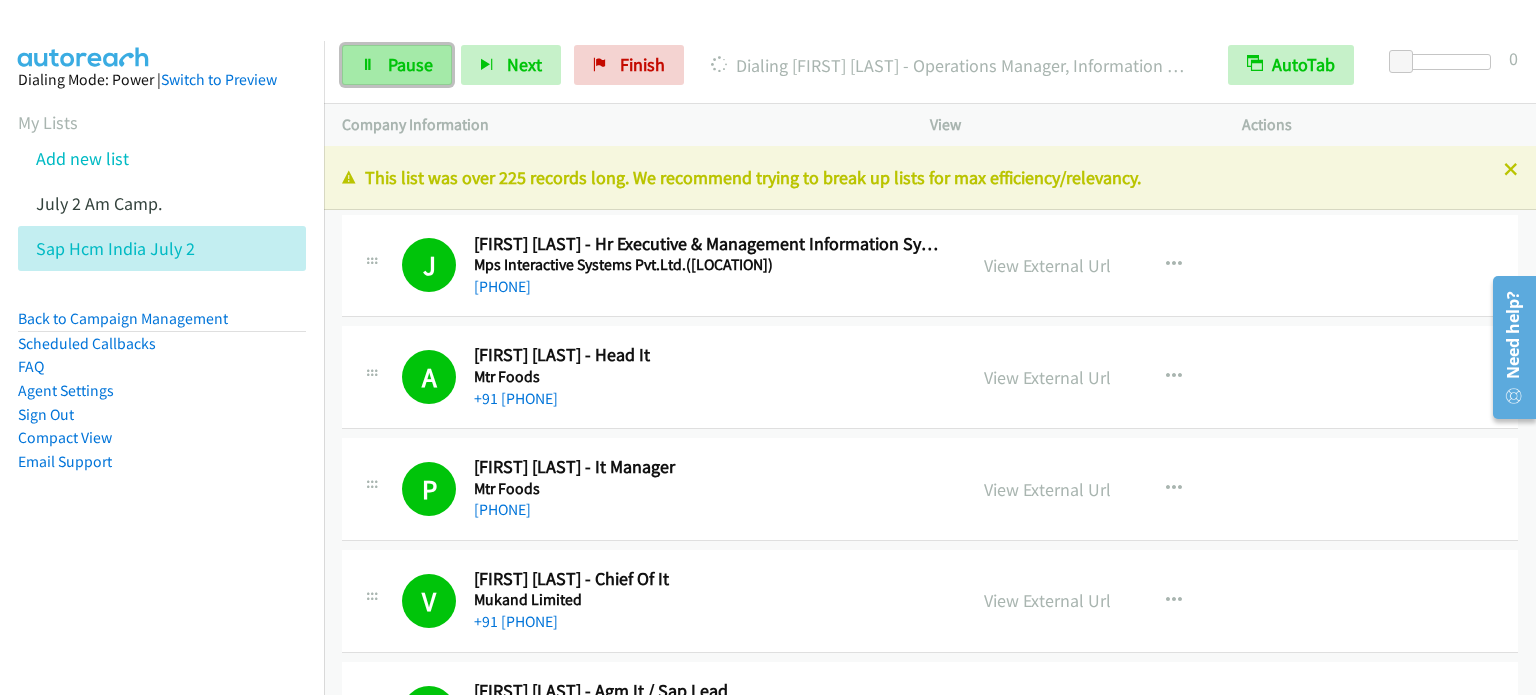 click on "Pause" at bounding box center [410, 64] 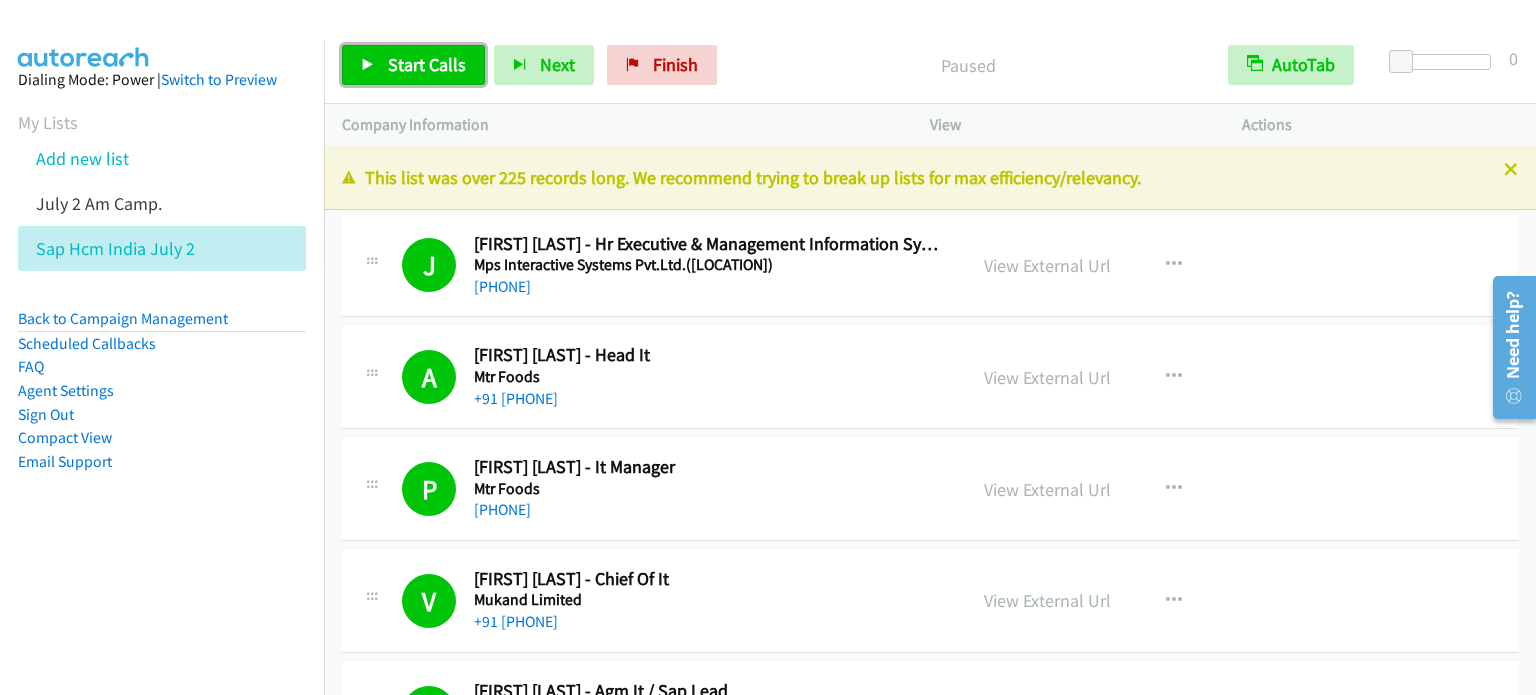 click on "Start Calls" at bounding box center (427, 64) 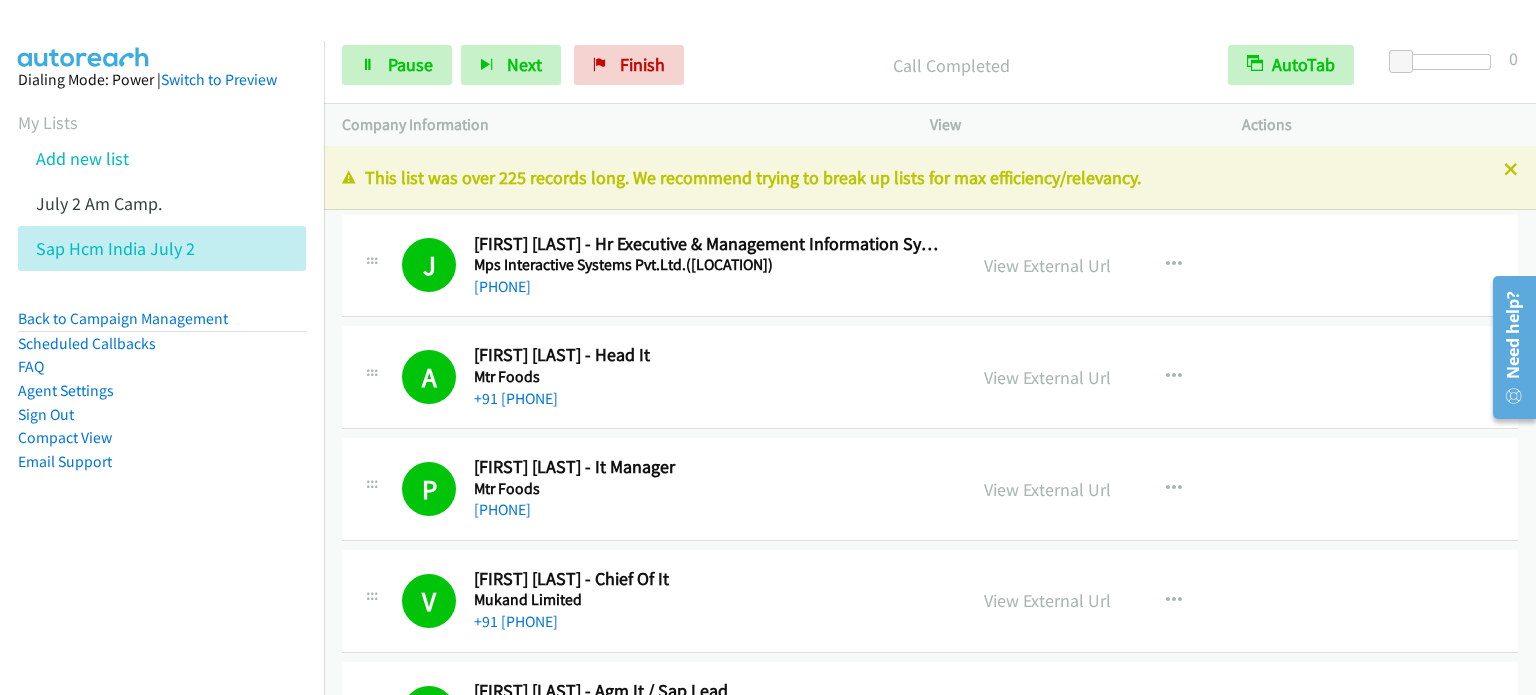 click on "Dialing Mode: Power
|
Switch to Preview
My Lists
Add new list
July 2 Am Camp.
Sap Hcm India July 2
Back to Campaign Management
Scheduled Callbacks
FAQ
Agent Settings
Sign Out
Compact View
Email Support" at bounding box center [162, 388] 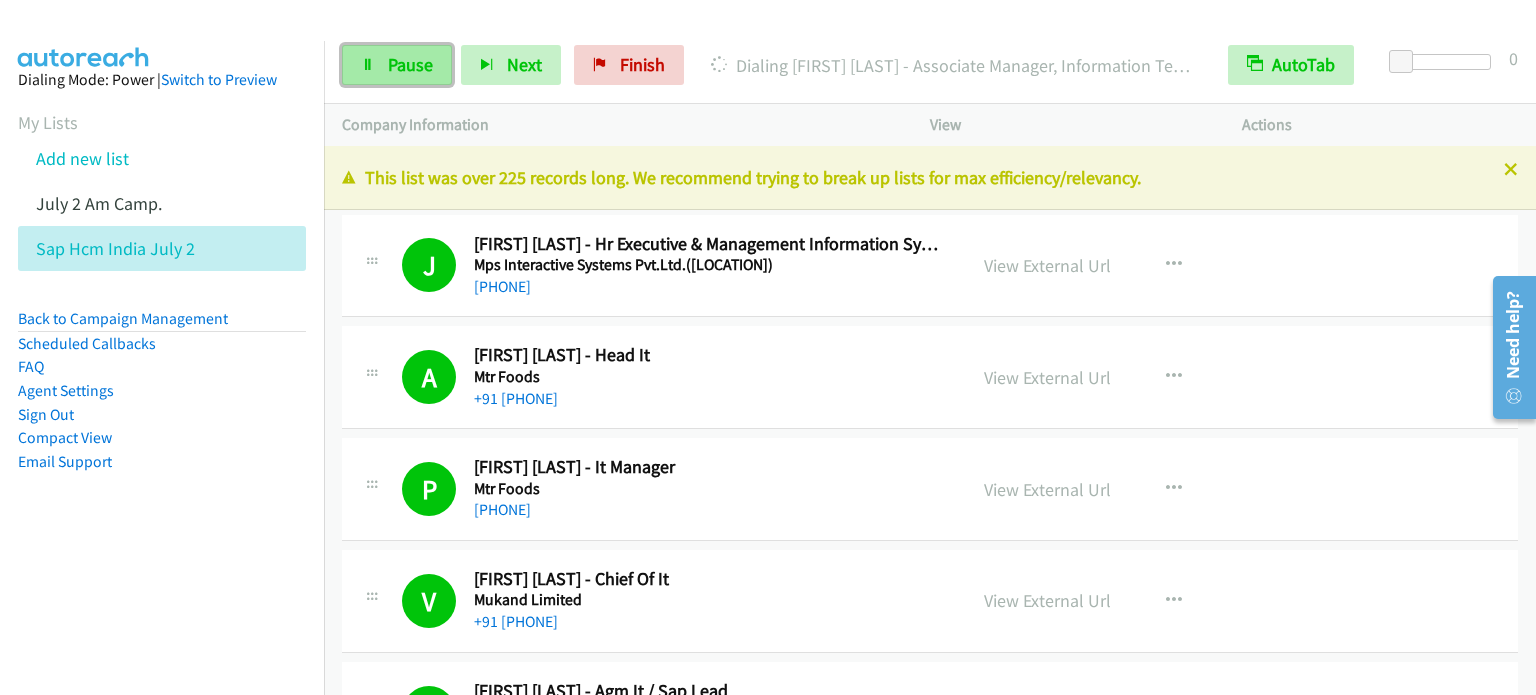 click on "Pause" at bounding box center [397, 65] 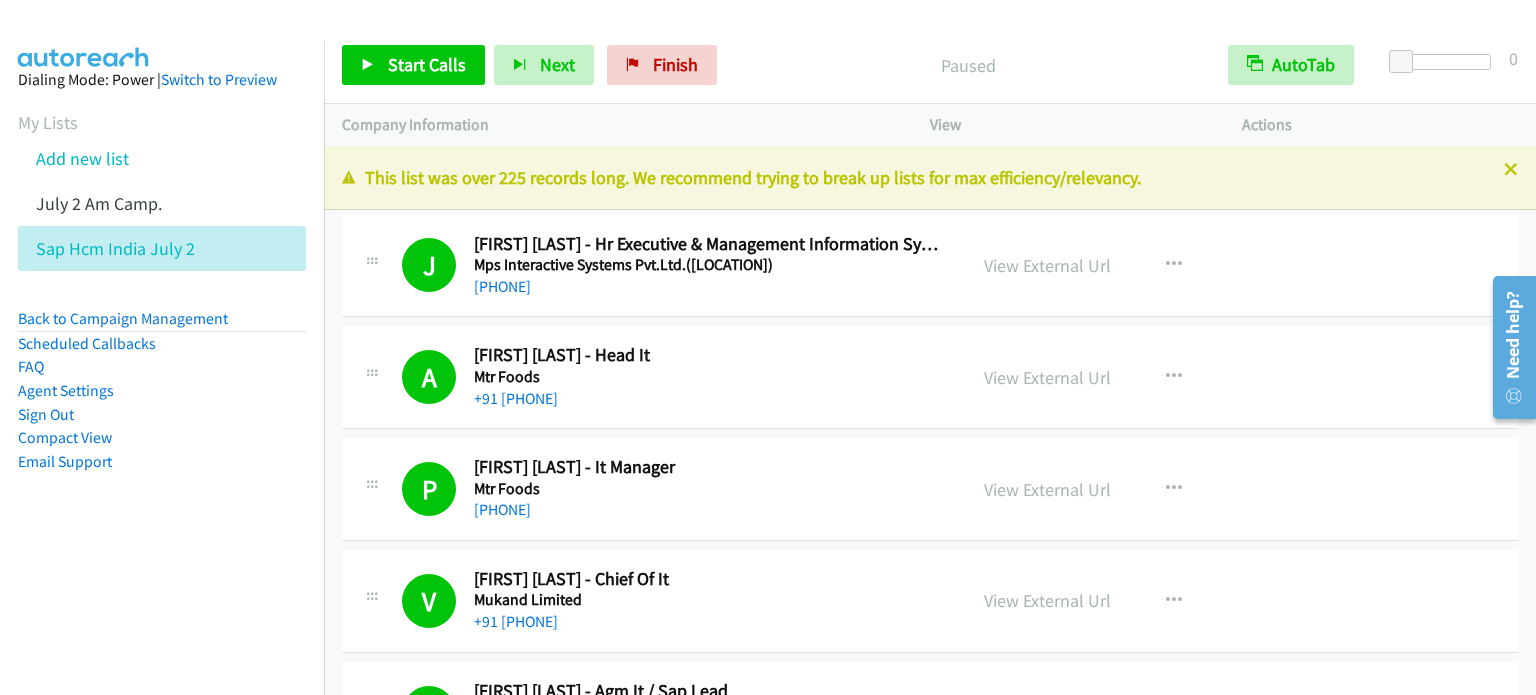 click on "Dialing Mode: Power
|
Switch to Preview
My Lists
Add new list
July 2 Am Camp.
Sap Hcm India July 2
Back to Campaign Management
Scheduled Callbacks
FAQ
Agent Settings
Sign Out
Compact View
Email Support" at bounding box center (162, 388) 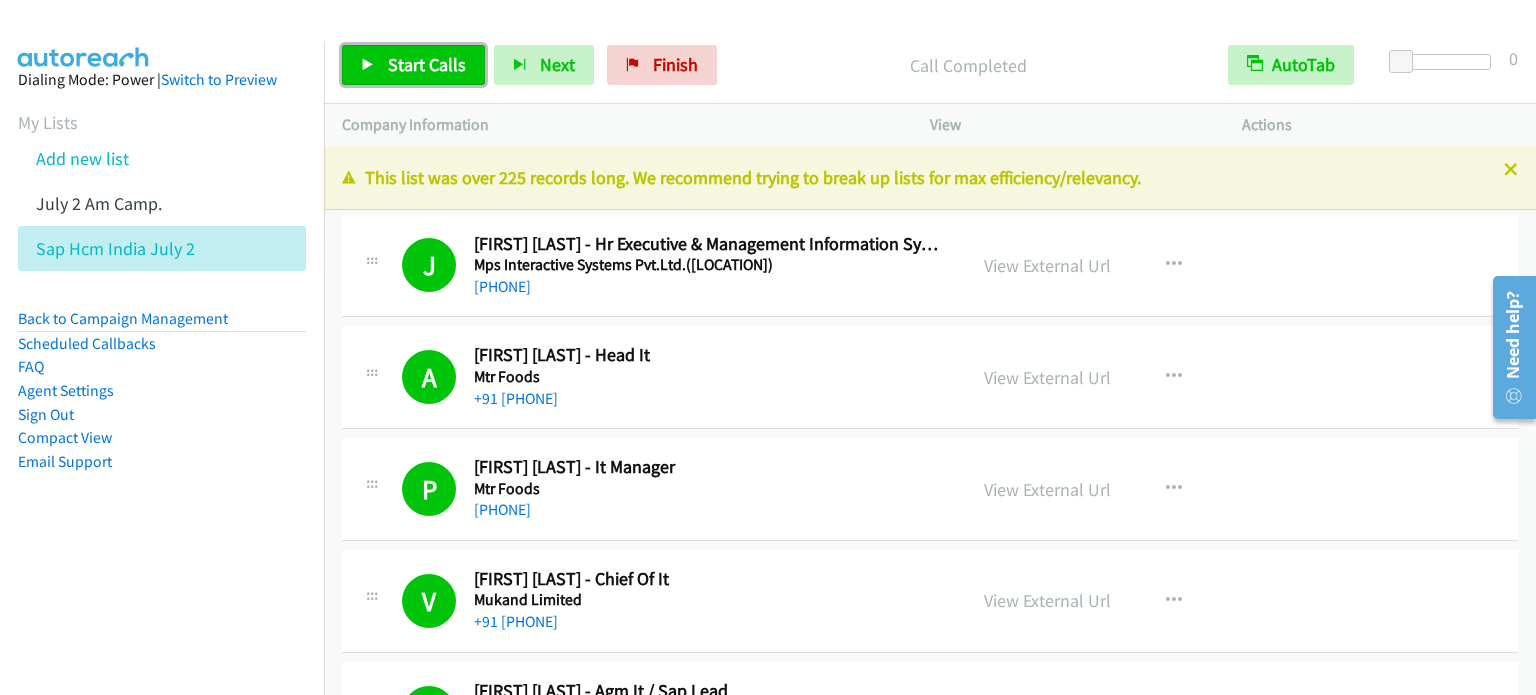 click on "Start Calls" at bounding box center (427, 64) 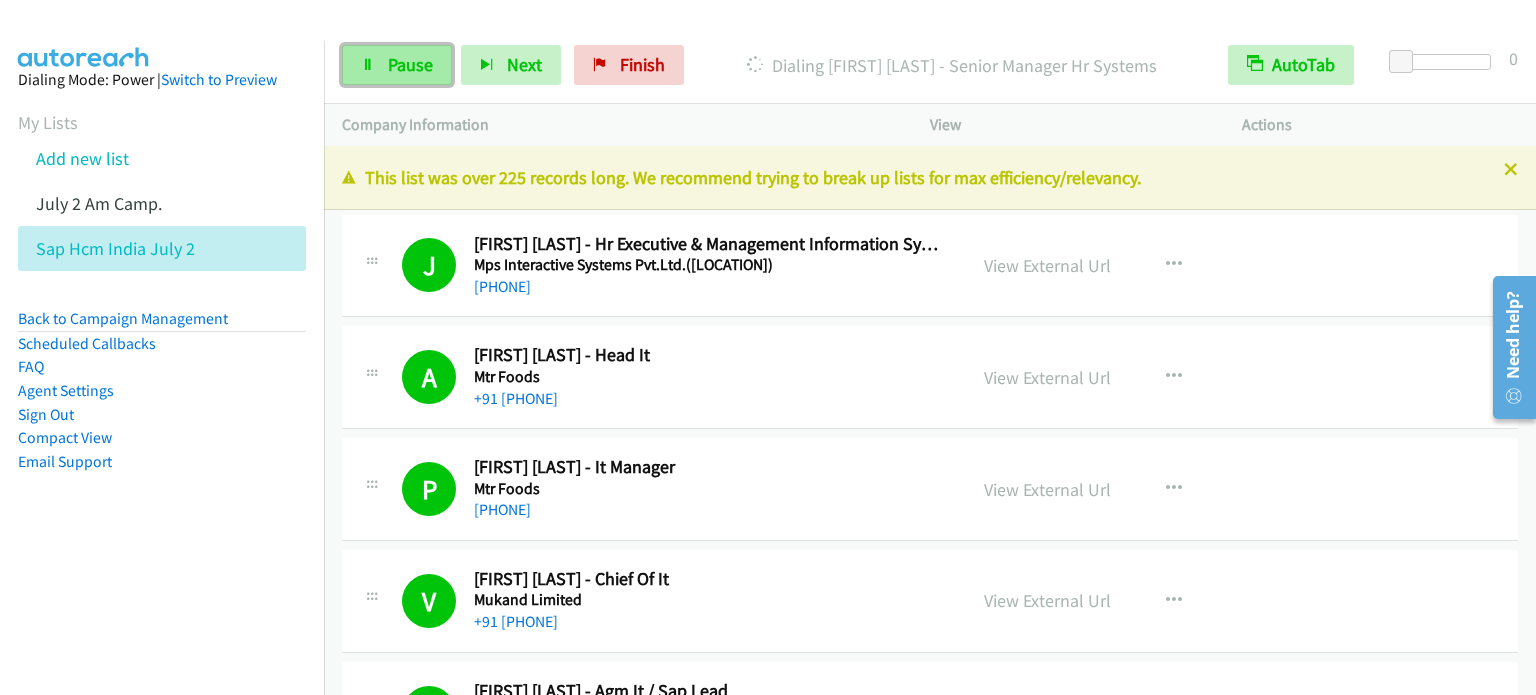 click on "Pause" at bounding box center (410, 64) 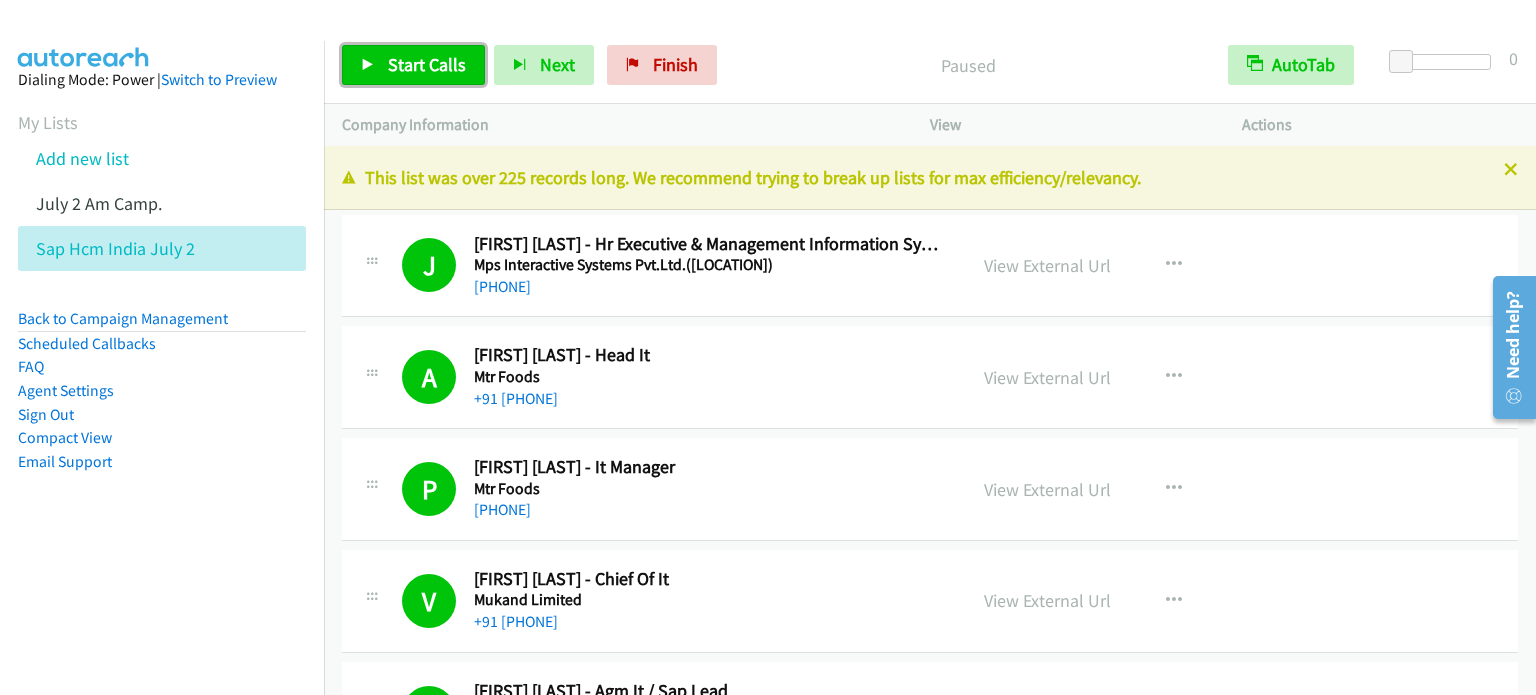 click on "Start Calls" at bounding box center [427, 64] 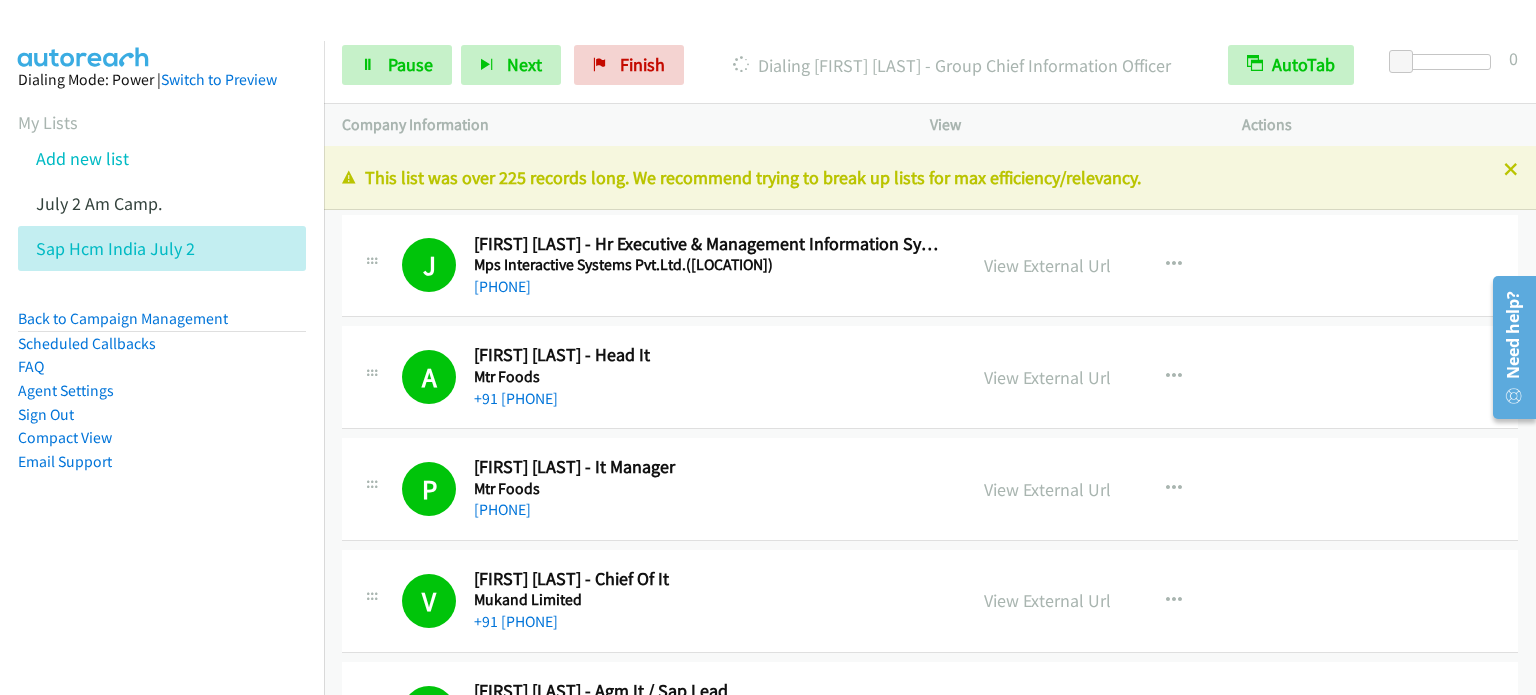 click on "Email Support" at bounding box center [162, 462] 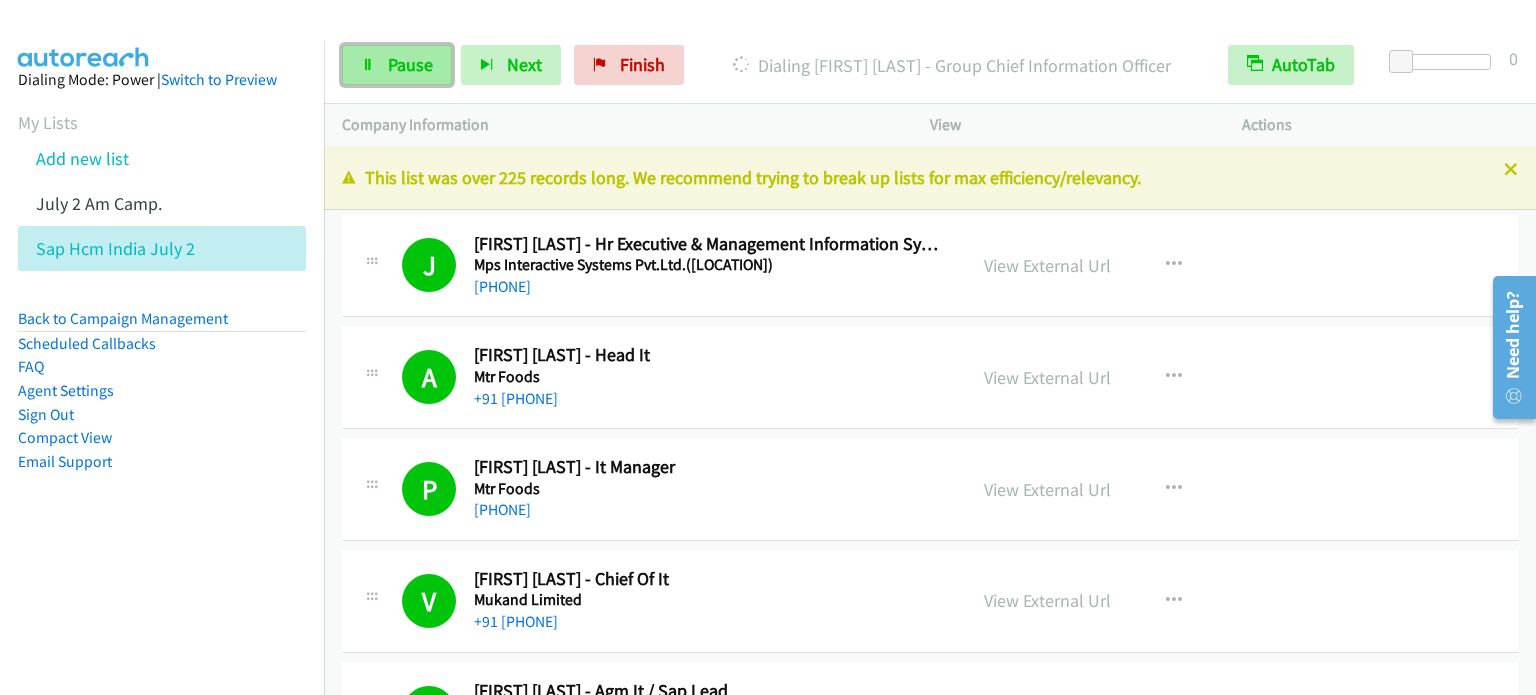 click on "Pause" at bounding box center [410, 64] 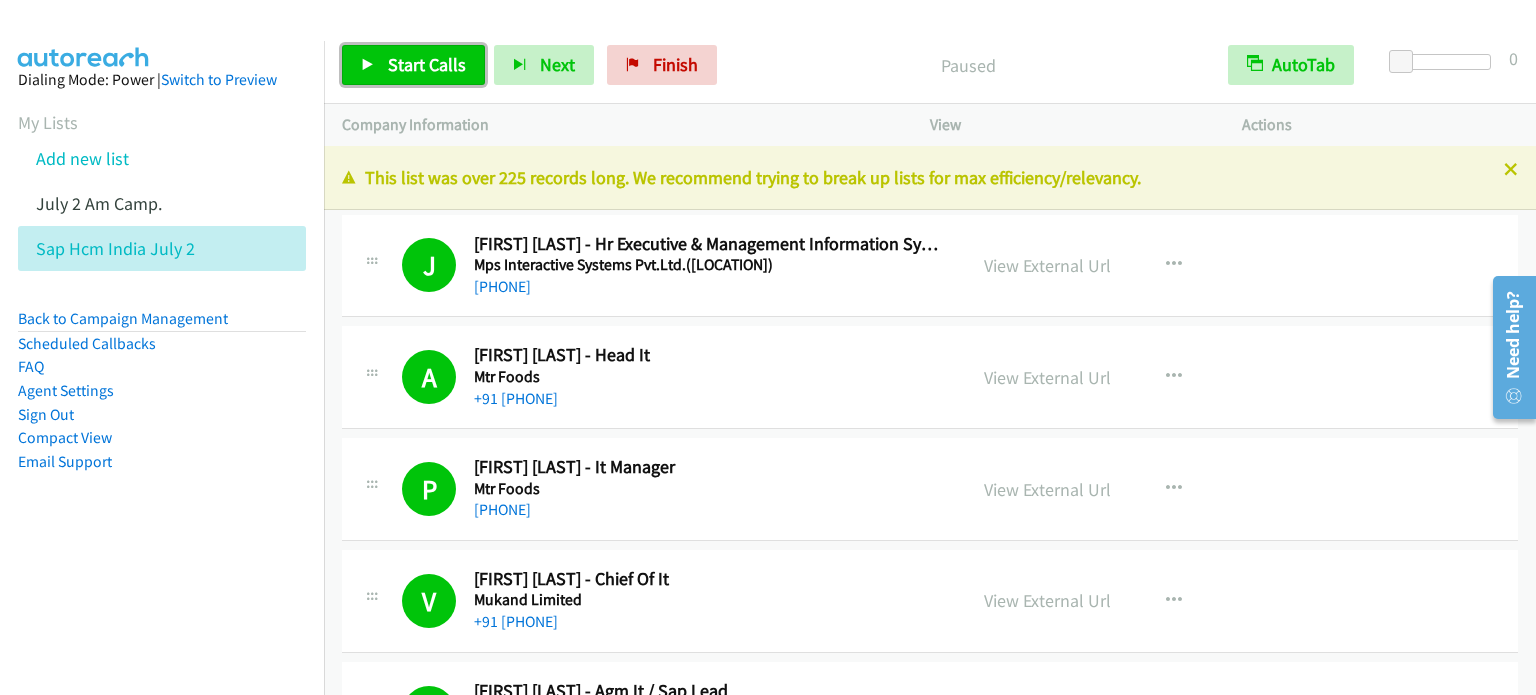 click on "Start Calls" at bounding box center (427, 64) 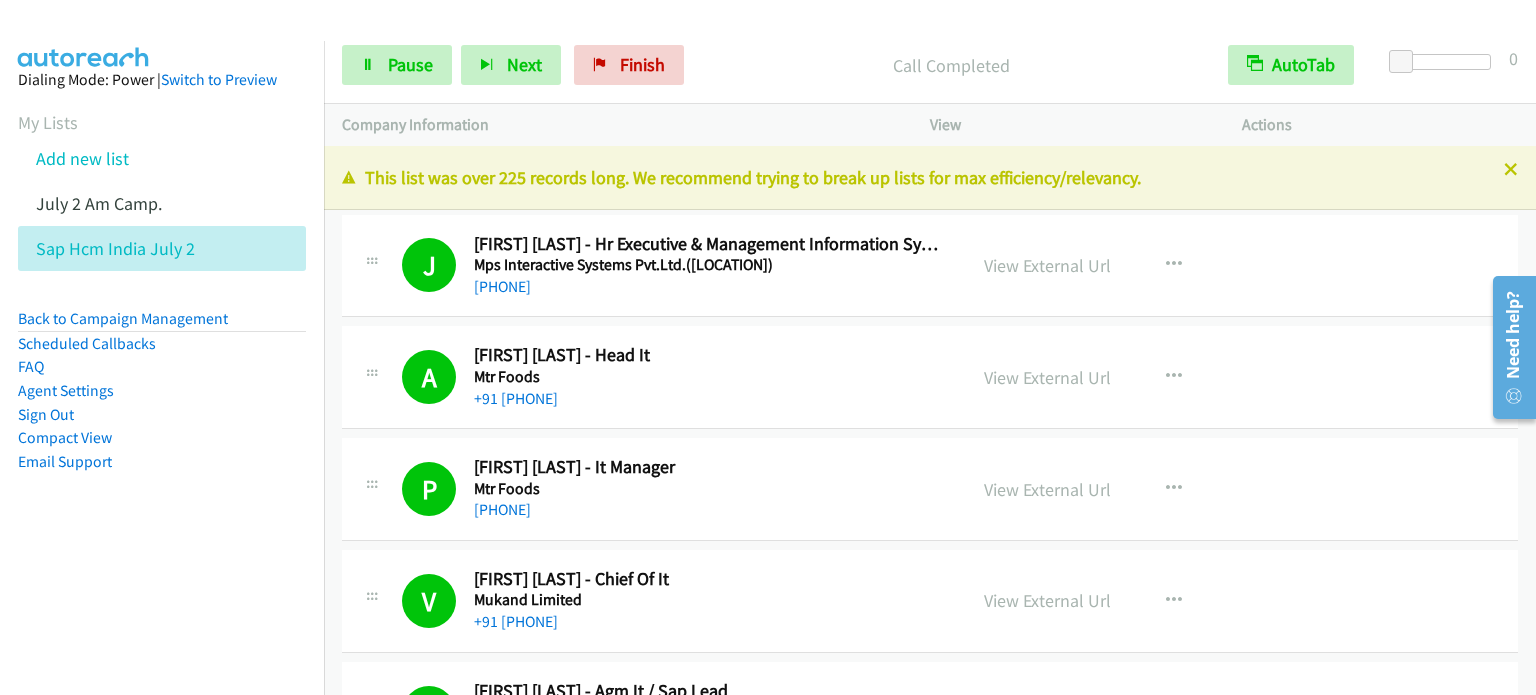 click on "Dialing Mode: Power
|
Switch to Preview
My Lists
Add new list
July 2 Am Camp.
Sap Hcm India July 2
Back to Campaign Management
Scheduled Callbacks
FAQ
Agent Settings
Sign Out
Compact View
Email Support" at bounding box center (162, 302) 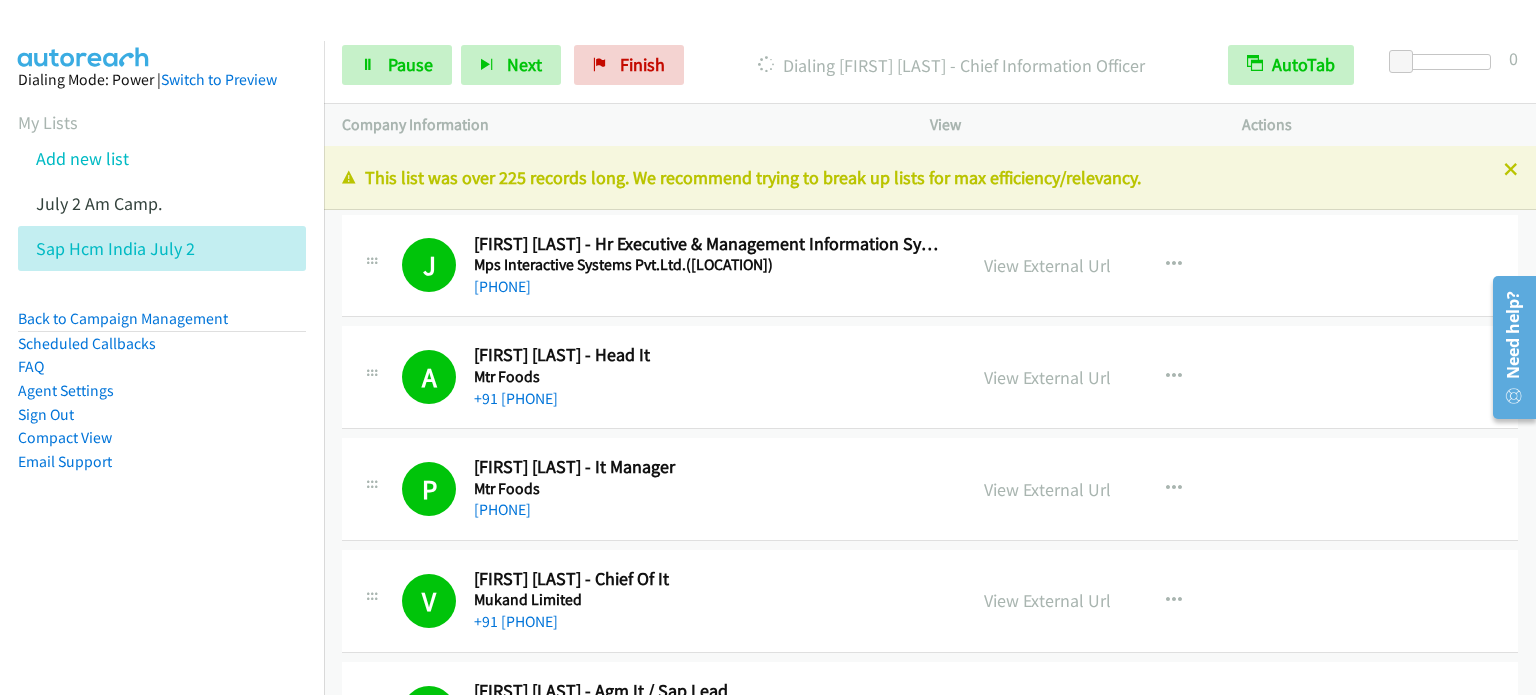 click on "Email Support" at bounding box center (162, 462) 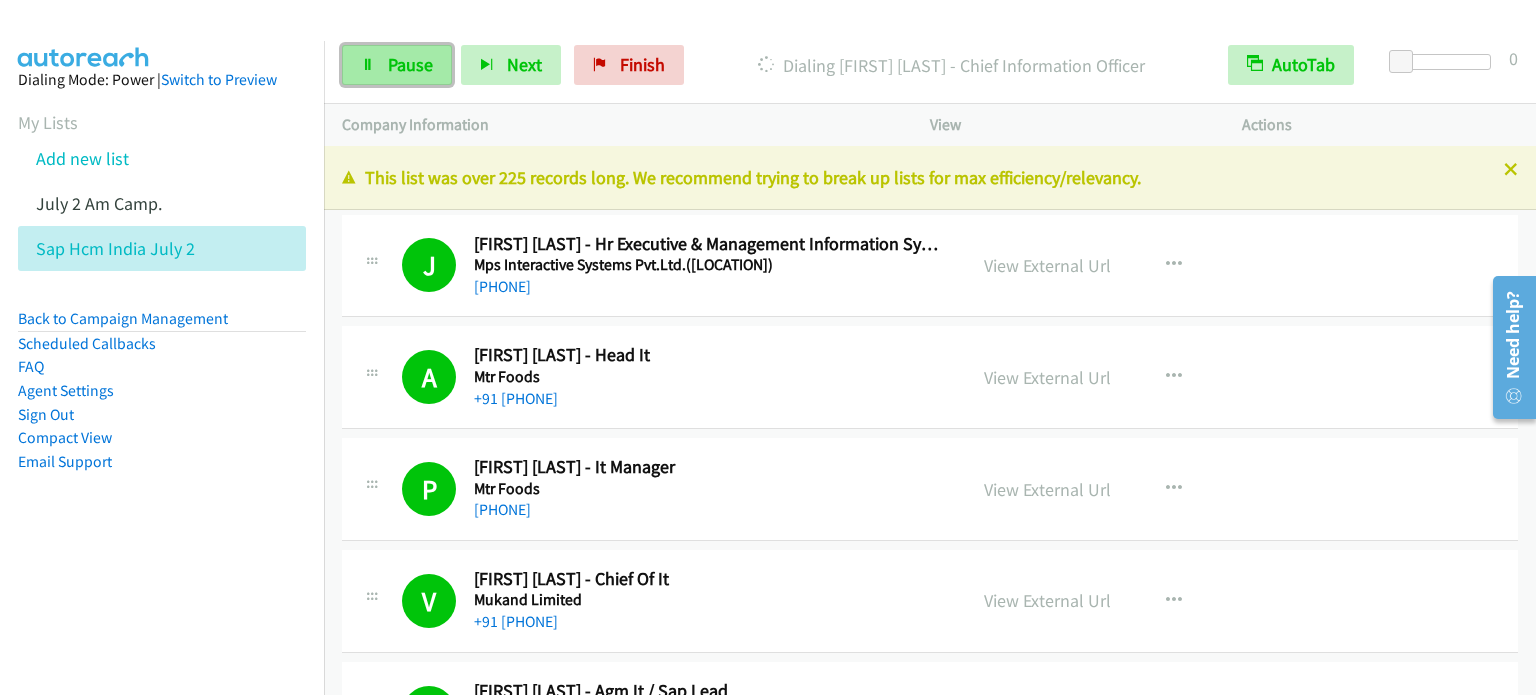 click on "Pause" at bounding box center [410, 64] 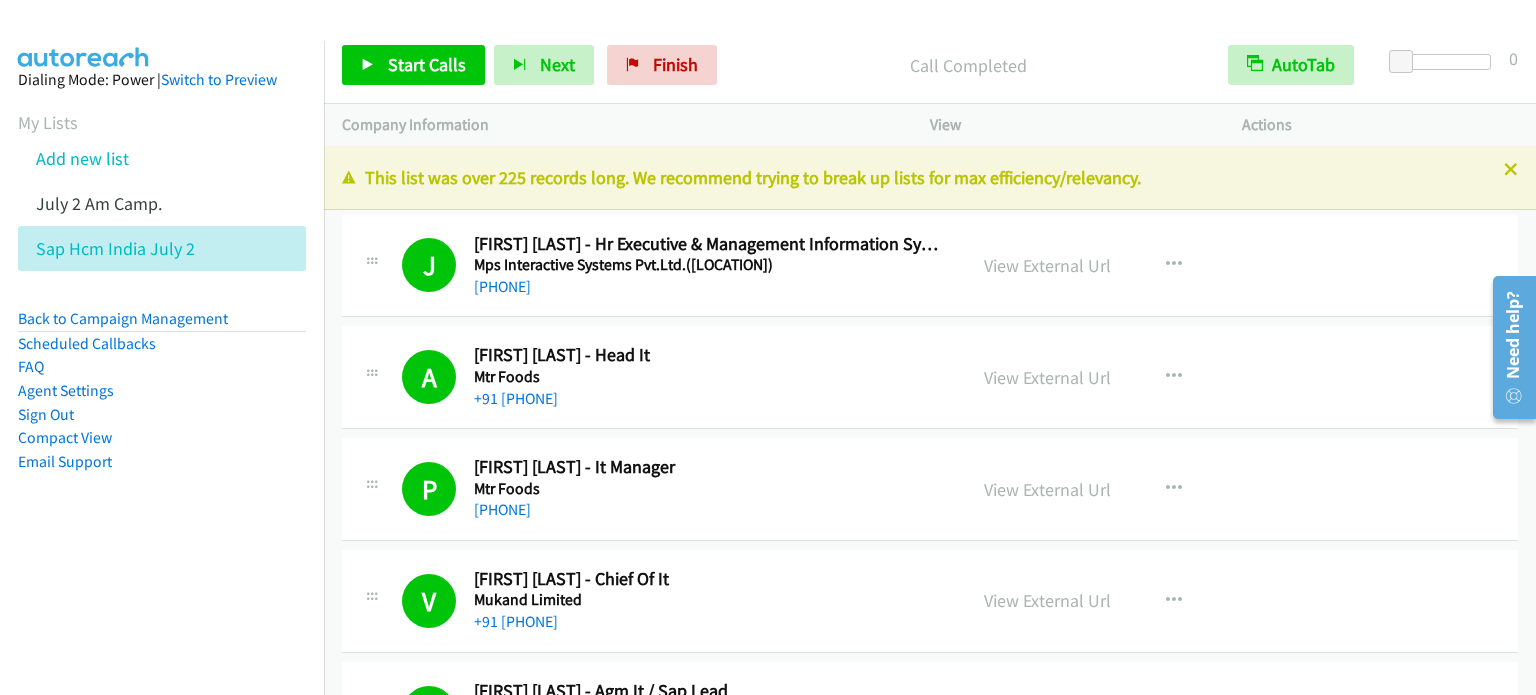 click on "Dialing Mode: Power
|
Switch to Preview
My Lists
Add new list
July 2 Am Camp.
Sap Hcm India July 2
Back to Campaign Management
Scheduled Callbacks
FAQ
Agent Settings
Sign Out
Compact View
Email Support" at bounding box center (162, 302) 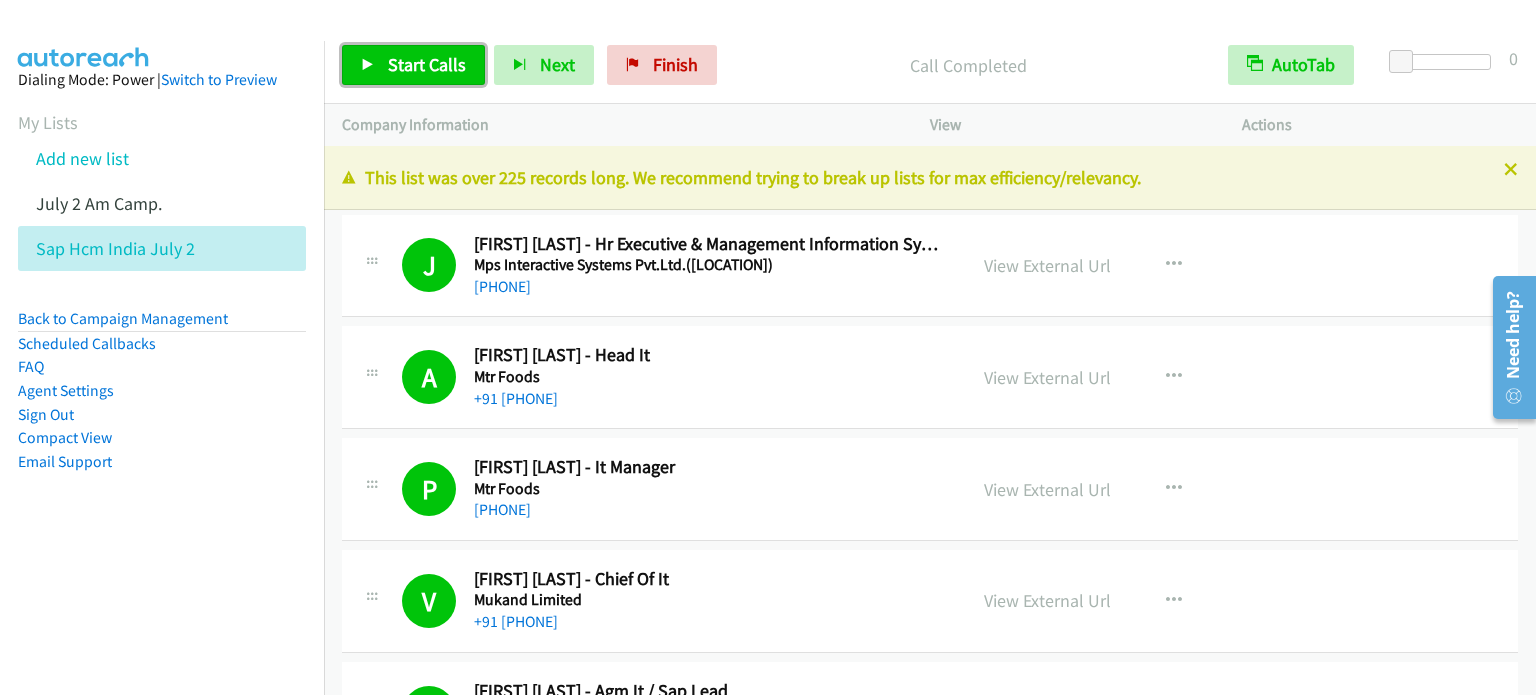 click on "Start Calls" at bounding box center (427, 64) 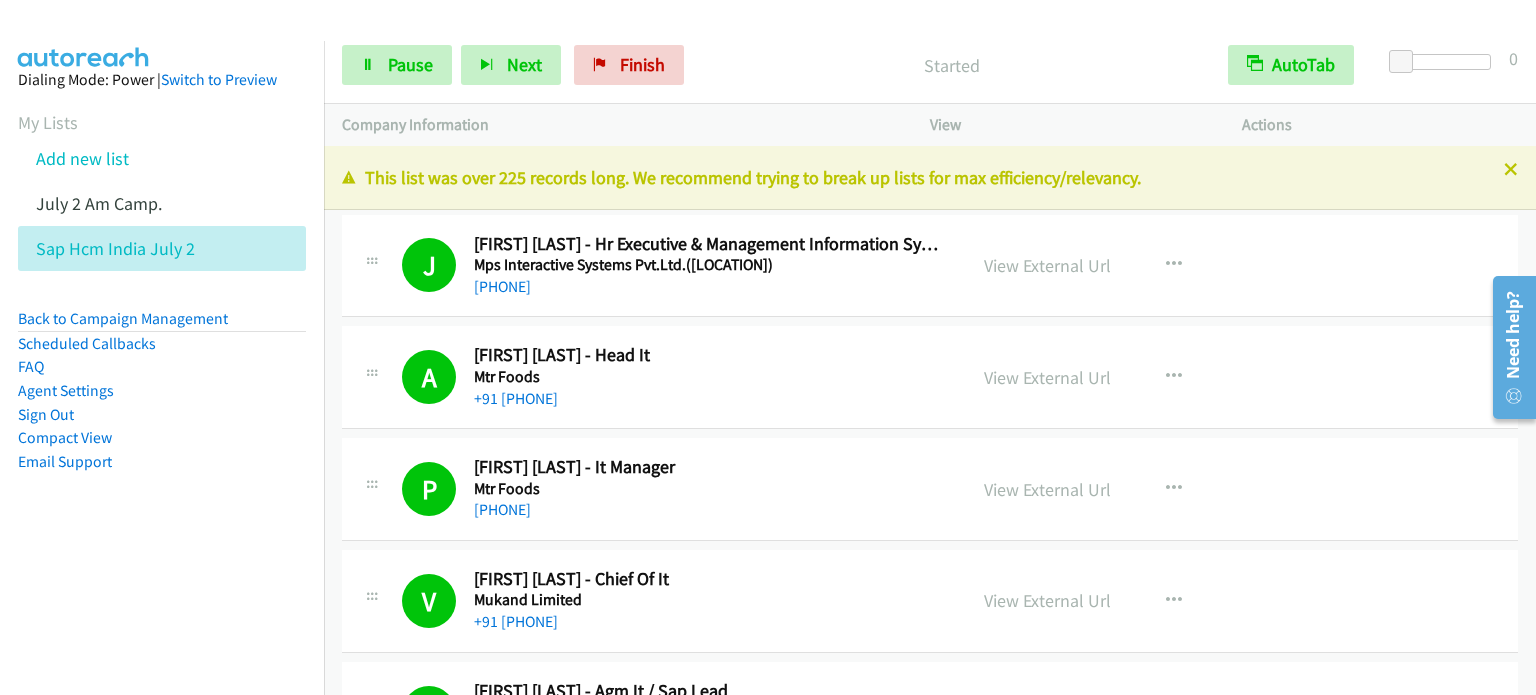 click on "Dialing Mode: Power
|
Switch to Preview
My Lists
Add new list
July 2 Am Camp.
Sap Hcm India July 2
Back to Campaign Management
Scheduled Callbacks
FAQ
Agent Settings
Sign Out
Compact View
Email Support" at bounding box center (162, 302) 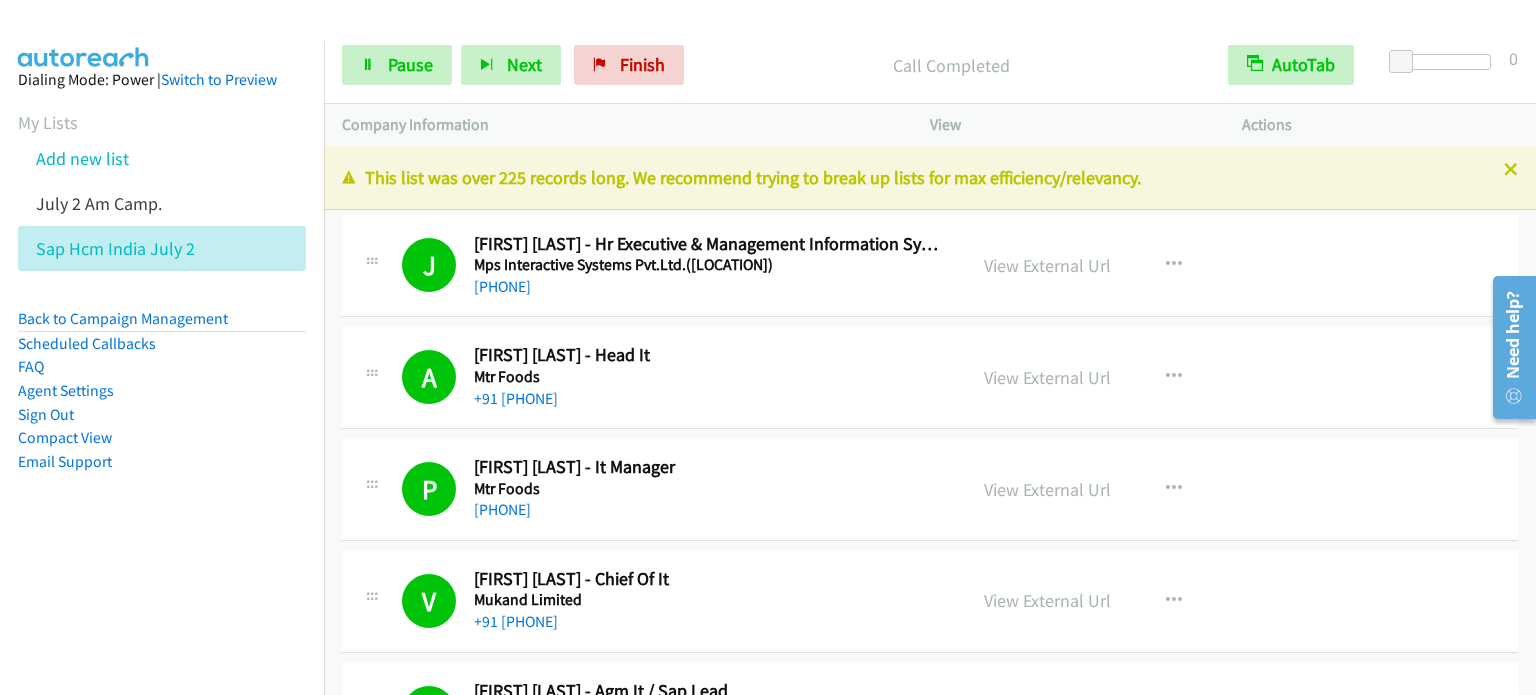 click on "Dialing Mode: Power
|
Switch to Preview
My Lists
Add new list
July 2 Am Camp.
Sap Hcm India July 2
Back to Campaign Management
Scheduled Callbacks
FAQ
Agent Settings
Sign Out
Compact View
Email Support" at bounding box center [162, 302] 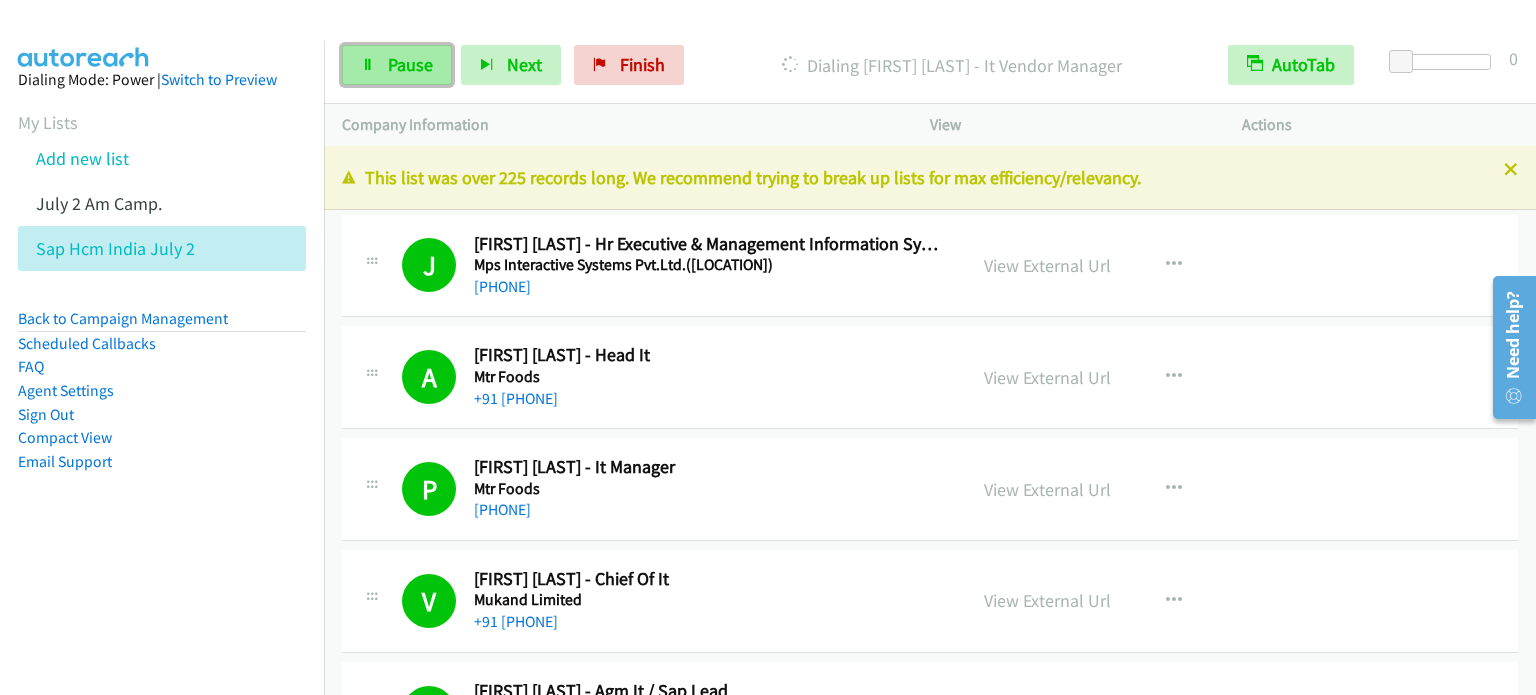 click on "Pause" at bounding box center (410, 64) 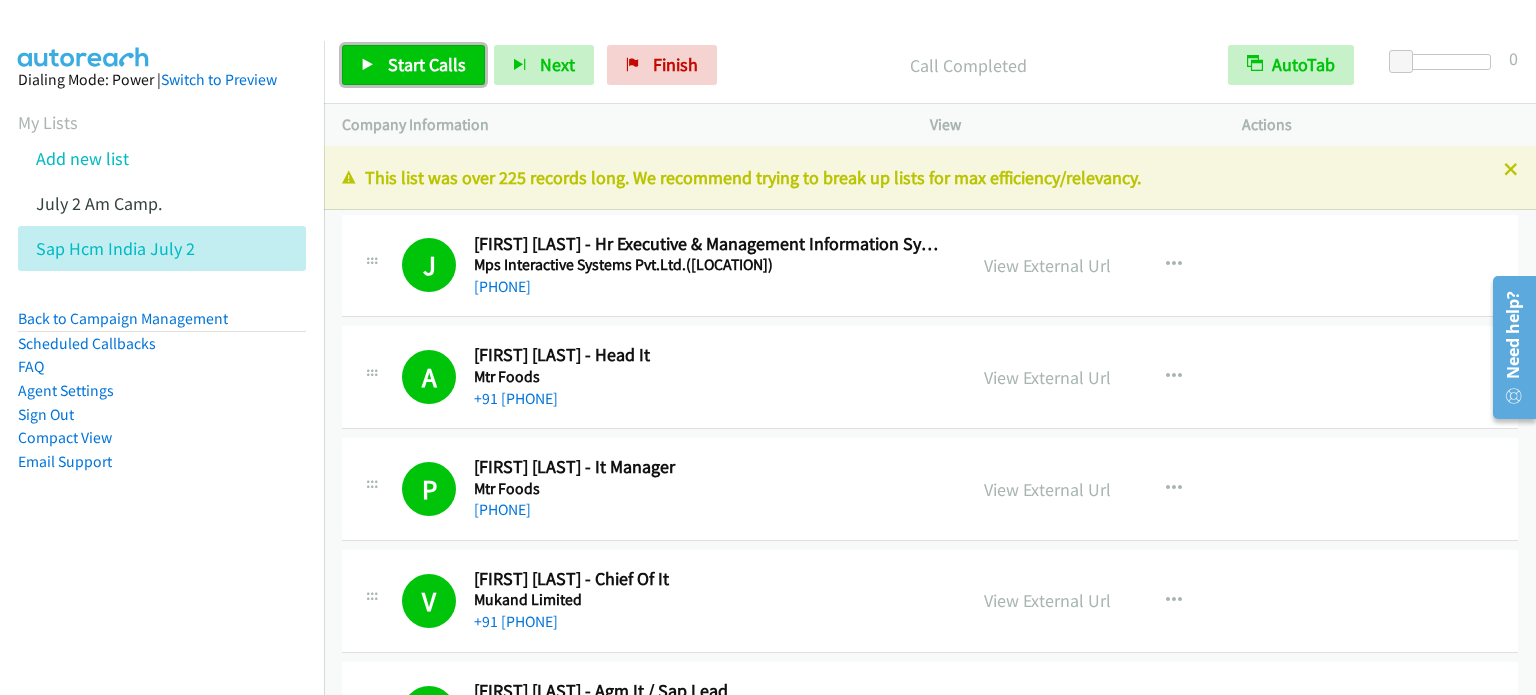 click on "Start Calls" at bounding box center (427, 64) 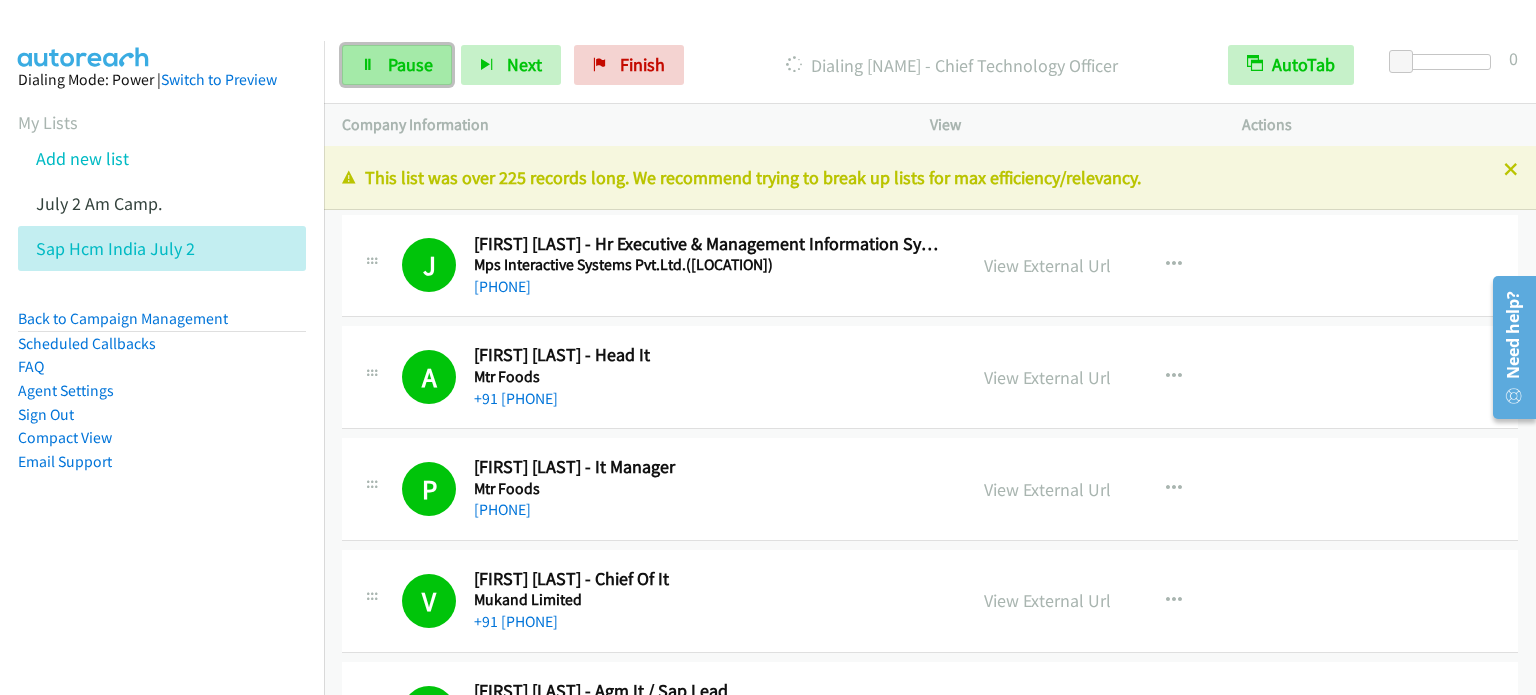 click on "Pause" at bounding box center [410, 64] 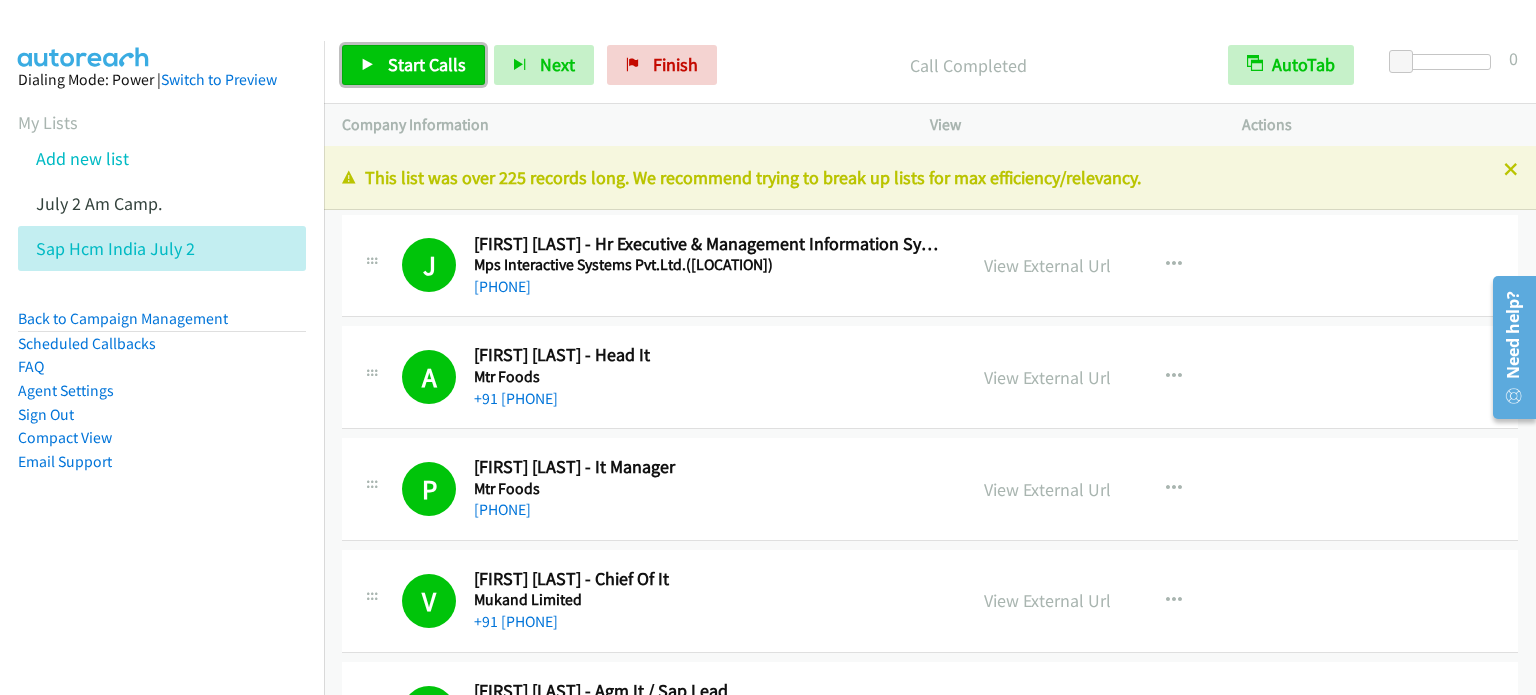 click on "Start Calls" at bounding box center (427, 64) 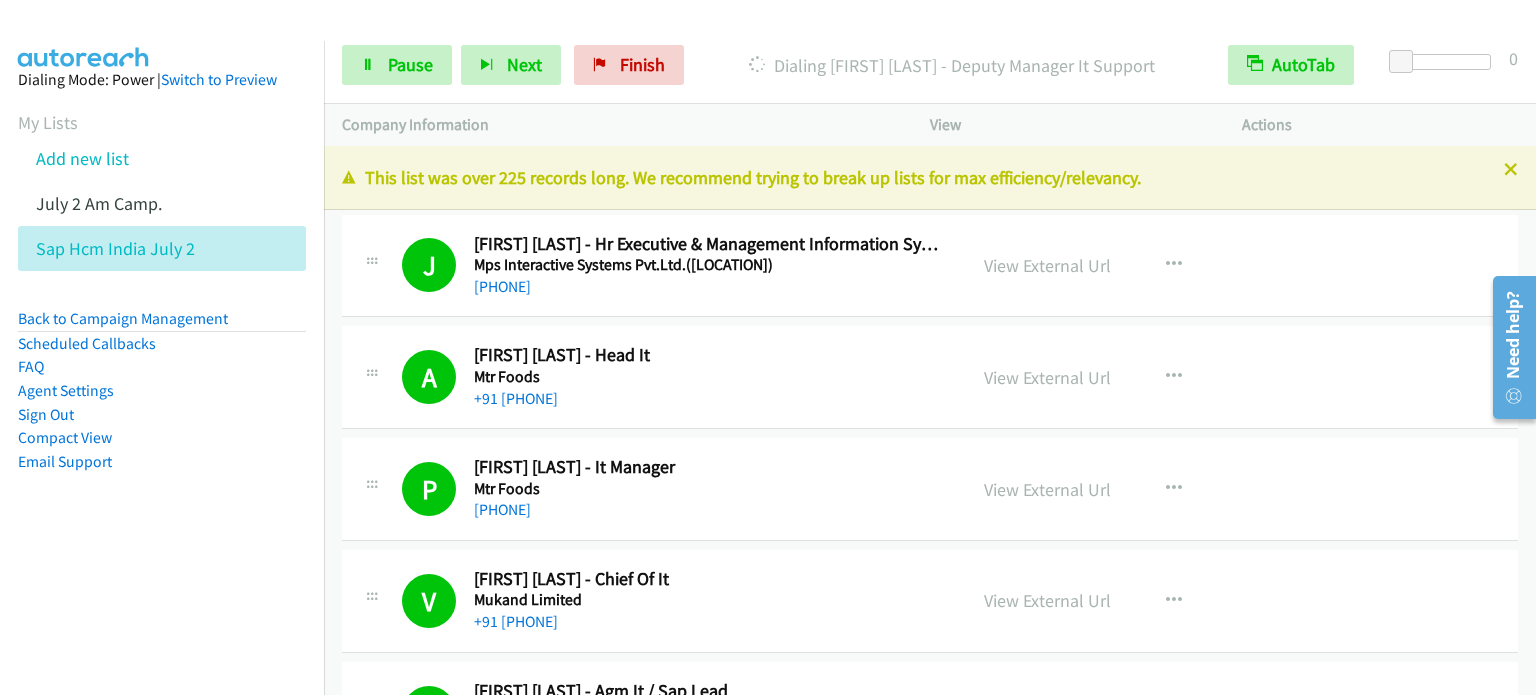 click on "Dialing Mode: Power
|
Switch to Preview
My Lists
Add new list
July 2 Am Camp.
Sap Hcm India July 2
Back to Campaign Management
Scheduled Callbacks
FAQ
Agent Settings
Sign Out
Compact View
Email Support" at bounding box center (162, 302) 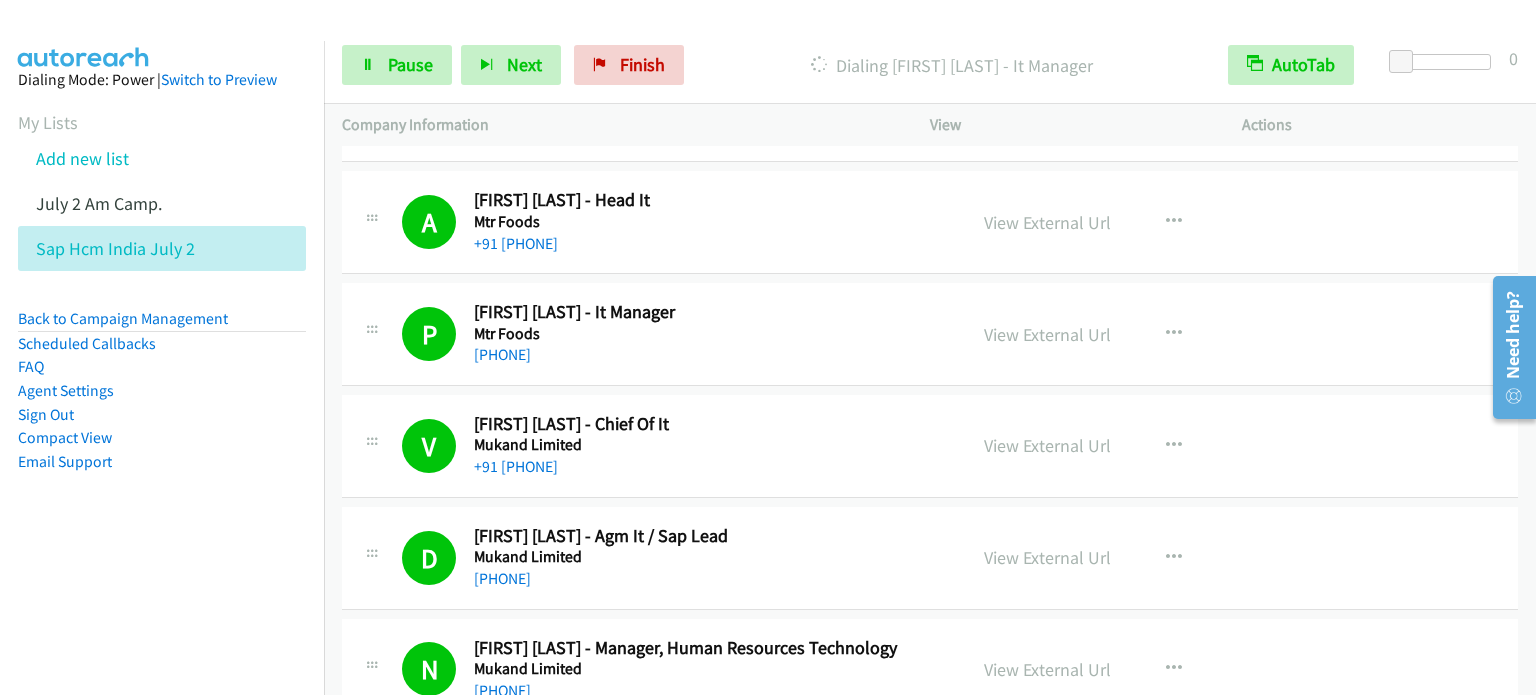scroll, scrollTop: 0, scrollLeft: 0, axis: both 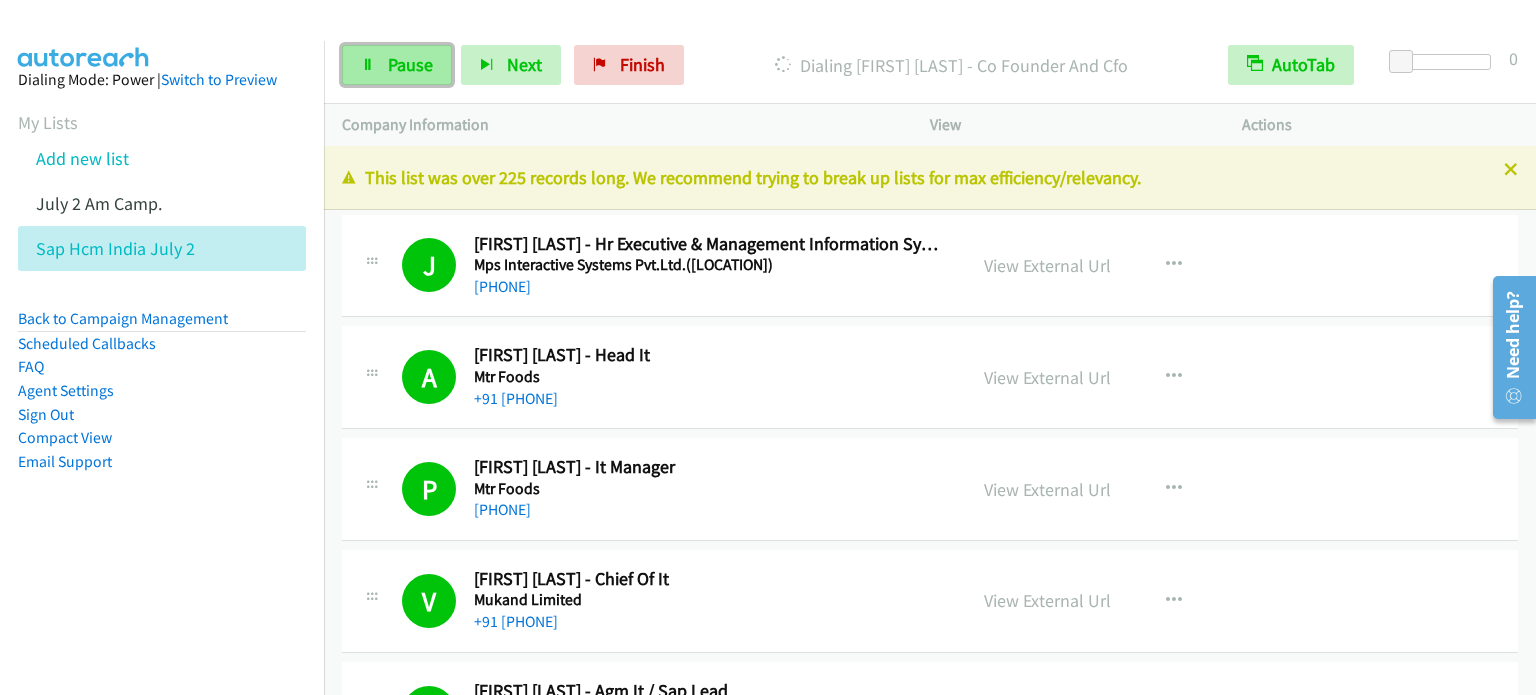 click on "Pause" at bounding box center (410, 64) 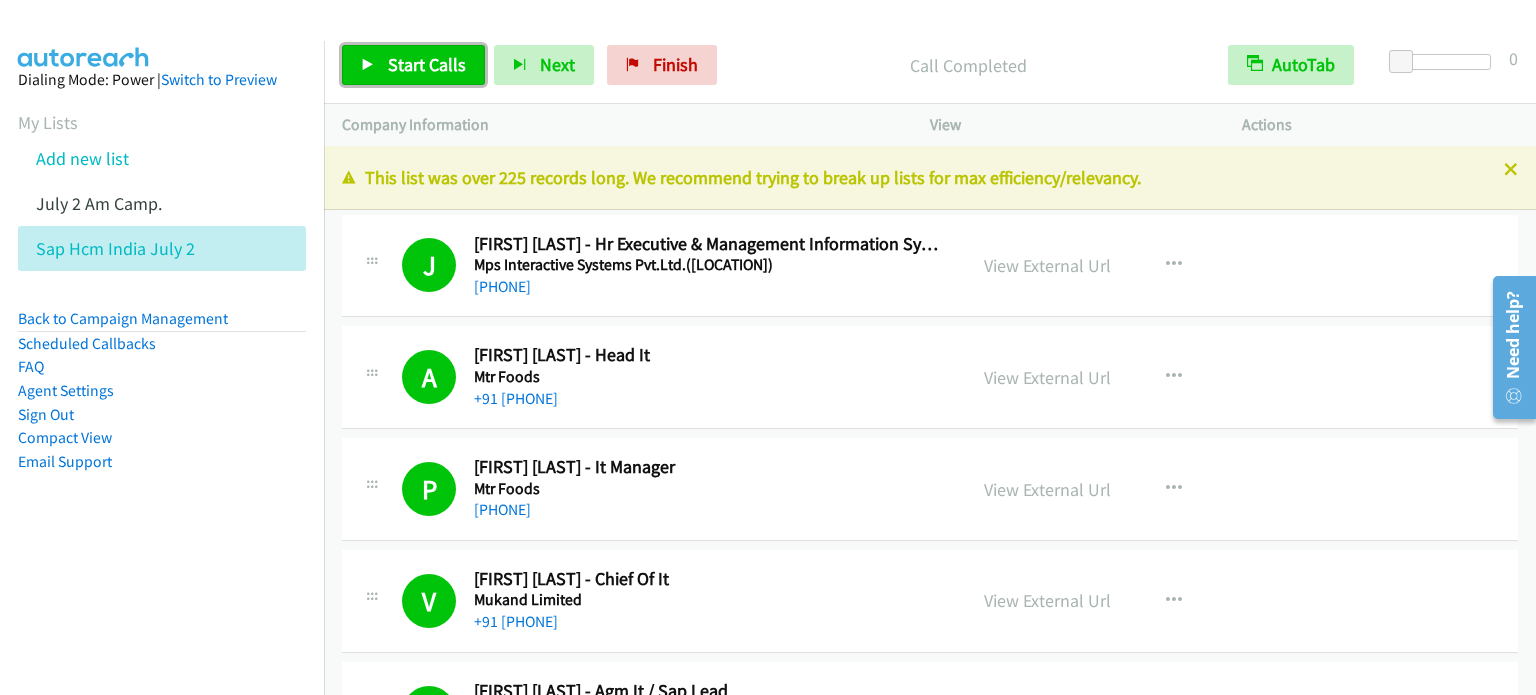 click on "Start Calls" at bounding box center (427, 64) 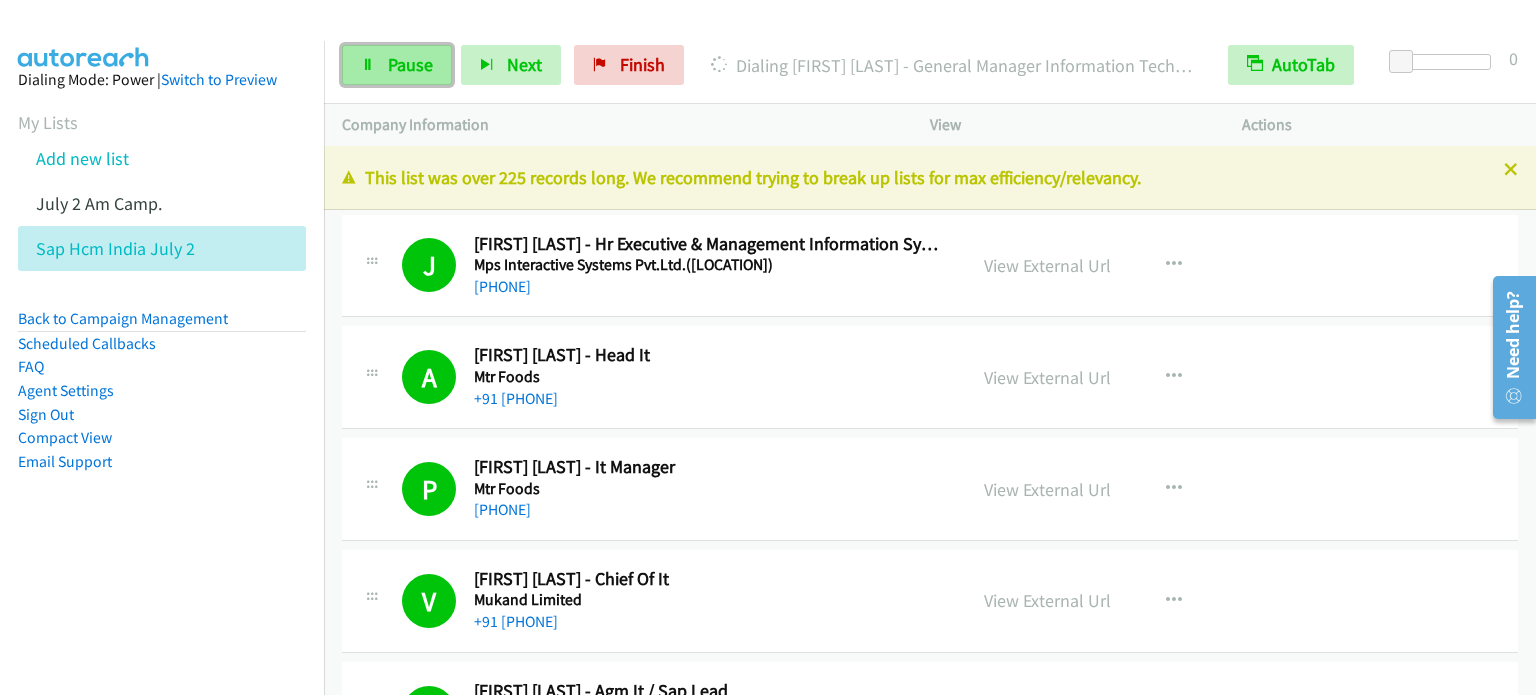 click on "Pause" at bounding box center [410, 64] 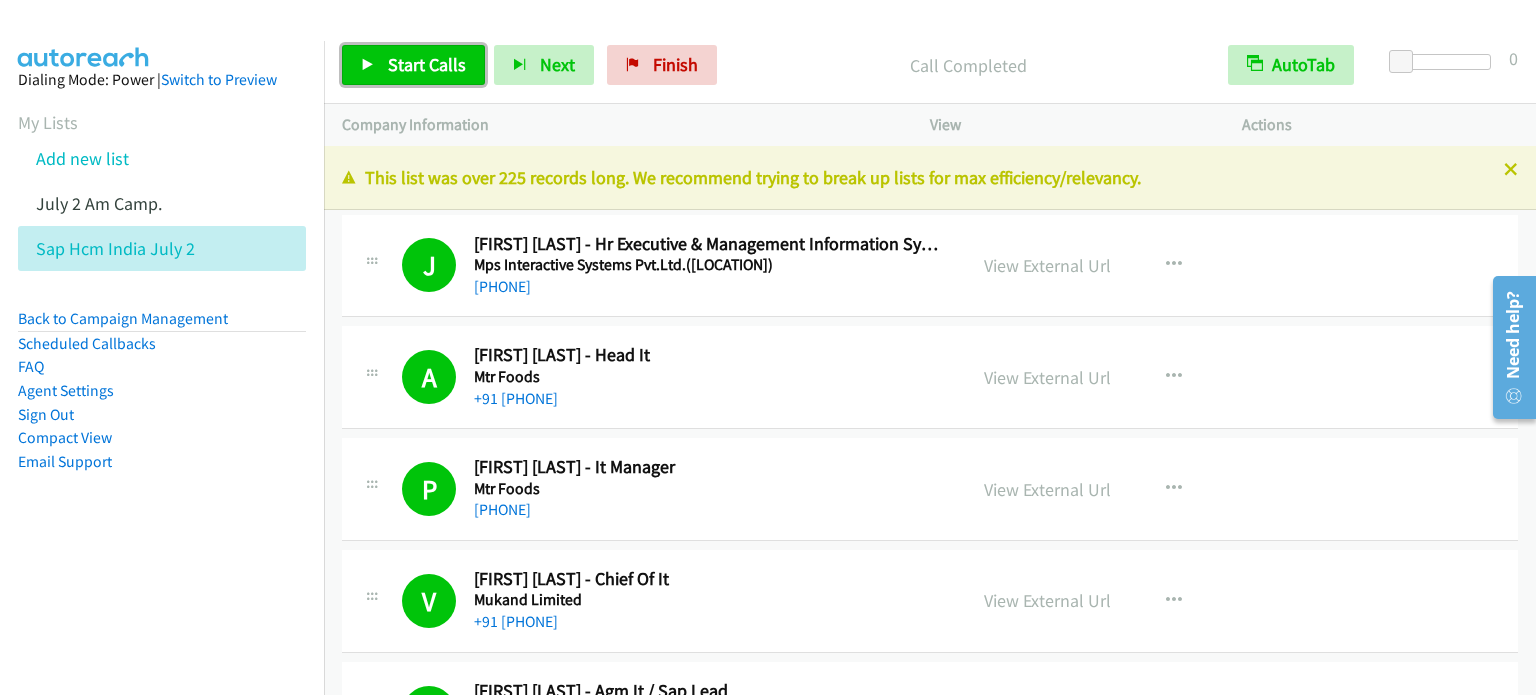 click on "Start Calls" at bounding box center [427, 64] 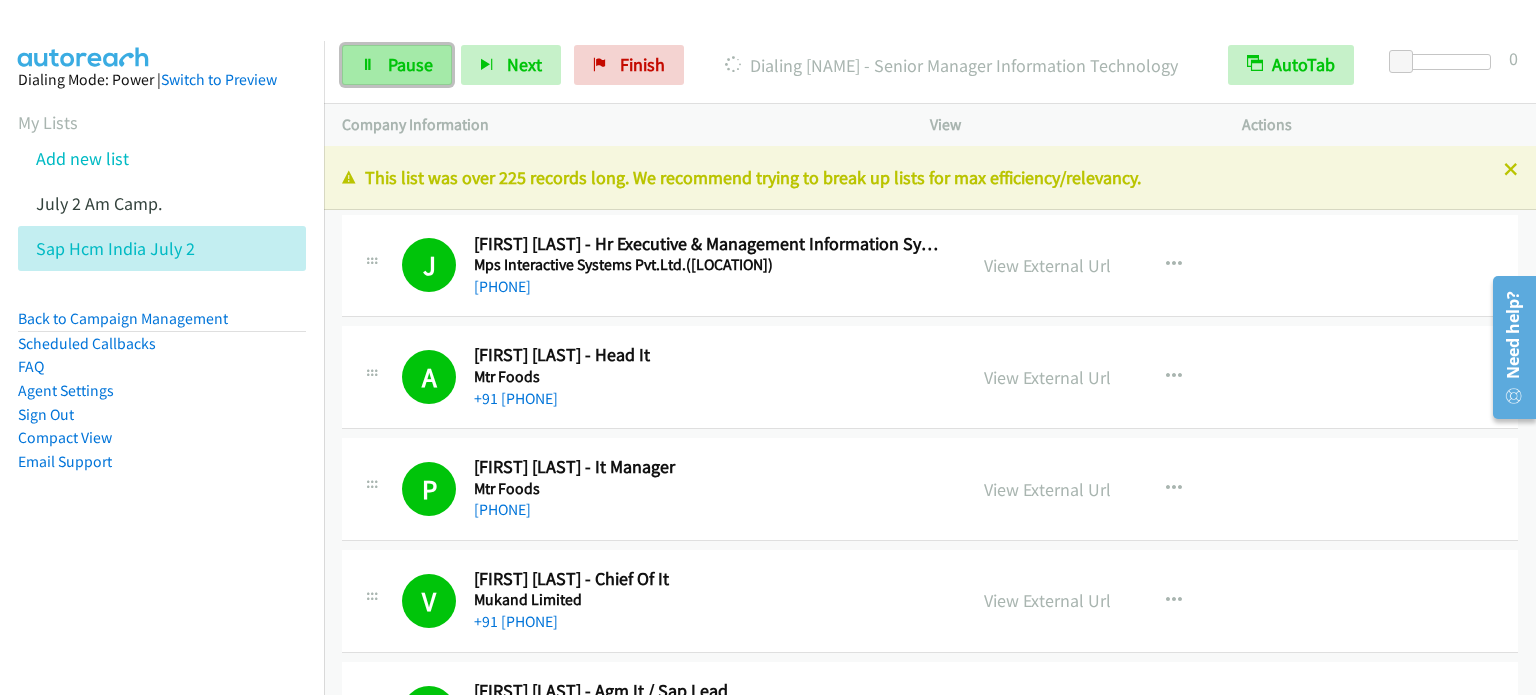 click on "Pause" at bounding box center (410, 64) 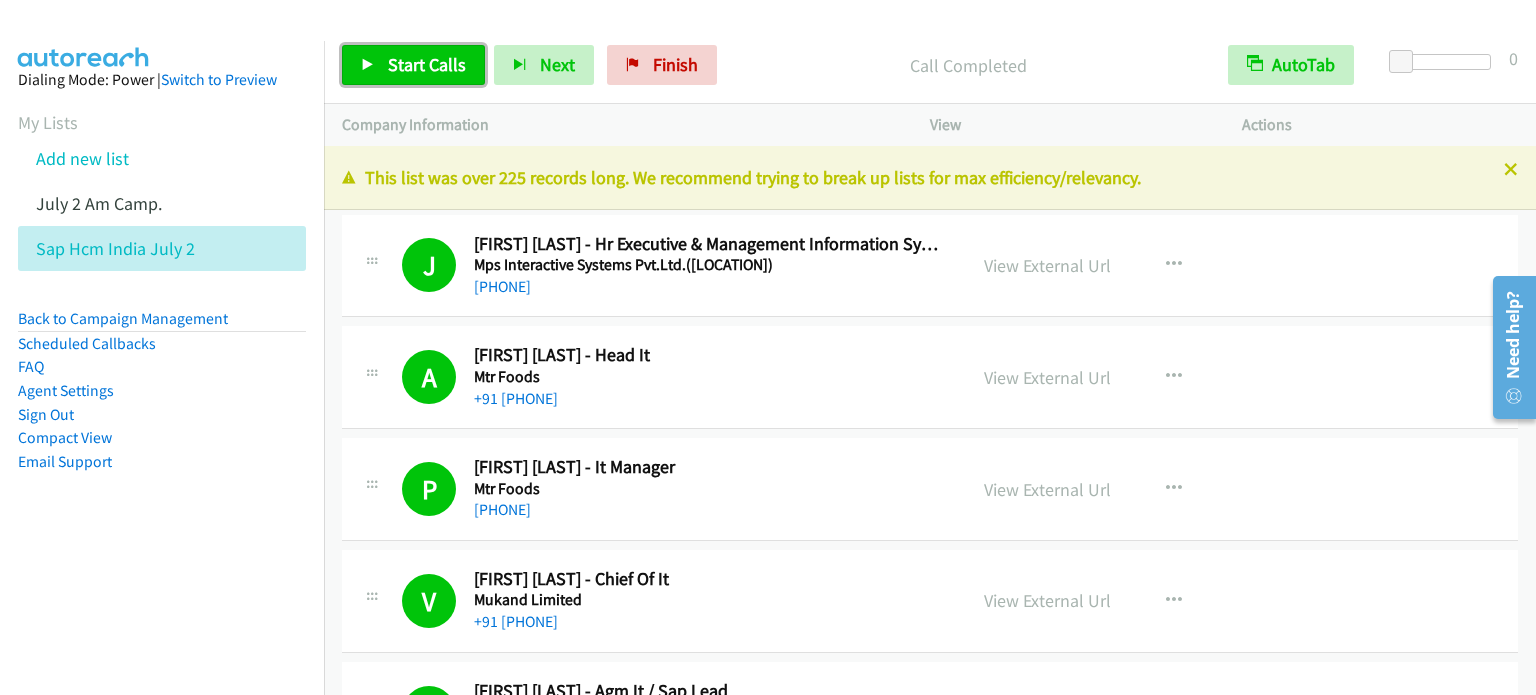 click on "Start Calls" at bounding box center (427, 64) 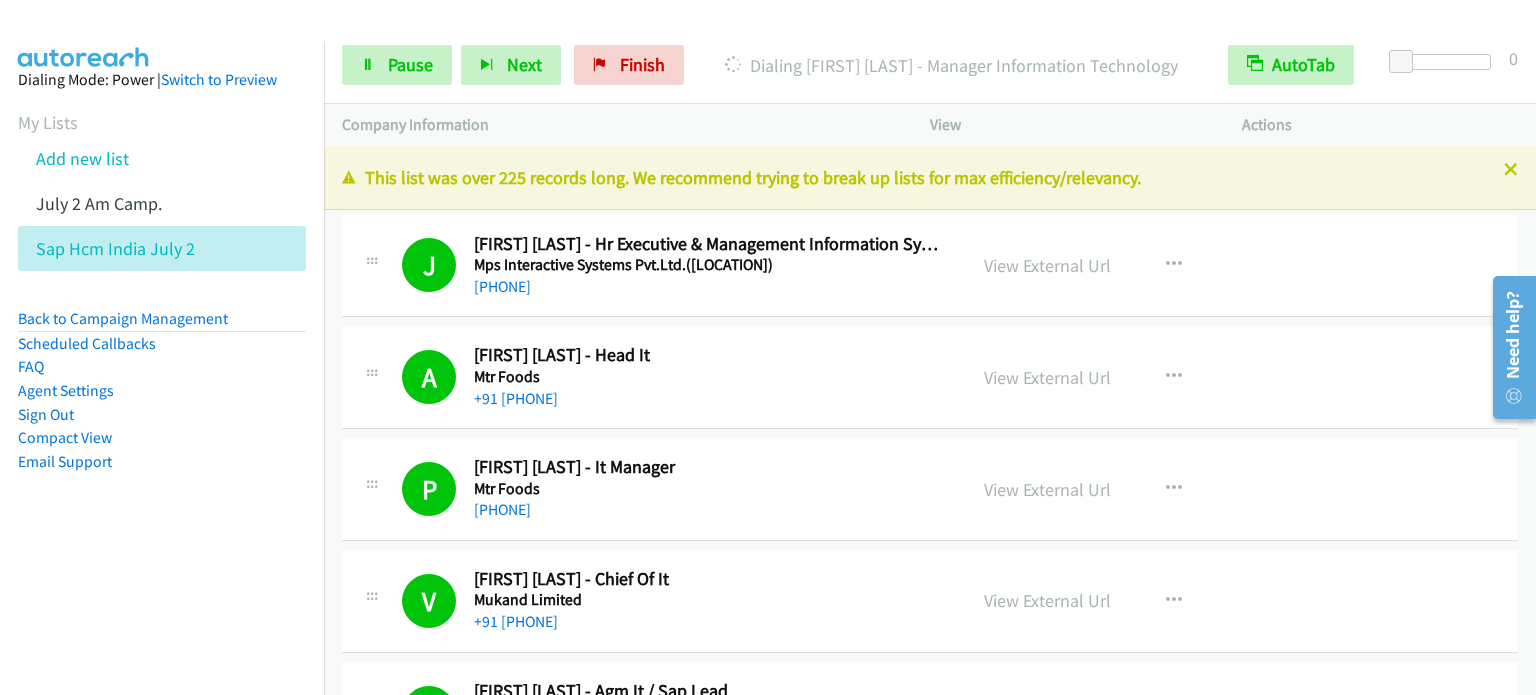 click on "Dialing Mode: Power
|
Switch to Preview
My Lists
Add new list
July 2 Am Camp.
Sap Hcm India July 2
Back to Campaign Management
Scheduled Callbacks
FAQ
Agent Settings
Sign Out
Compact View
Email Support" at bounding box center (162, 302) 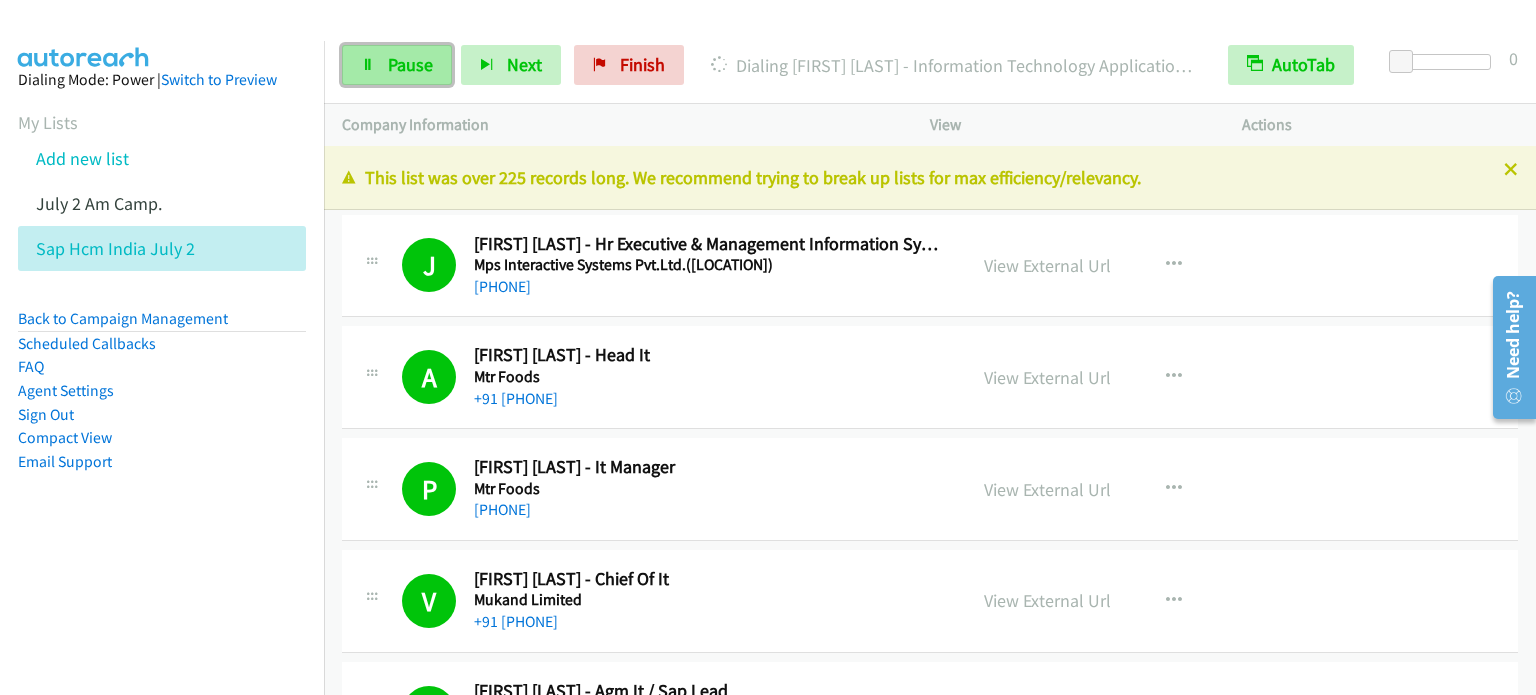 click on "Pause" at bounding box center (410, 64) 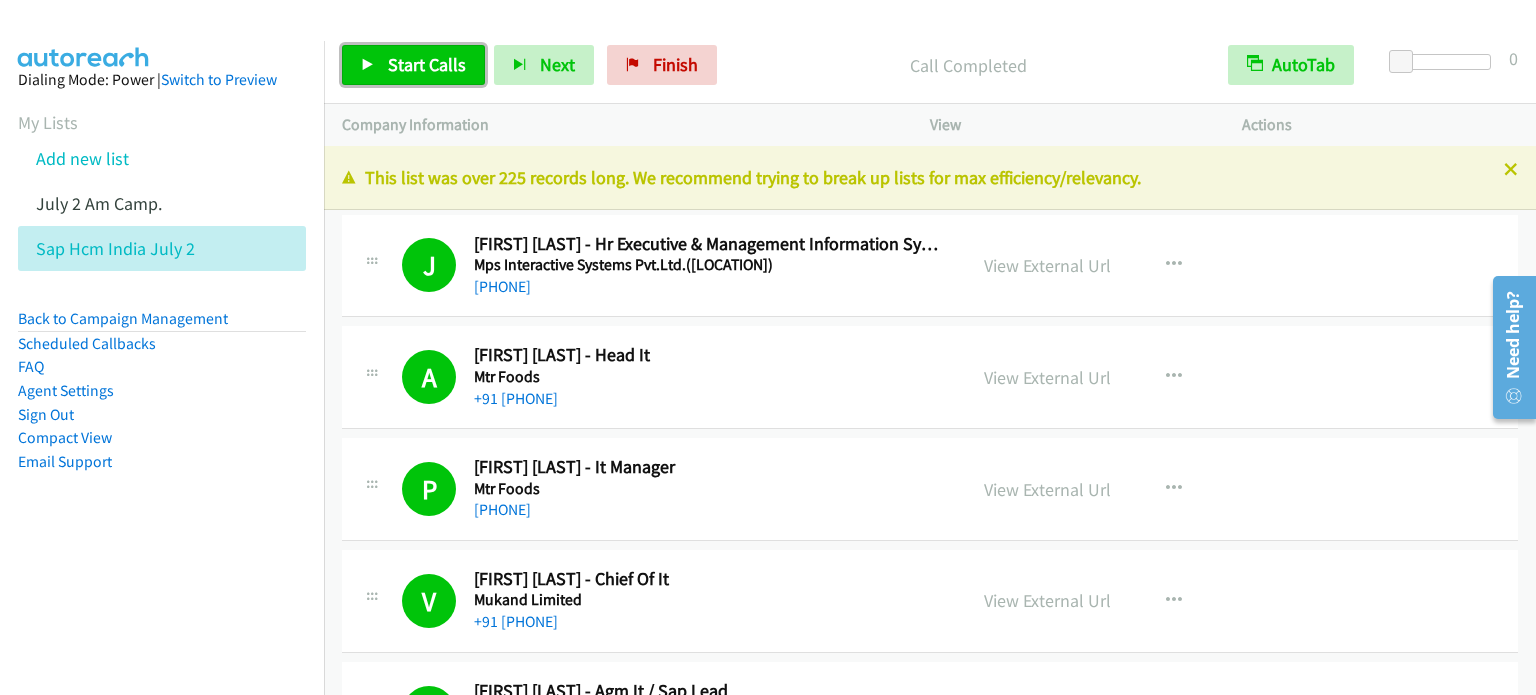 click on "Start Calls" at bounding box center [427, 64] 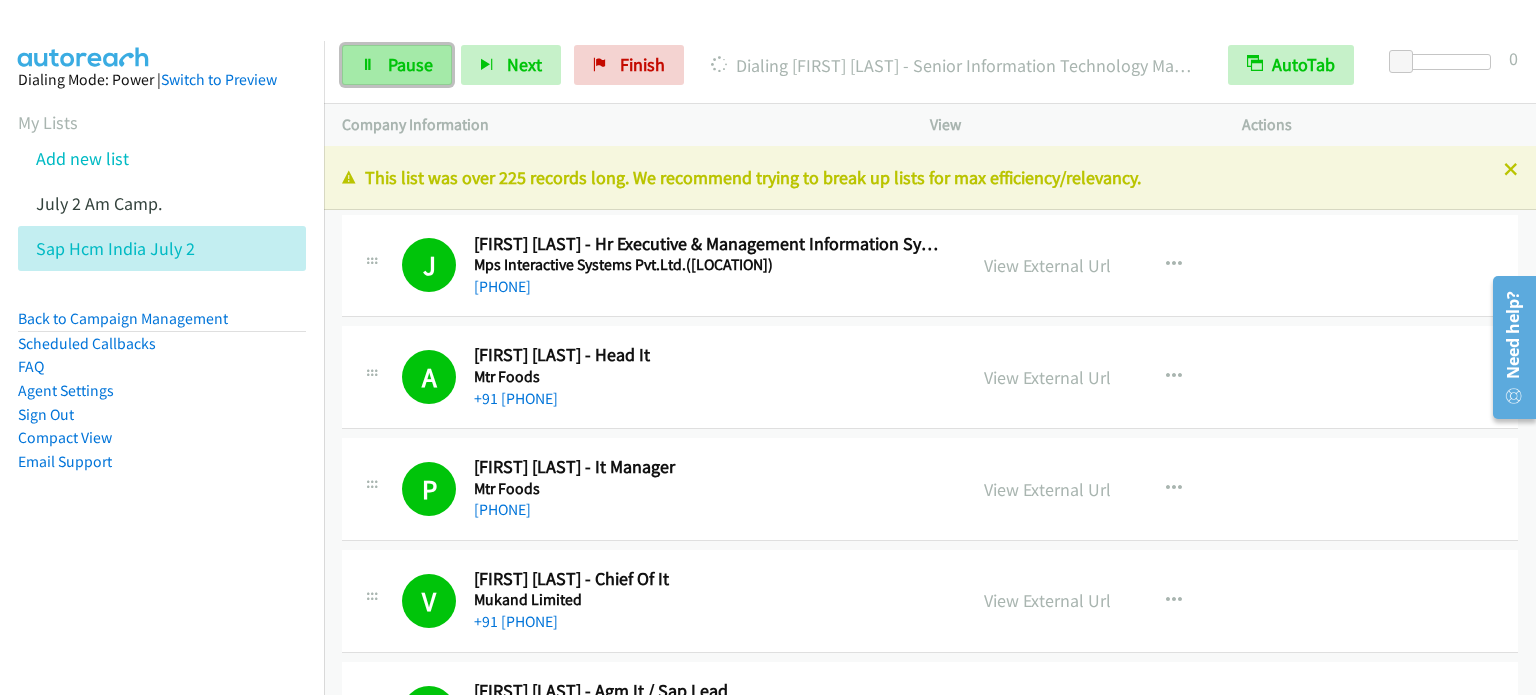 click on "Pause" at bounding box center [410, 64] 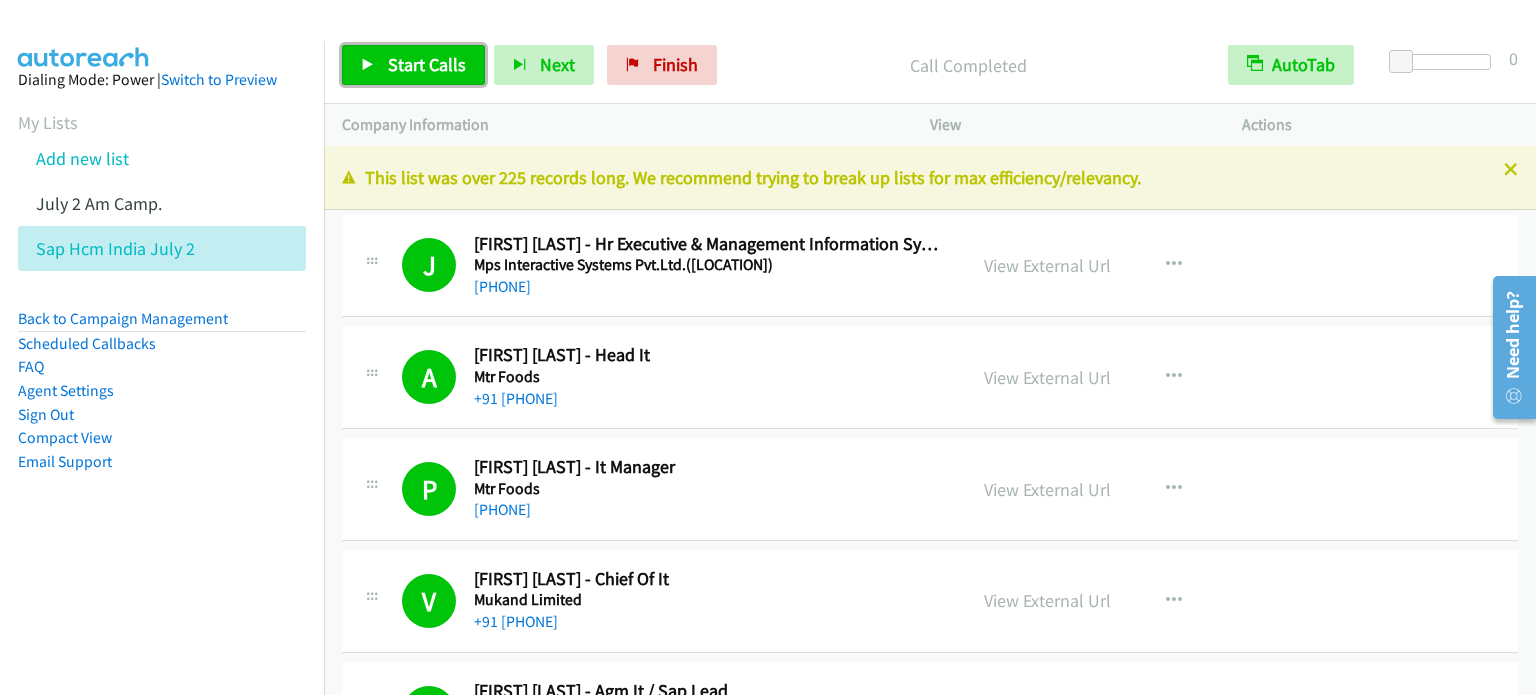 click on "Start Calls" at bounding box center [427, 64] 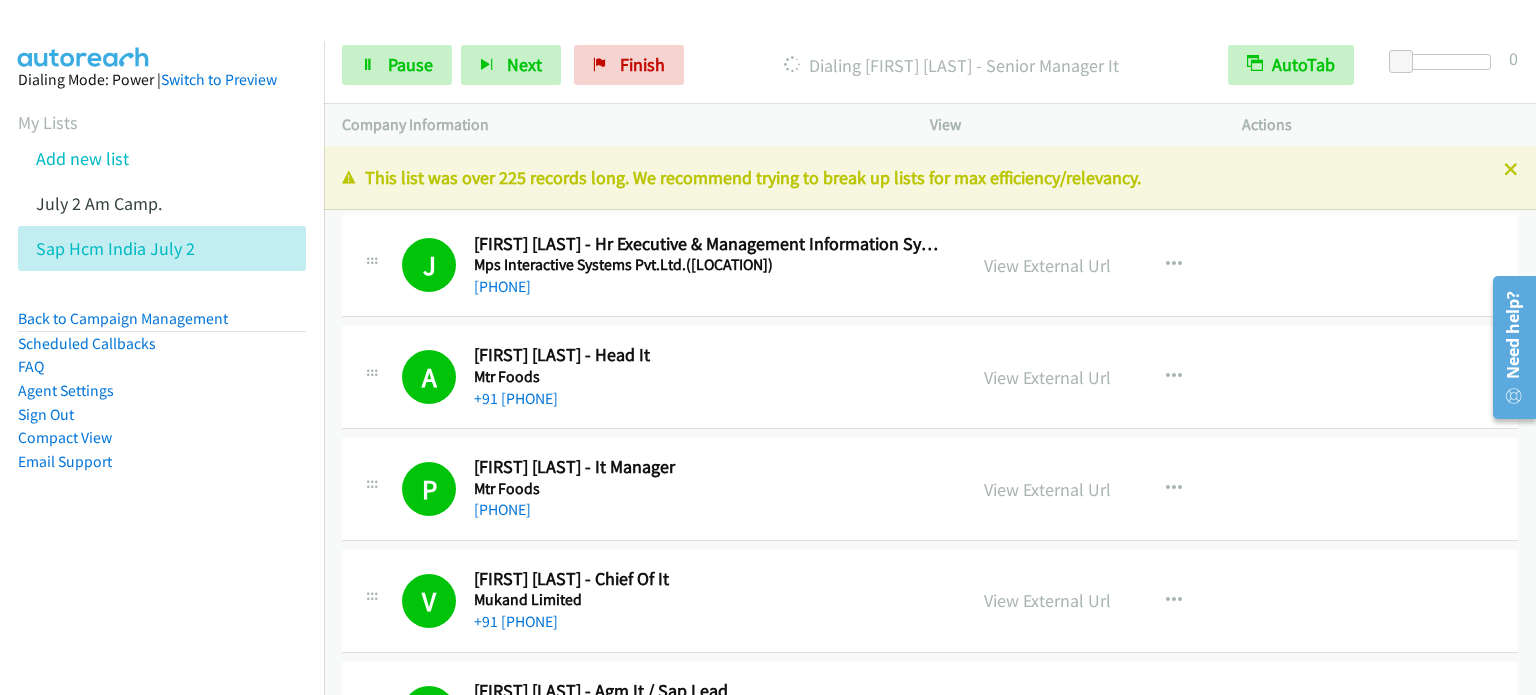 click on "Dialing Mode: Power
|
Switch to Preview
My Lists
Add new list
July 2 Am Camp.
Sap Hcm India July 2
Back to Campaign Management
Scheduled Callbacks
FAQ
Agent Settings
Sign Out
Compact View
Email Support" at bounding box center (162, 388) 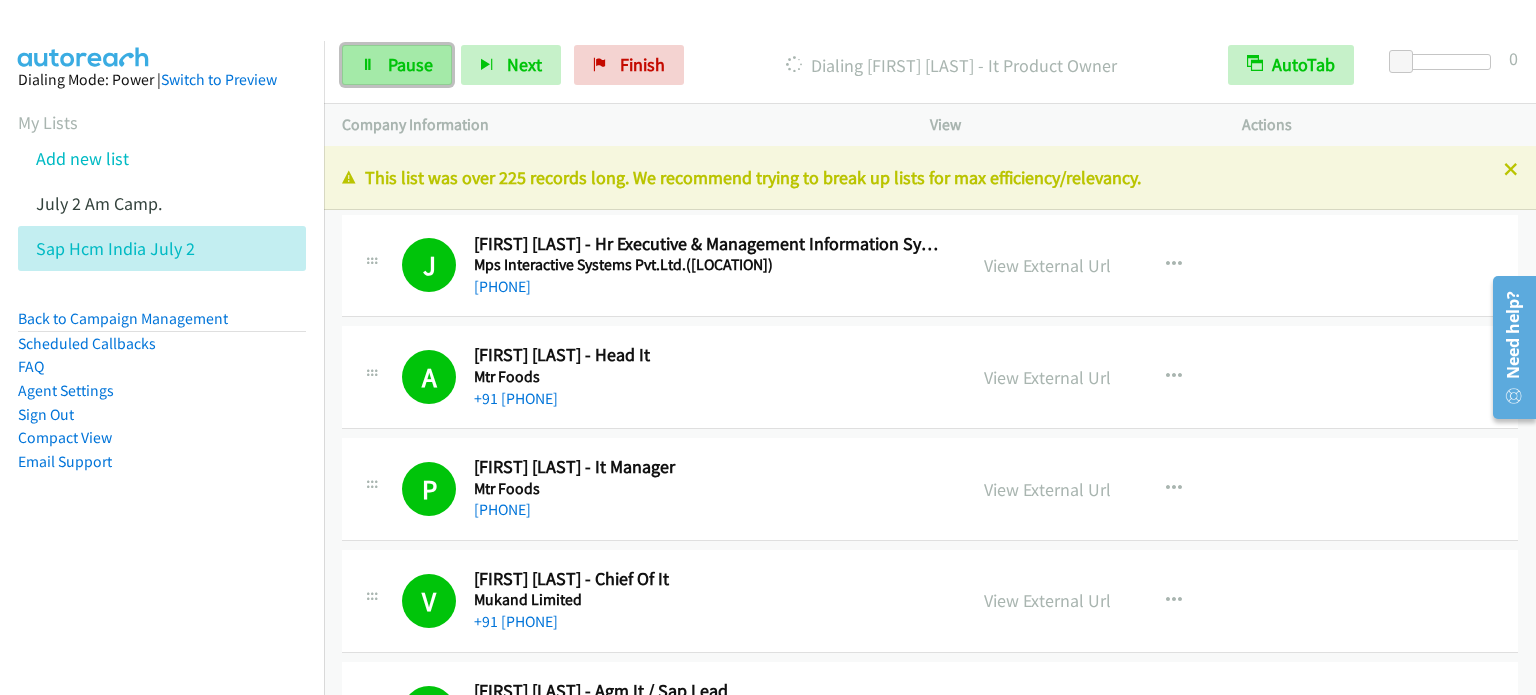 click on "Pause" at bounding box center [410, 64] 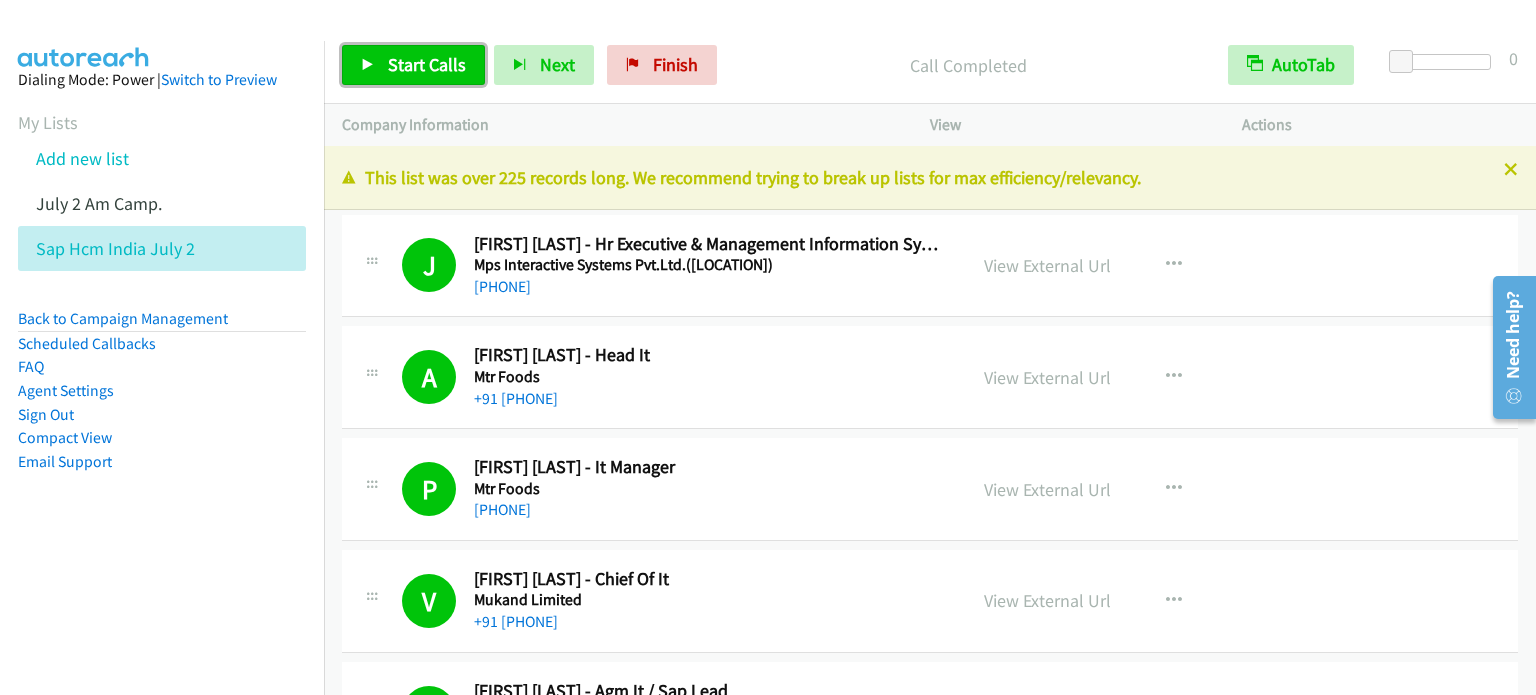 click on "Start Calls" at bounding box center (427, 64) 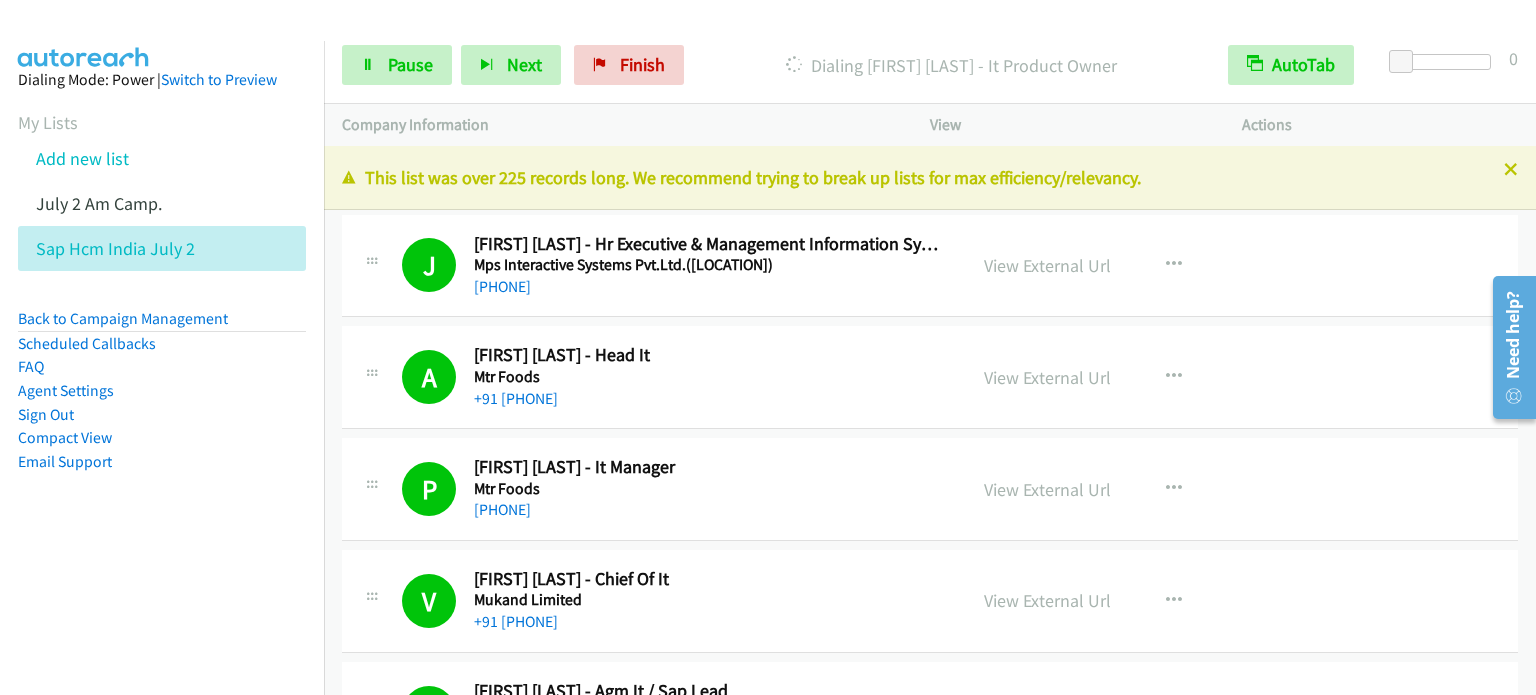 drag, startPoint x: 156, startPoint y: 522, endPoint x: 227, endPoint y: 320, distance: 214.11446 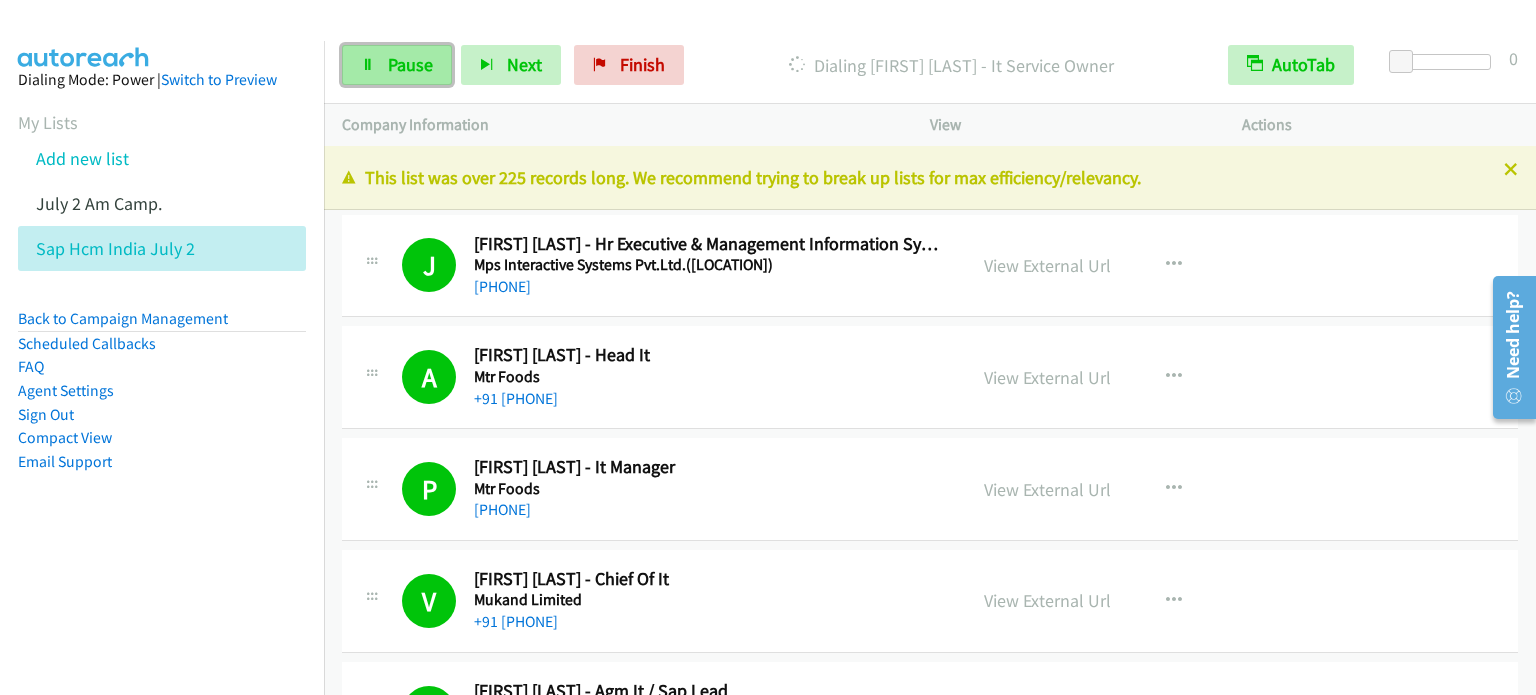 click on "Pause" at bounding box center (397, 65) 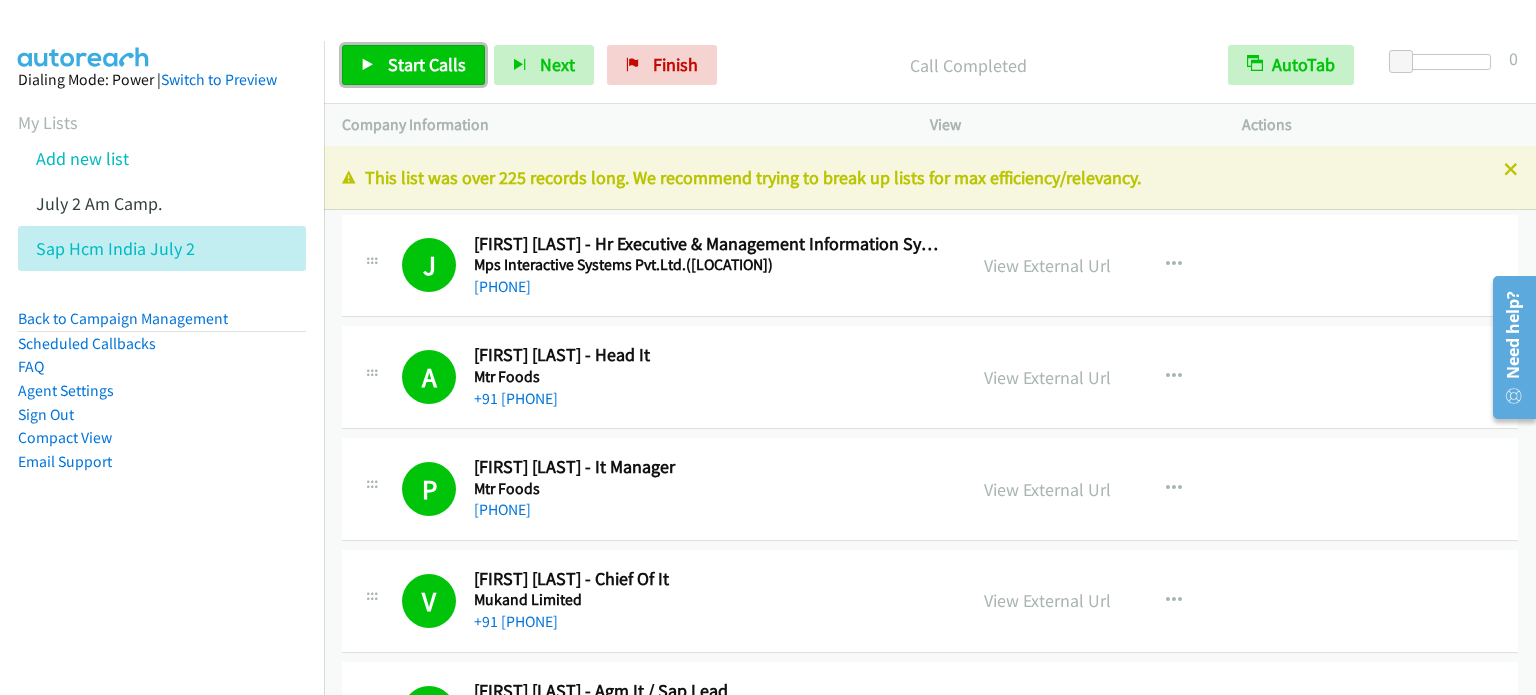 click on "Start Calls" at bounding box center [427, 64] 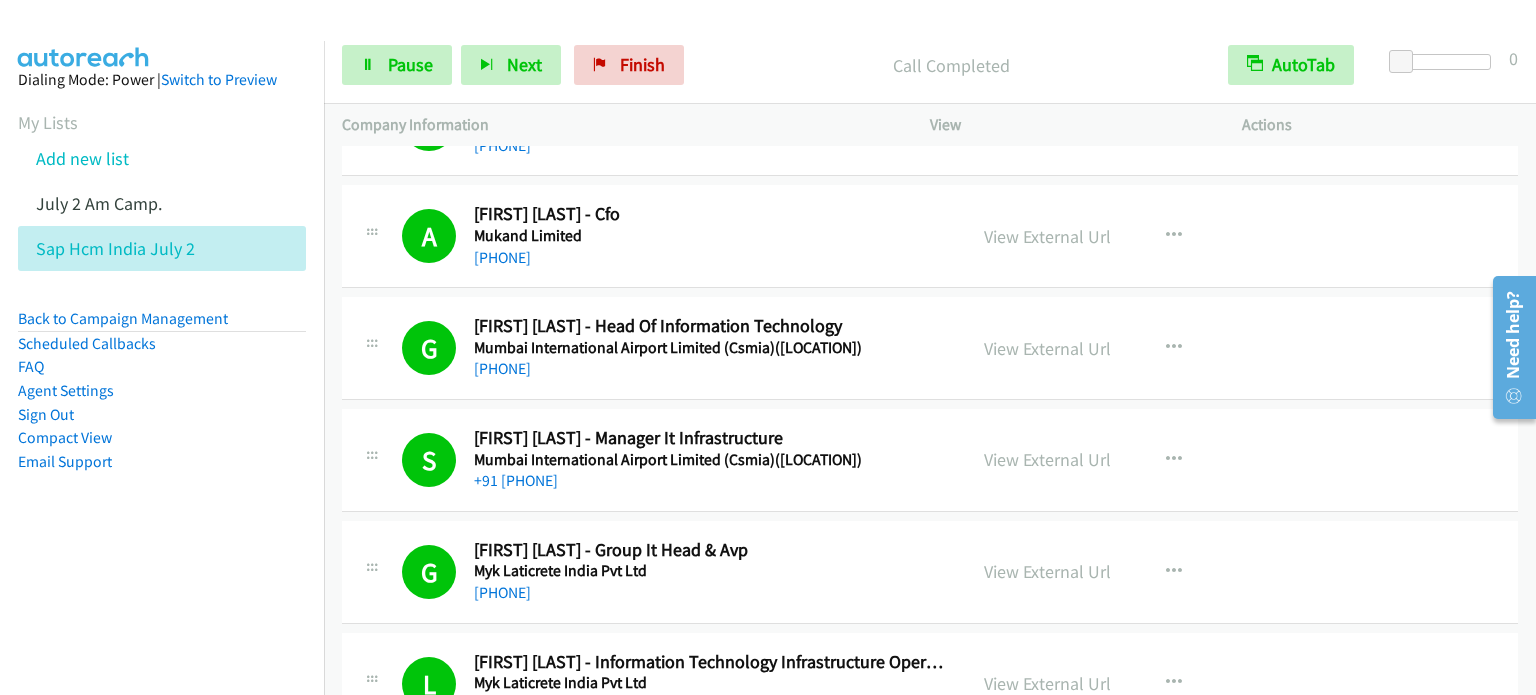 scroll, scrollTop: 100, scrollLeft: 0, axis: vertical 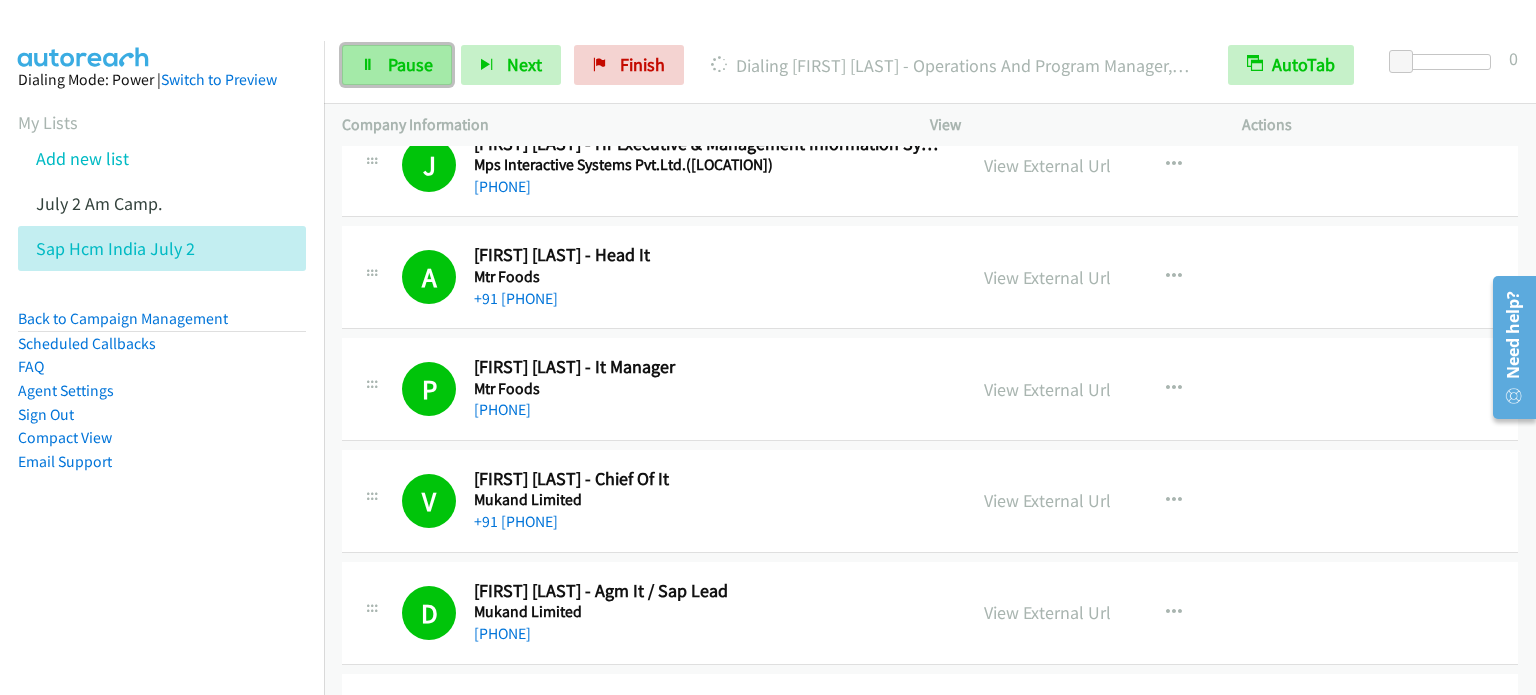 click on "Pause" at bounding box center [397, 65] 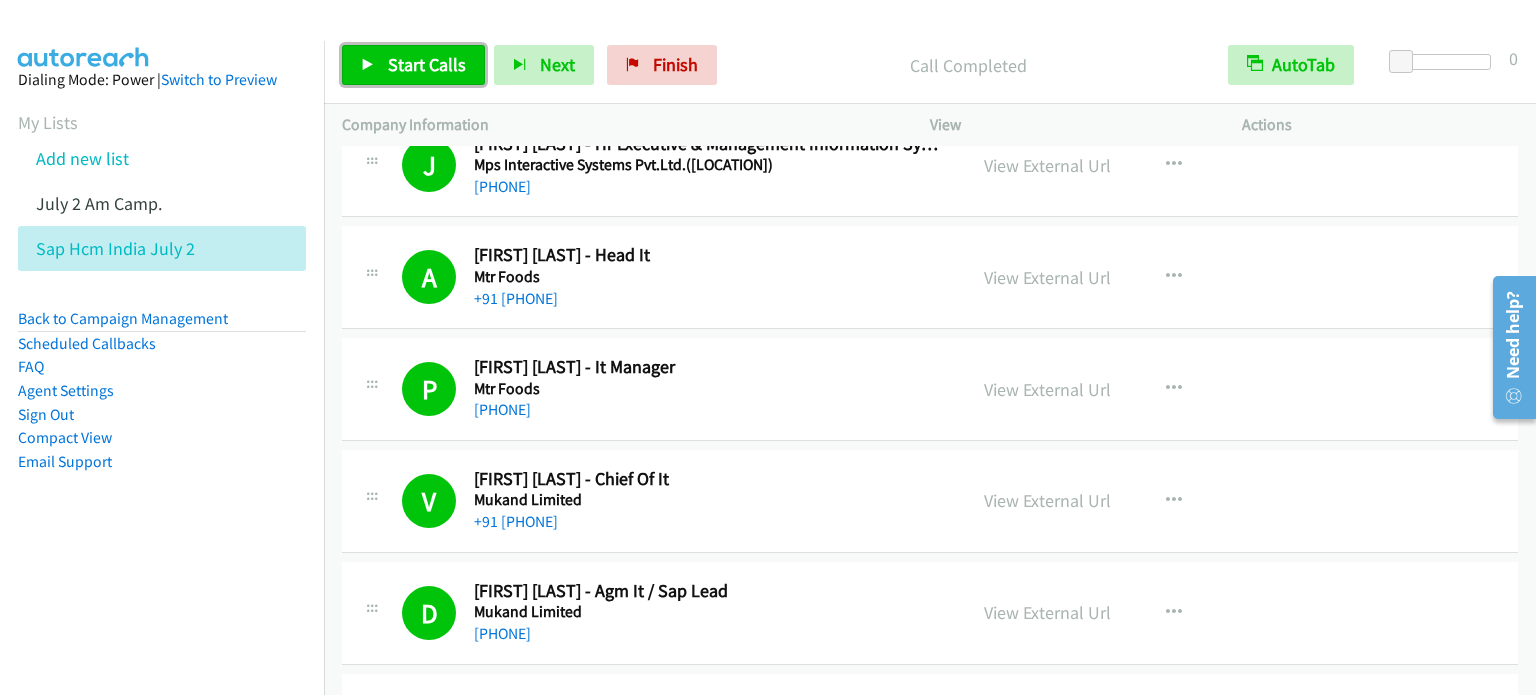 click on "Start Calls" at bounding box center [427, 64] 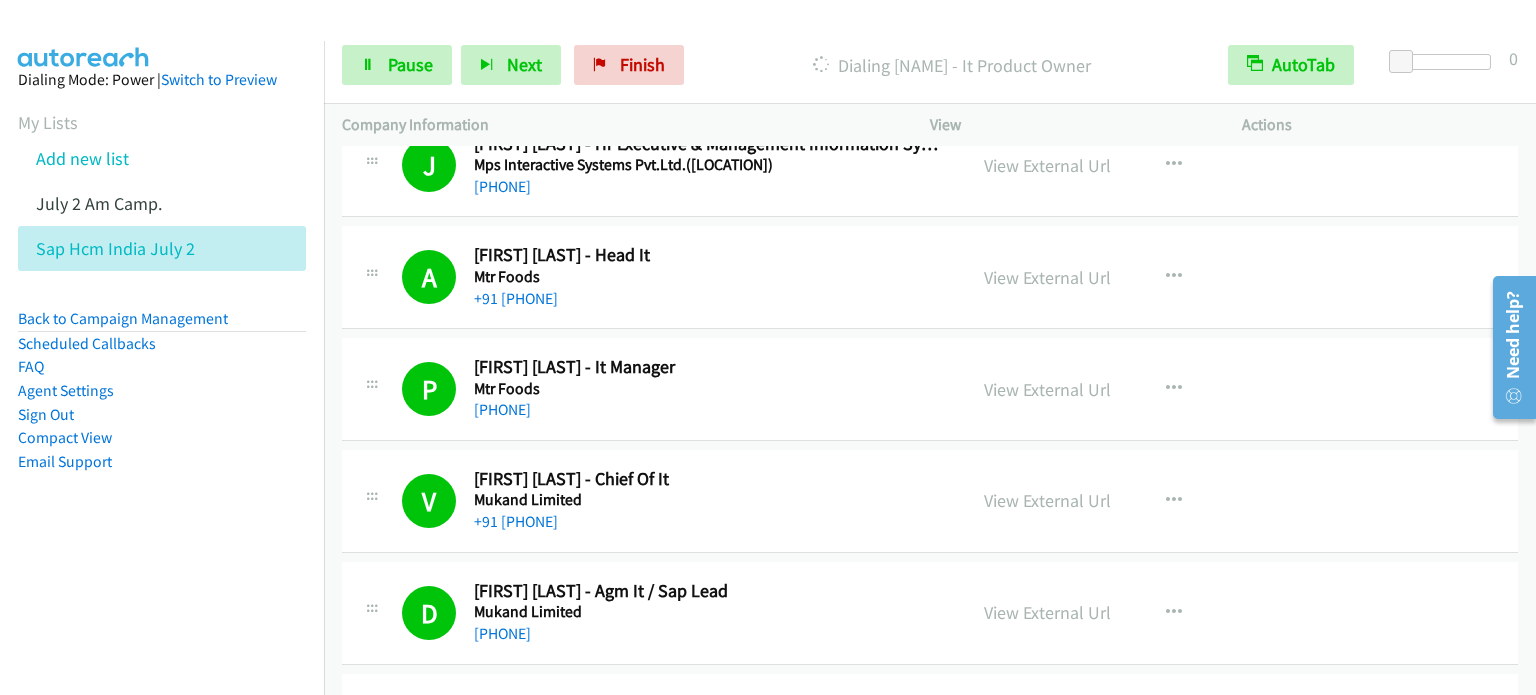 click on "Dialing Mode: Power
|
Switch to Preview
My Lists
Add new list
July 2 Am Camp.
Sap Hcm India July 2
Back to Campaign Management
Scheduled Callbacks
FAQ
Agent Settings
Sign Out
Compact View
Email Support" at bounding box center (162, 302) 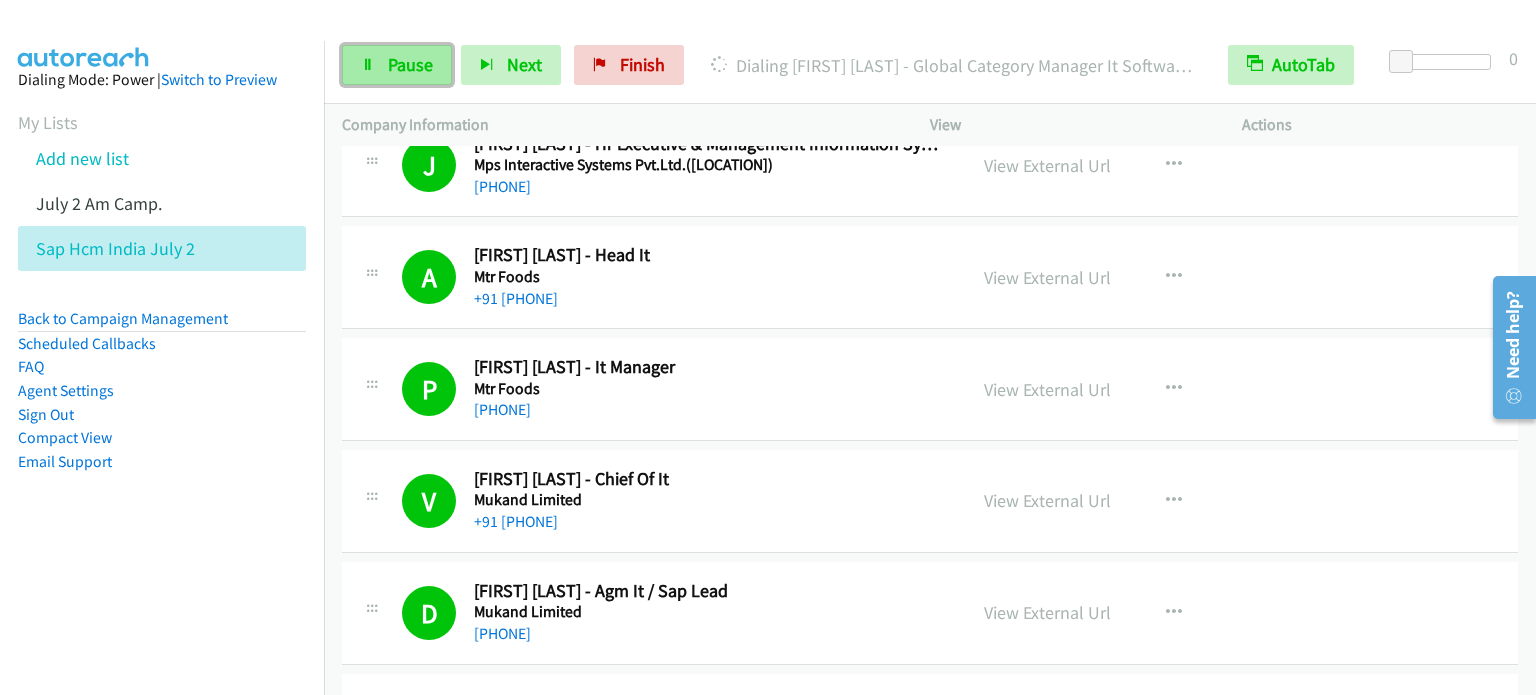 click on "Pause" at bounding box center (410, 64) 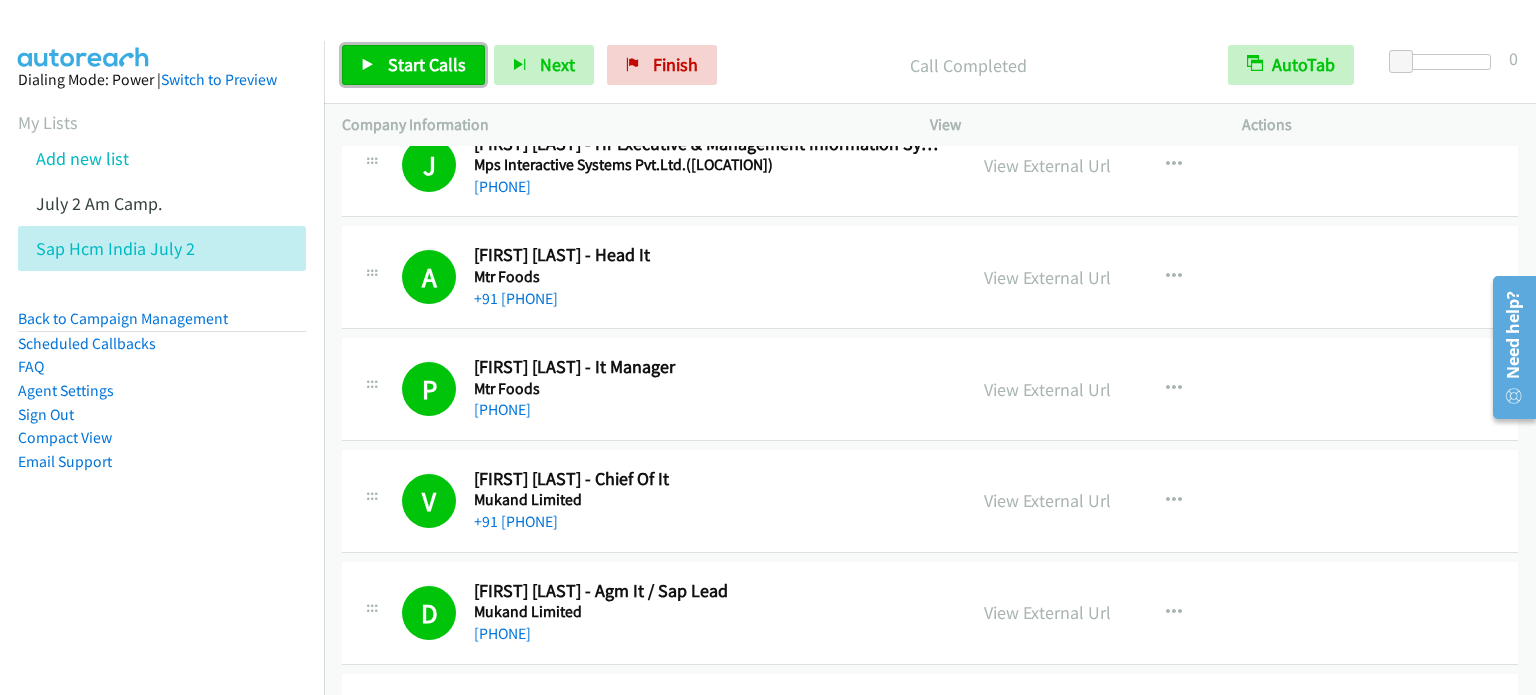 click on "Start Calls" at bounding box center [427, 64] 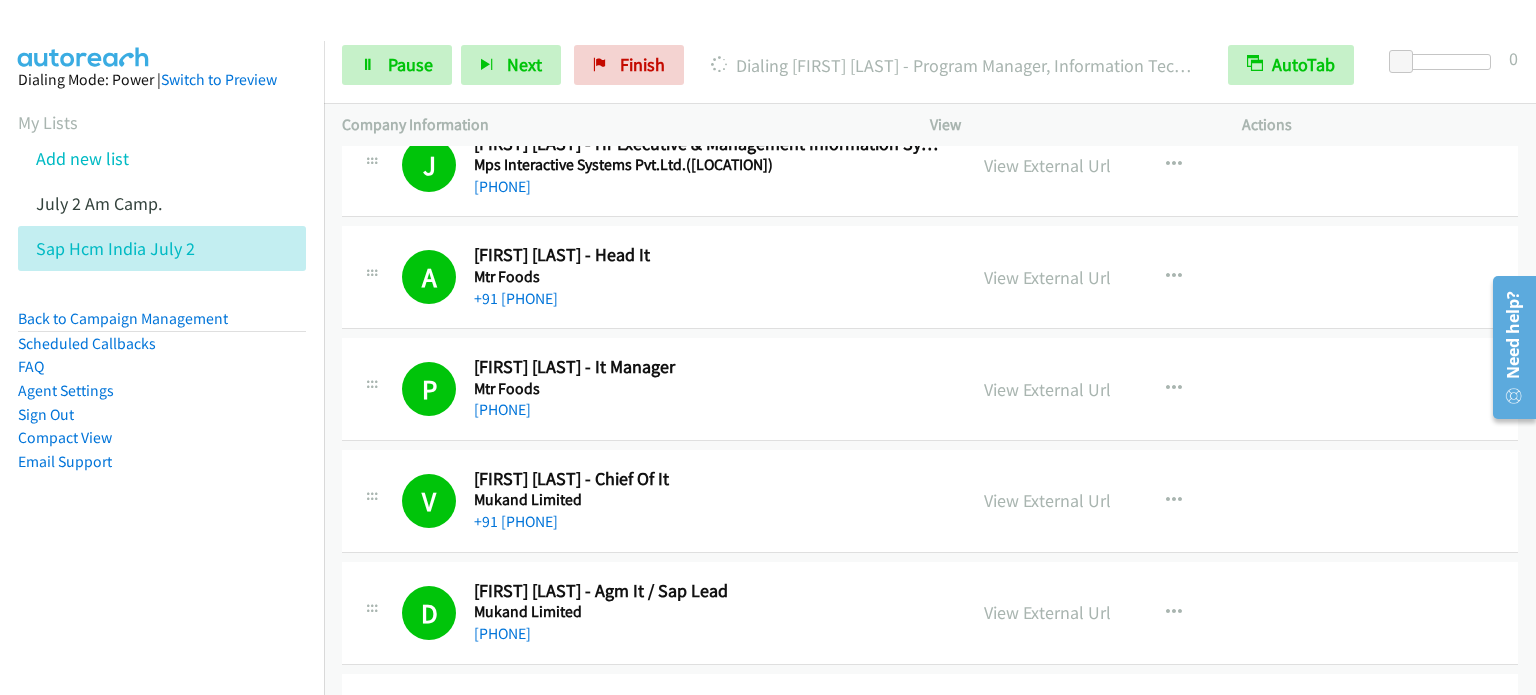 click on "Dialing Mode: Power
|
Switch to Preview
My Lists
Add new list
July 2 Am Camp.
Sap Hcm India July 2
Back to Campaign Management
Scheduled Callbacks
FAQ
Agent Settings
Sign Out
Compact View
Email Support" at bounding box center (162, 302) 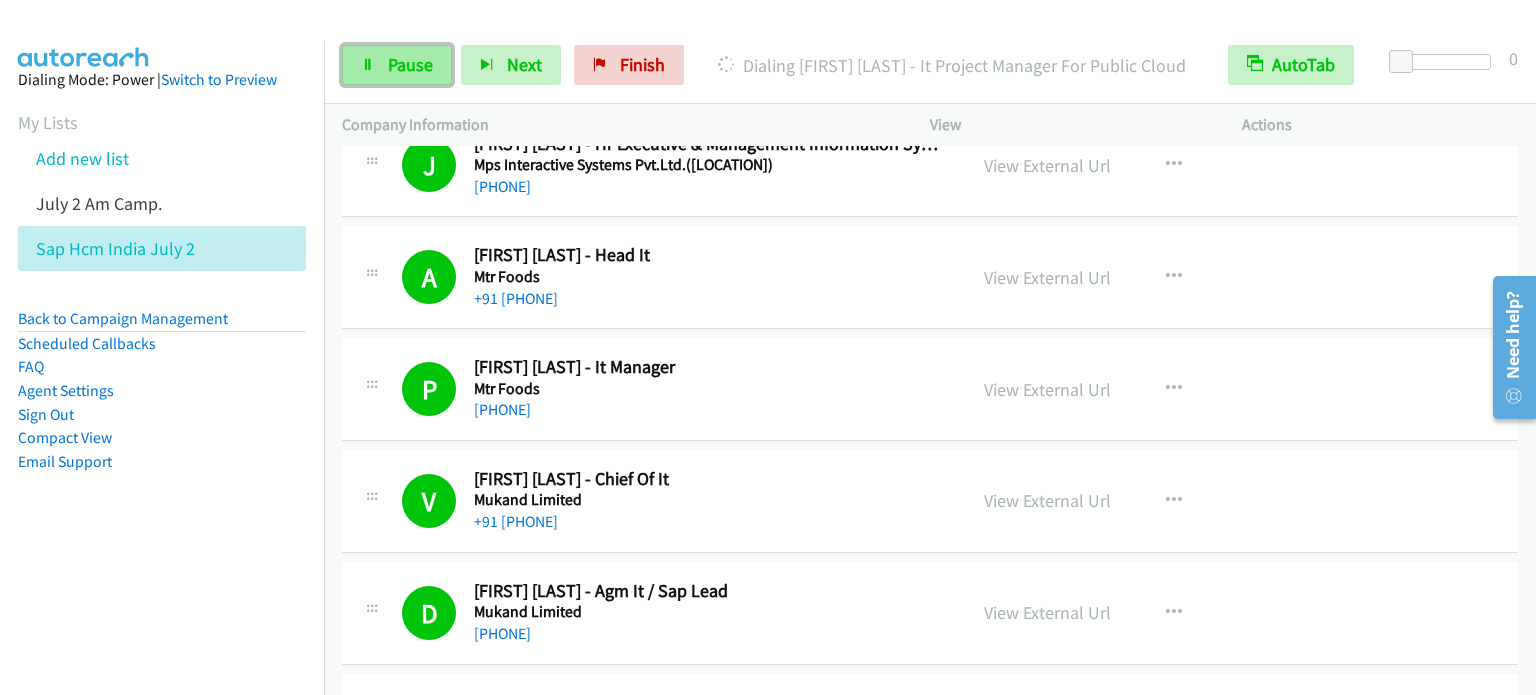 click on "Pause" at bounding box center [410, 64] 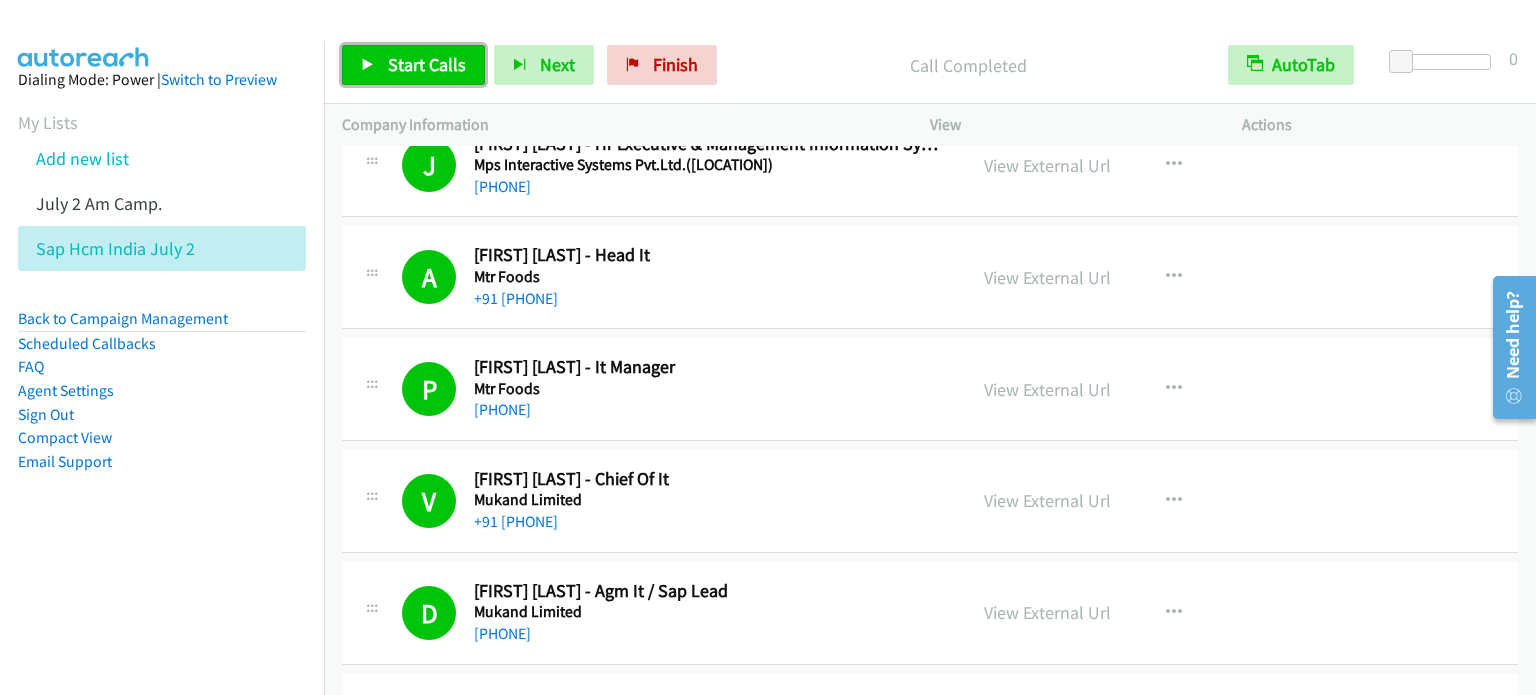 click on "Start Calls" at bounding box center (427, 64) 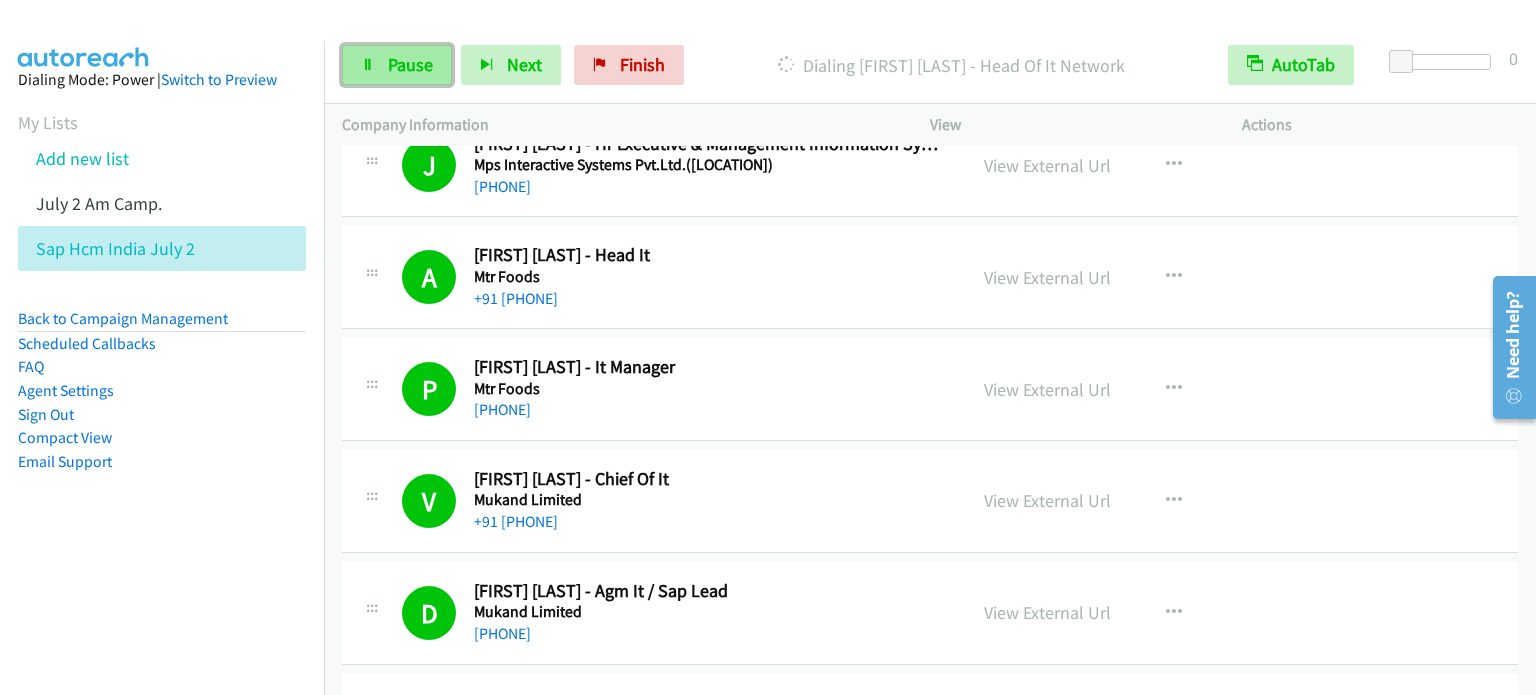 click on "Pause" at bounding box center [410, 64] 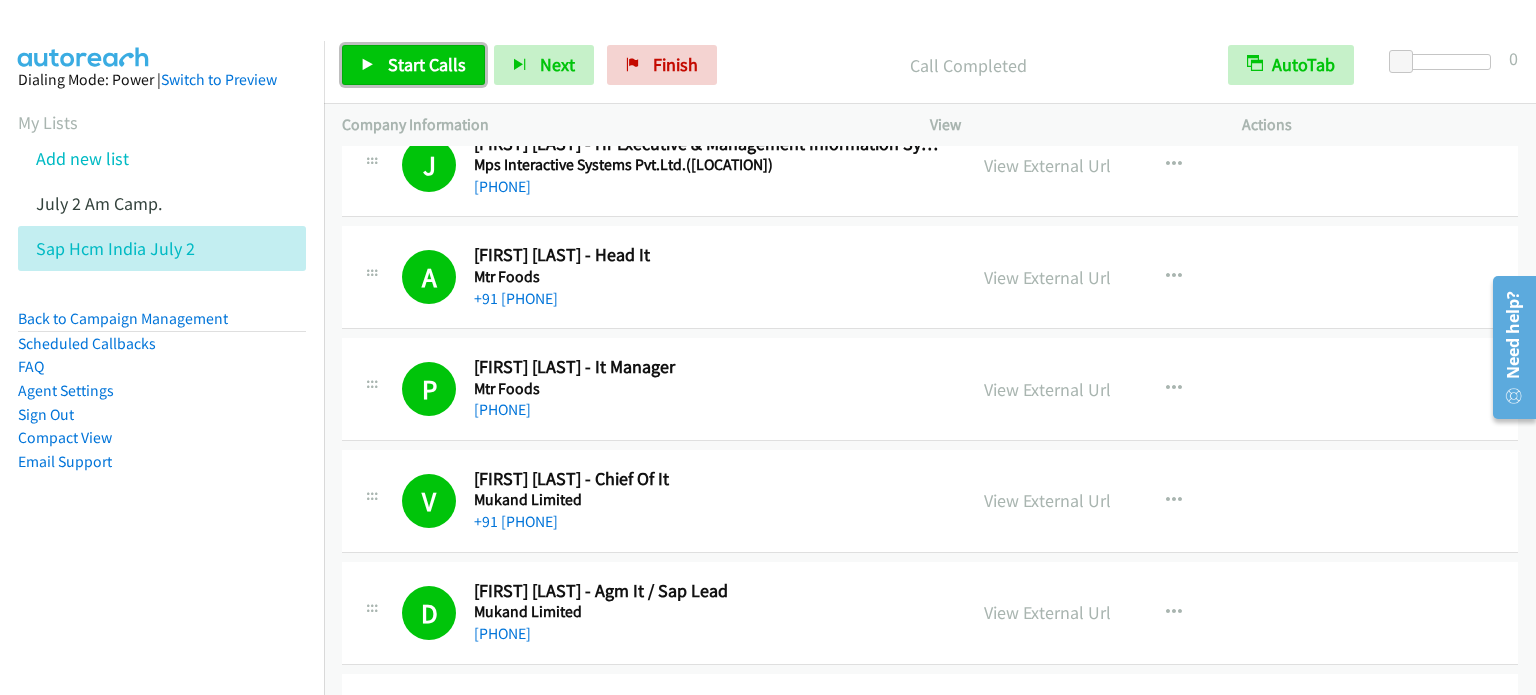 click on "Start Calls" at bounding box center [427, 64] 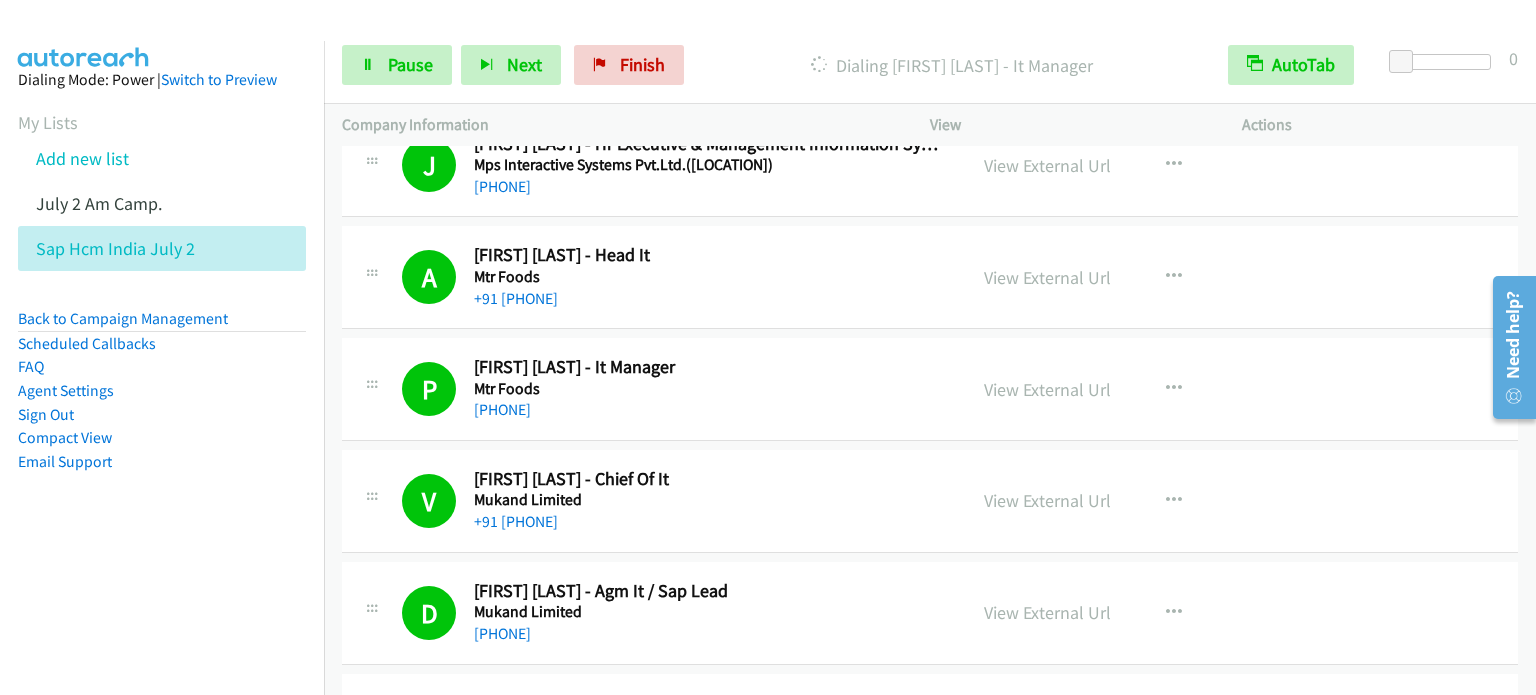 click on "Email Support" at bounding box center (162, 462) 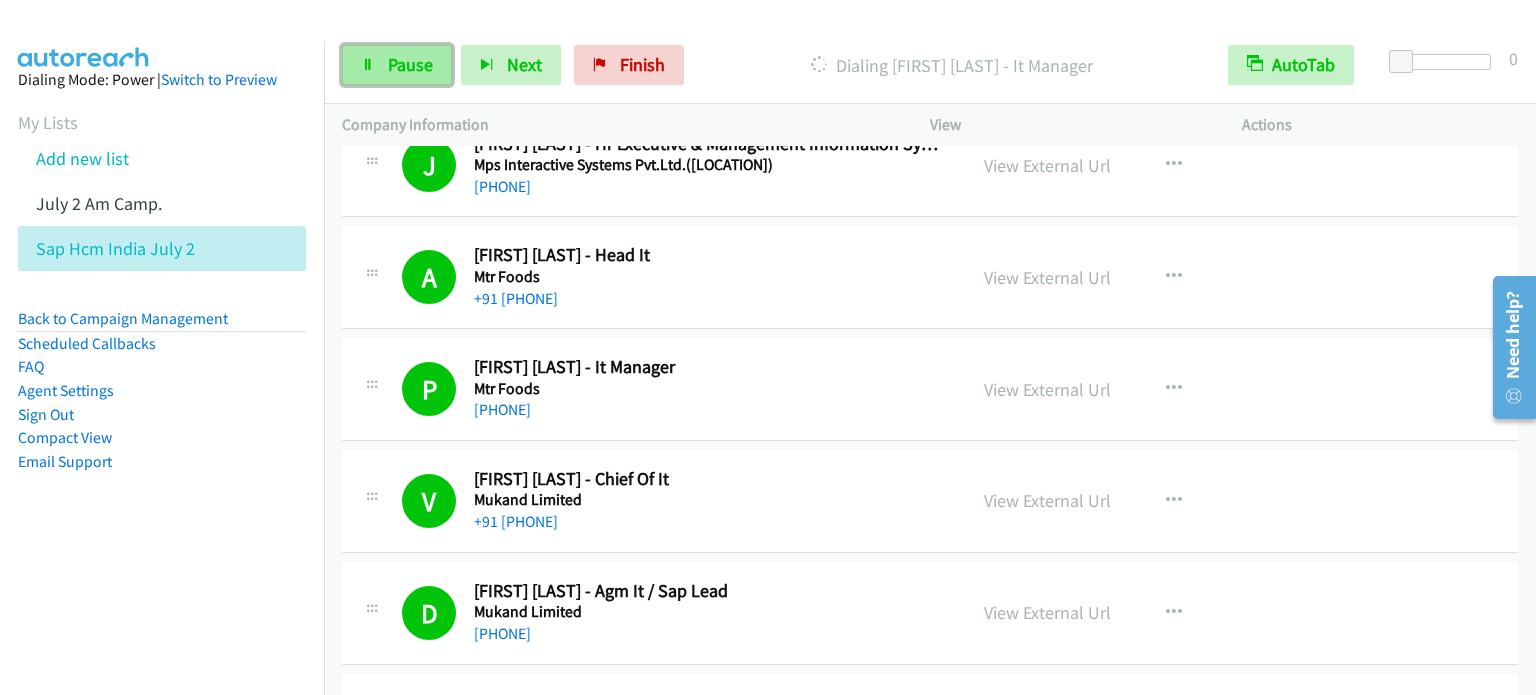 click on "Pause" at bounding box center (410, 64) 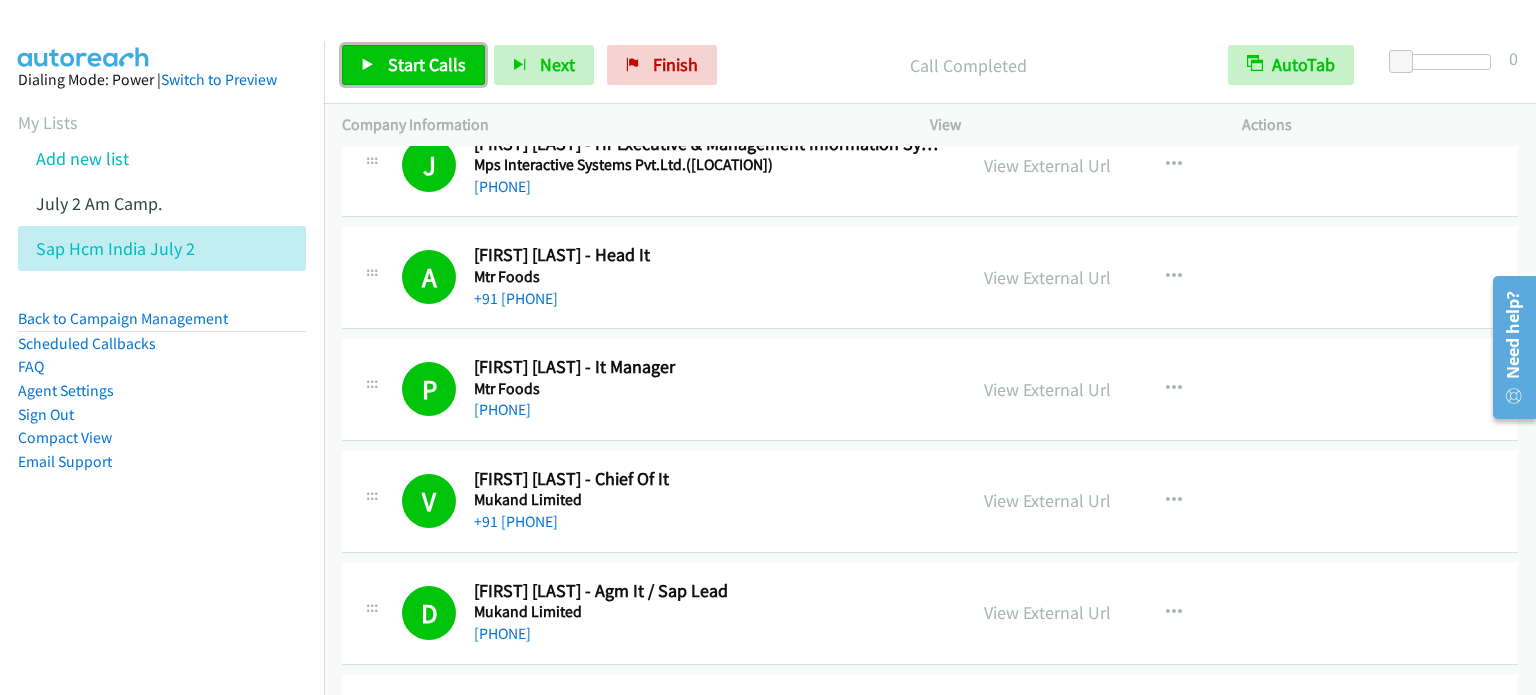 click at bounding box center (368, 66) 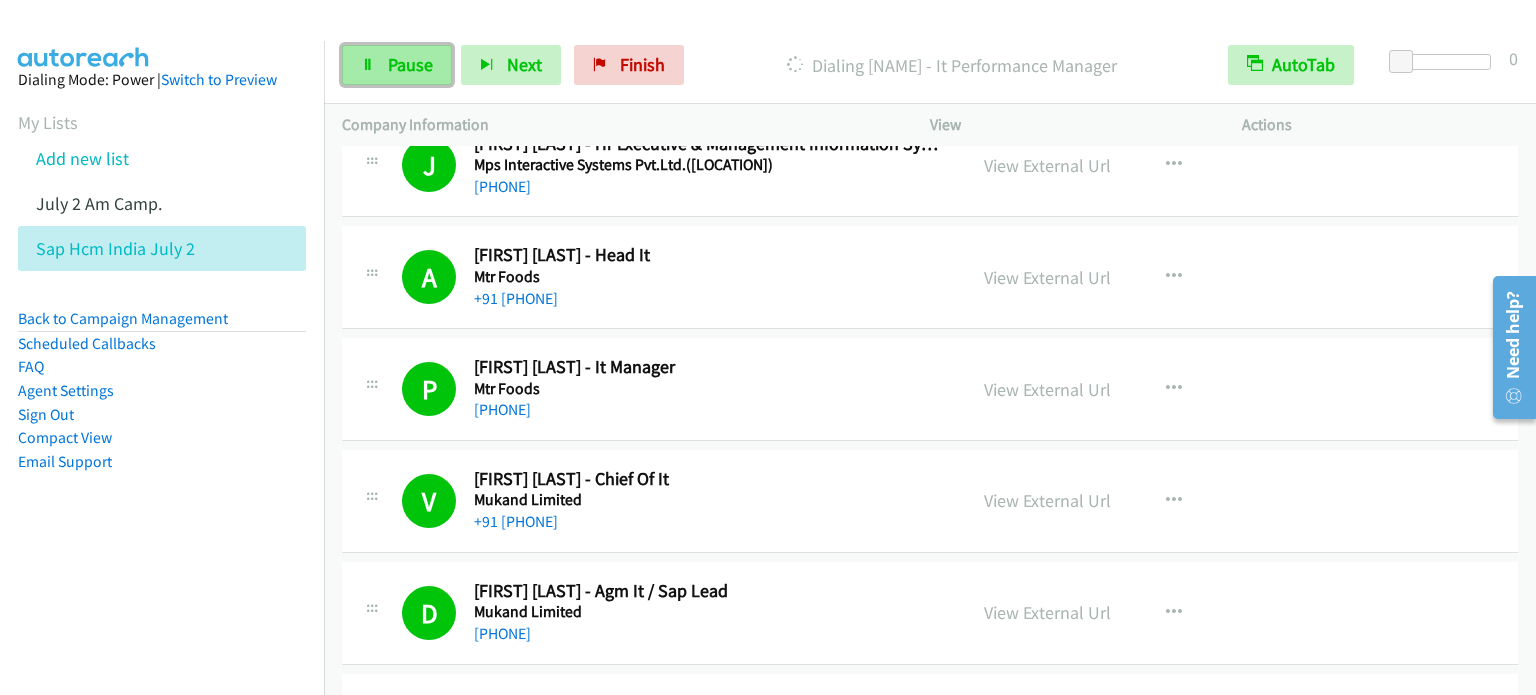 click on "Pause" at bounding box center [410, 64] 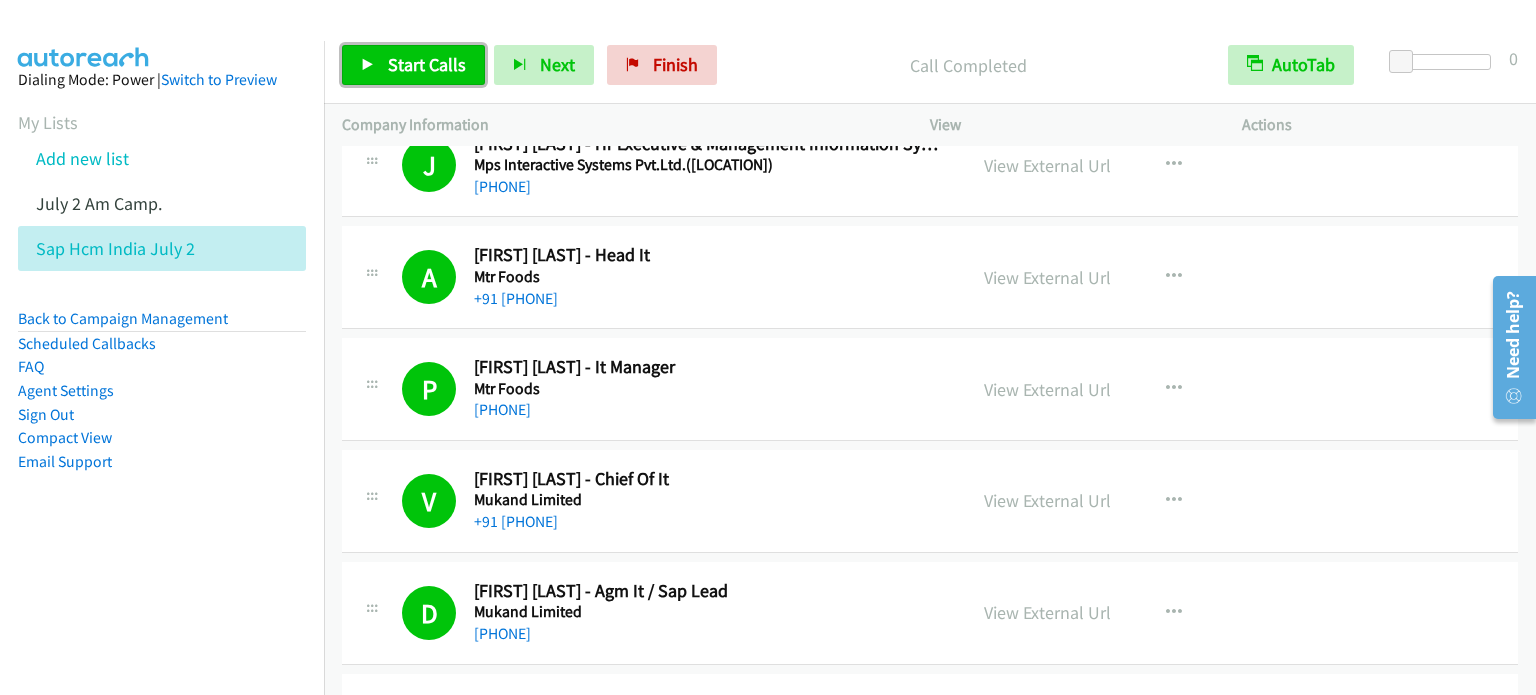 click on "Start Calls" at bounding box center [427, 64] 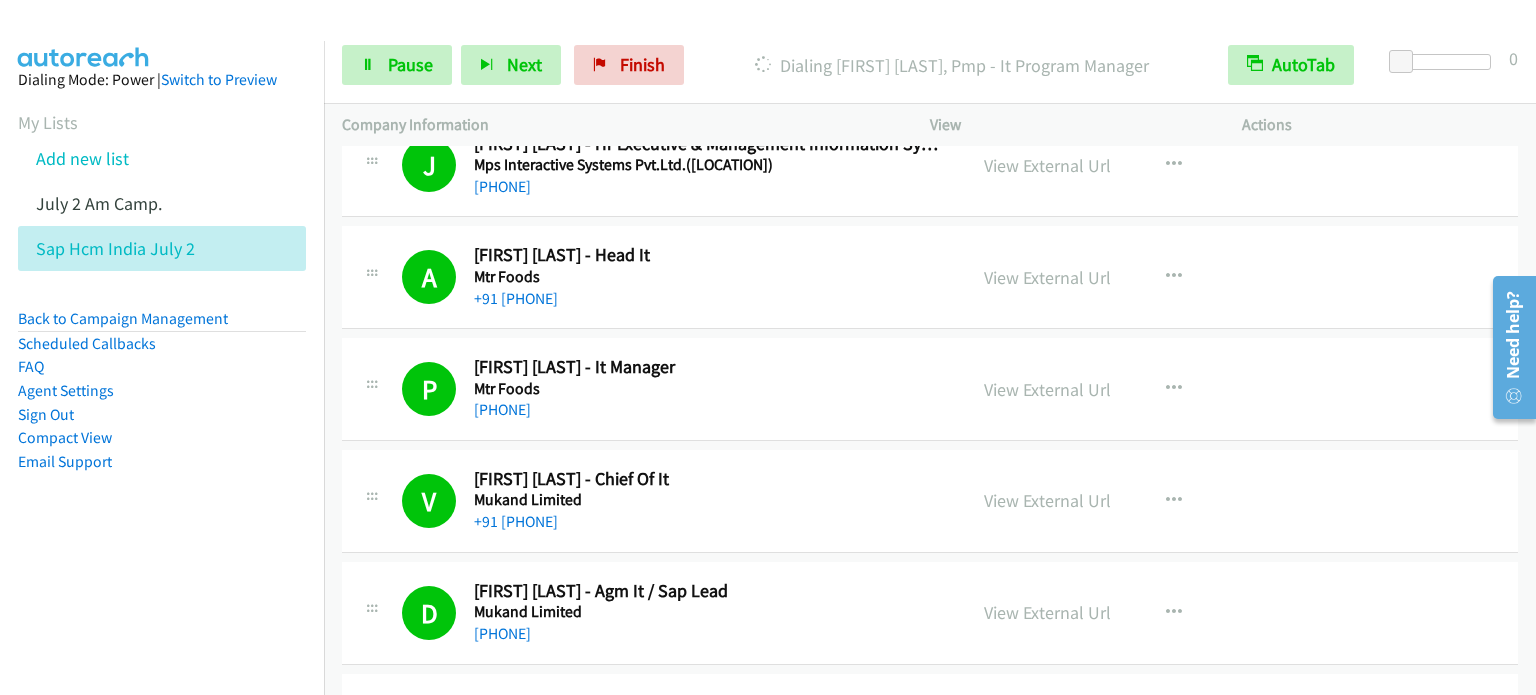 click on "Dialing Mode: Power
|
Switch to Preview
My Lists
Add new list
July 2 Am Camp.
Sap Hcm India July 2
Back to Campaign Management
Scheduled Callbacks
FAQ
Agent Settings
Sign Out
Compact View
Email Support" at bounding box center (162, 302) 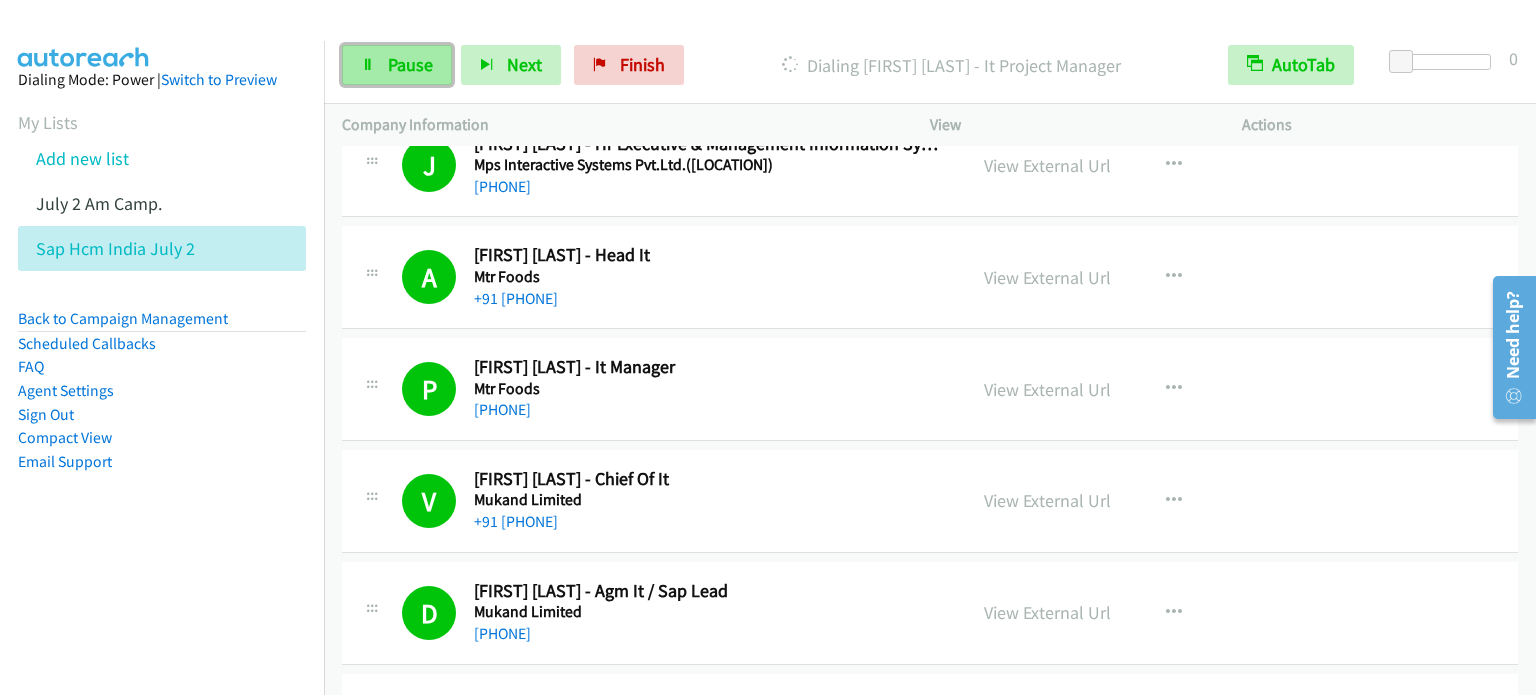 click on "Pause" at bounding box center (410, 64) 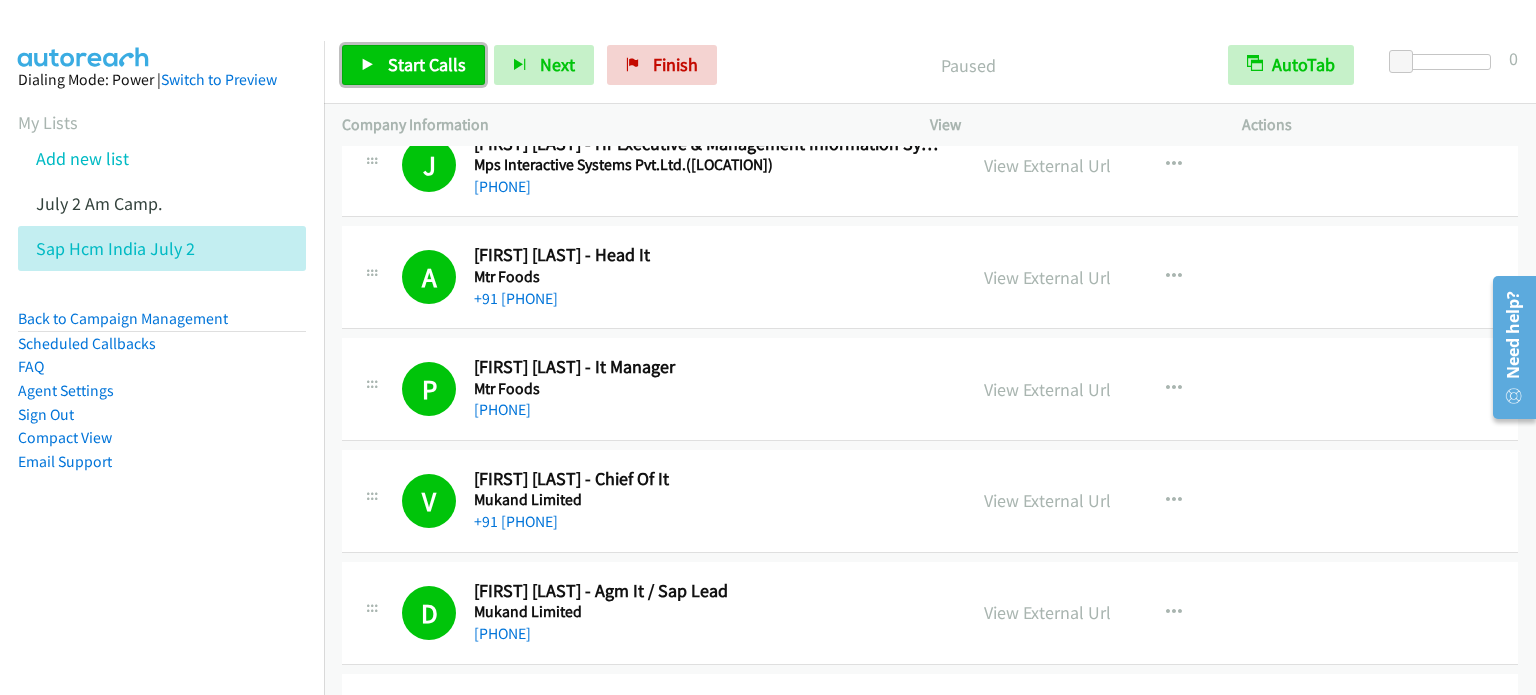 click on "Start Calls" at bounding box center (427, 64) 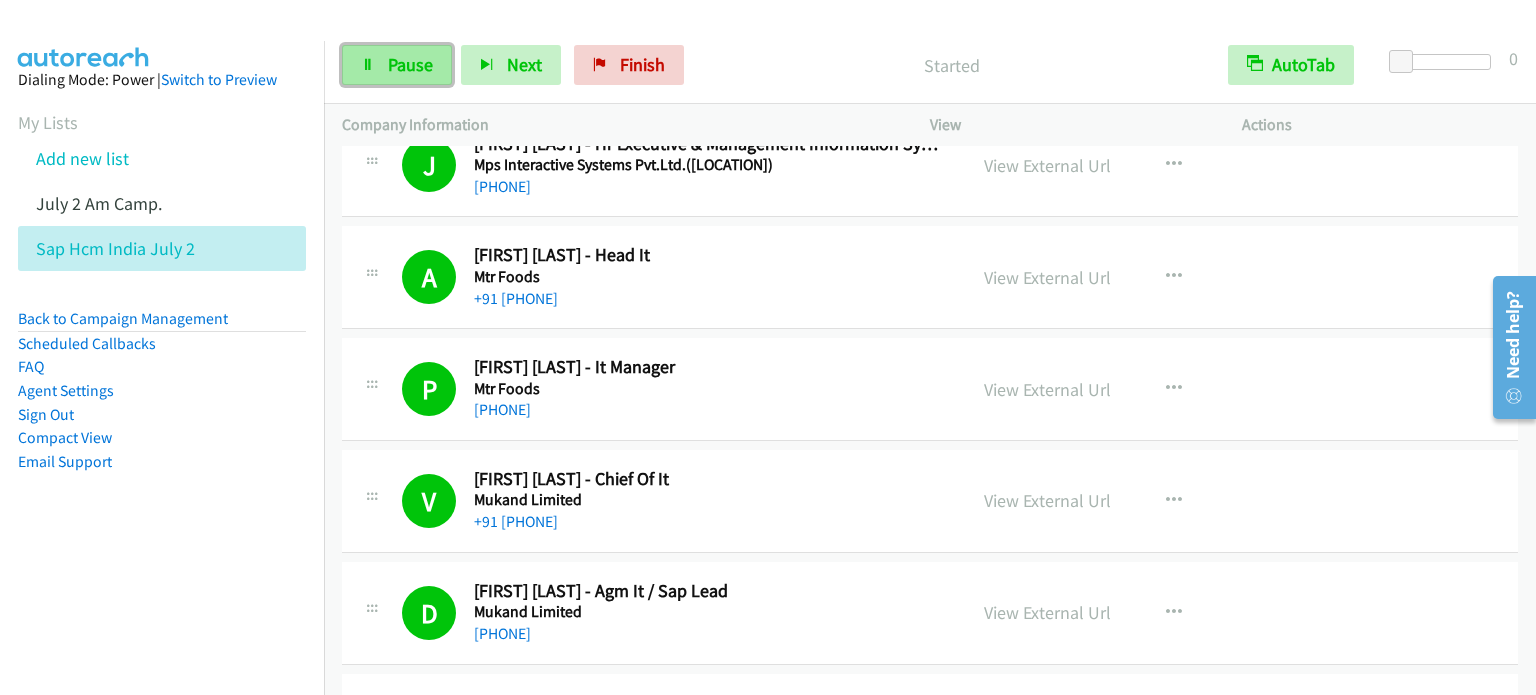 click on "Pause" at bounding box center [410, 64] 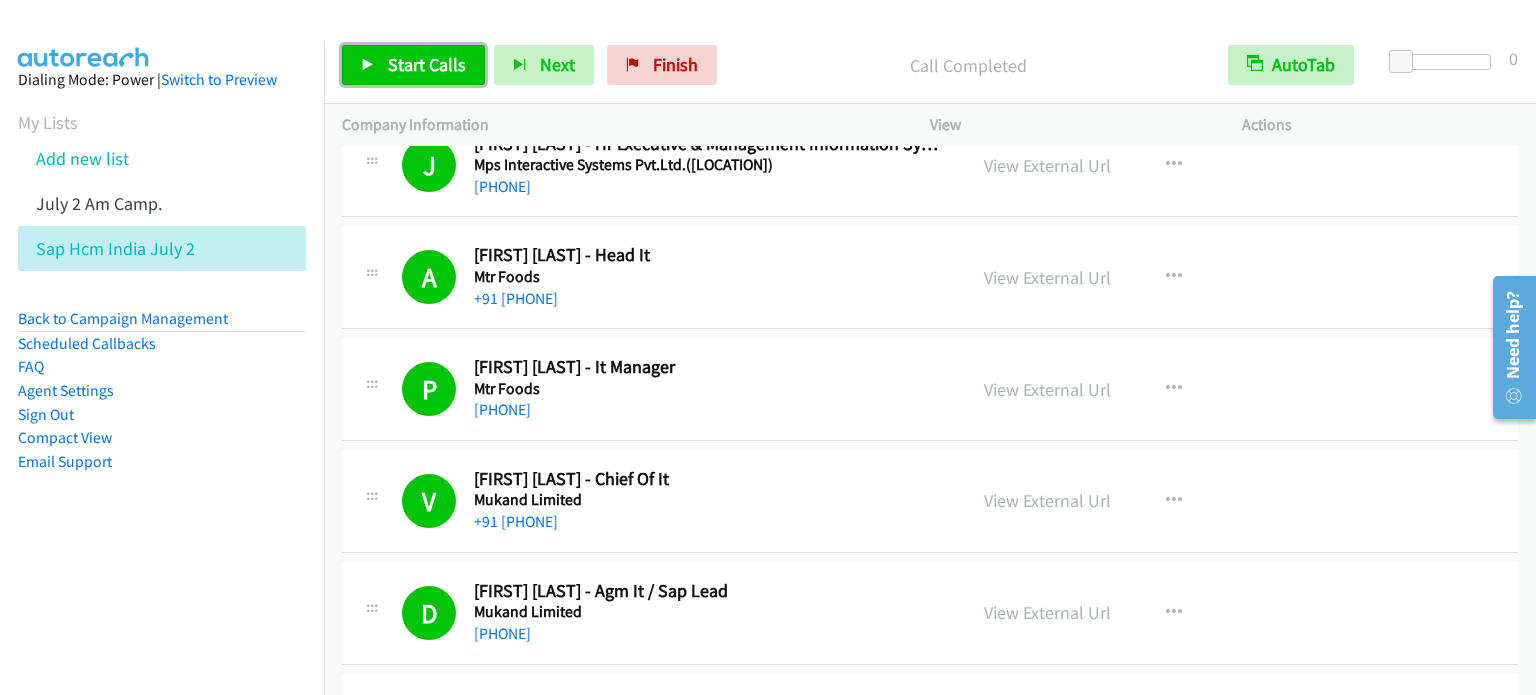 click on "Start Calls" at bounding box center (427, 64) 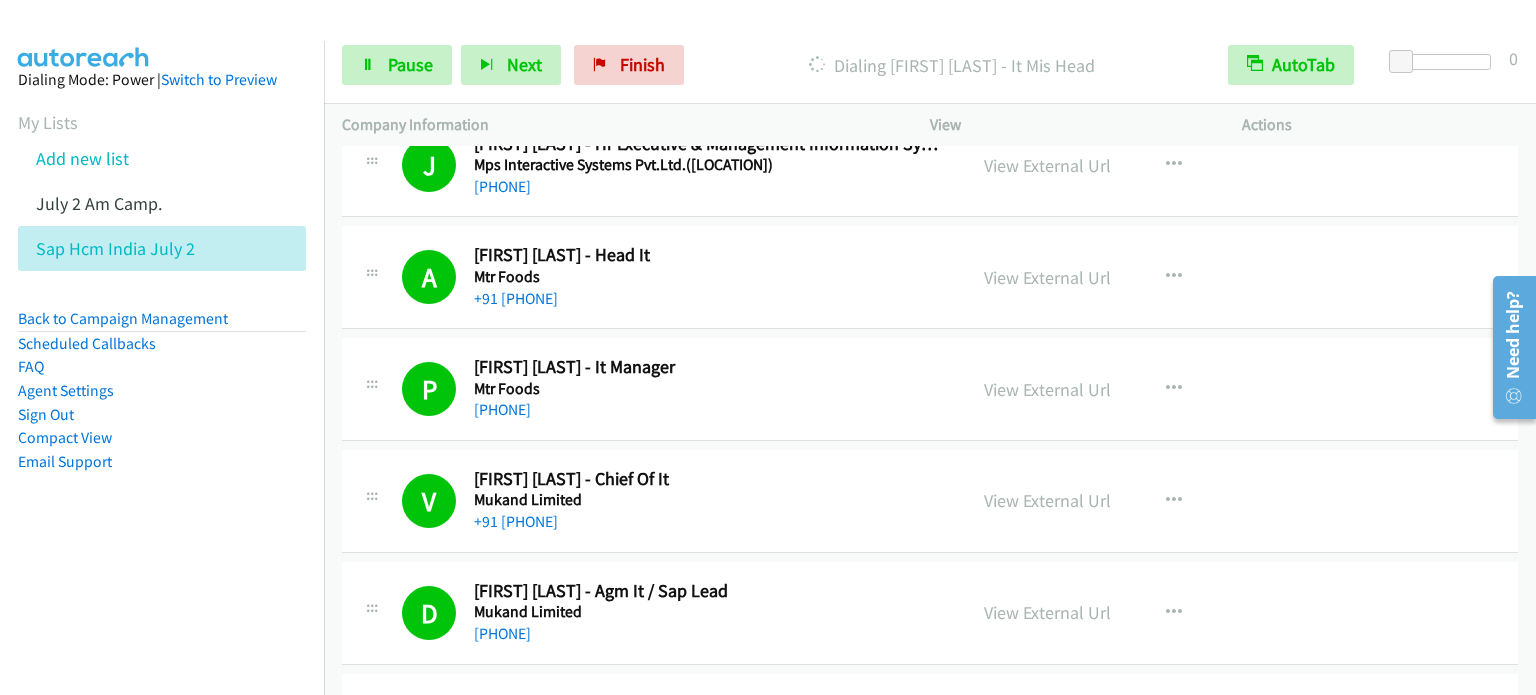 click on "Dialing Mode: Power
|
Switch to Preview
My Lists
Add new list
July 2 Am Camp.
Sap Hcm India July 2
Back to Campaign Management
Scheduled Callbacks
FAQ
Agent Settings
Sign Out
Compact View
Email Support" at bounding box center (162, 302) 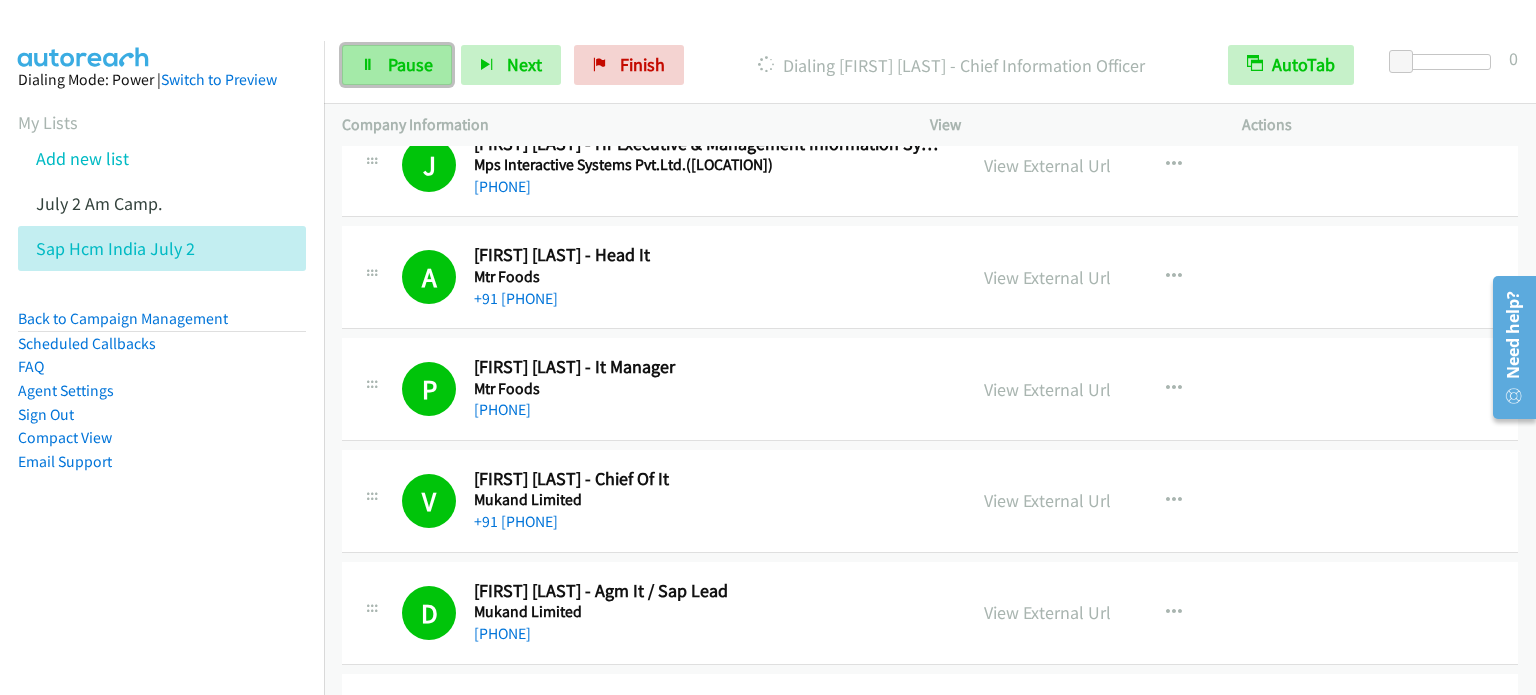 click on "Pause" at bounding box center [410, 64] 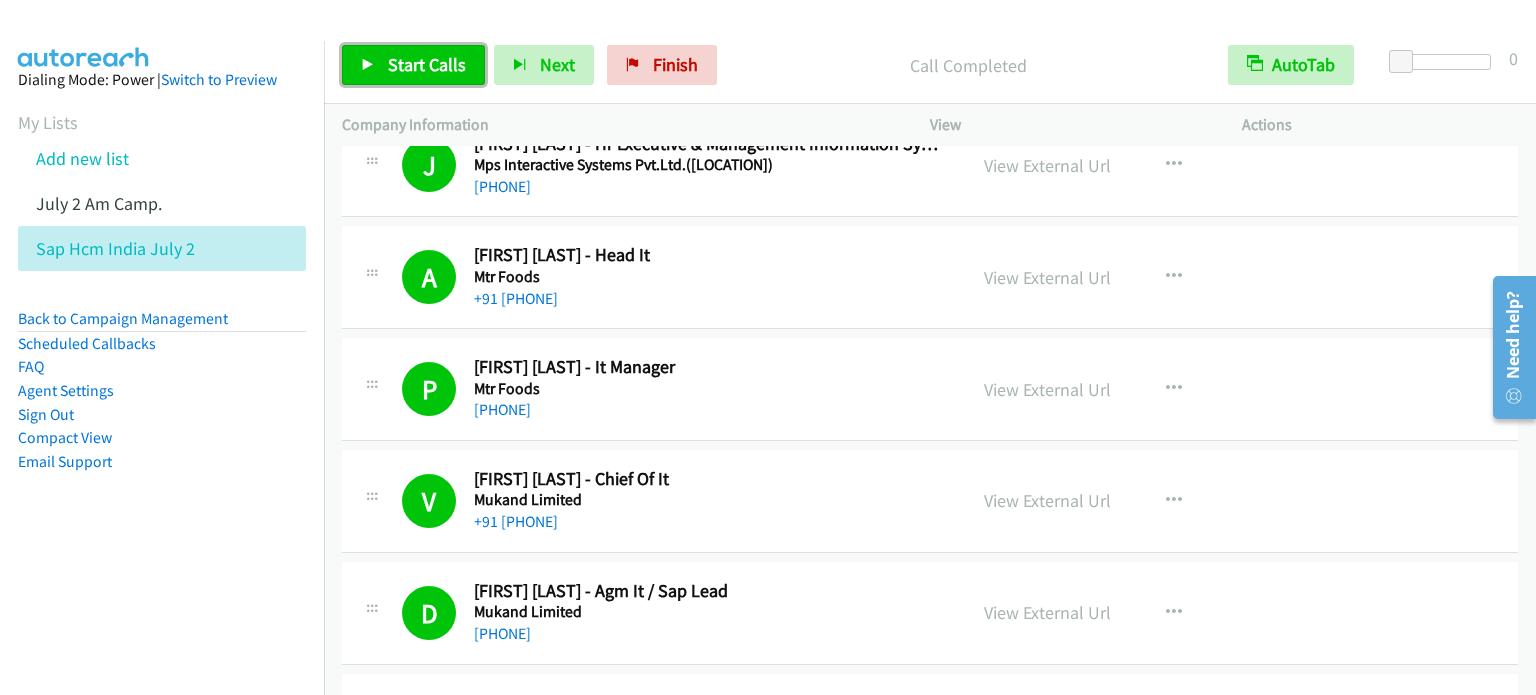 click on "Start Calls" at bounding box center (427, 64) 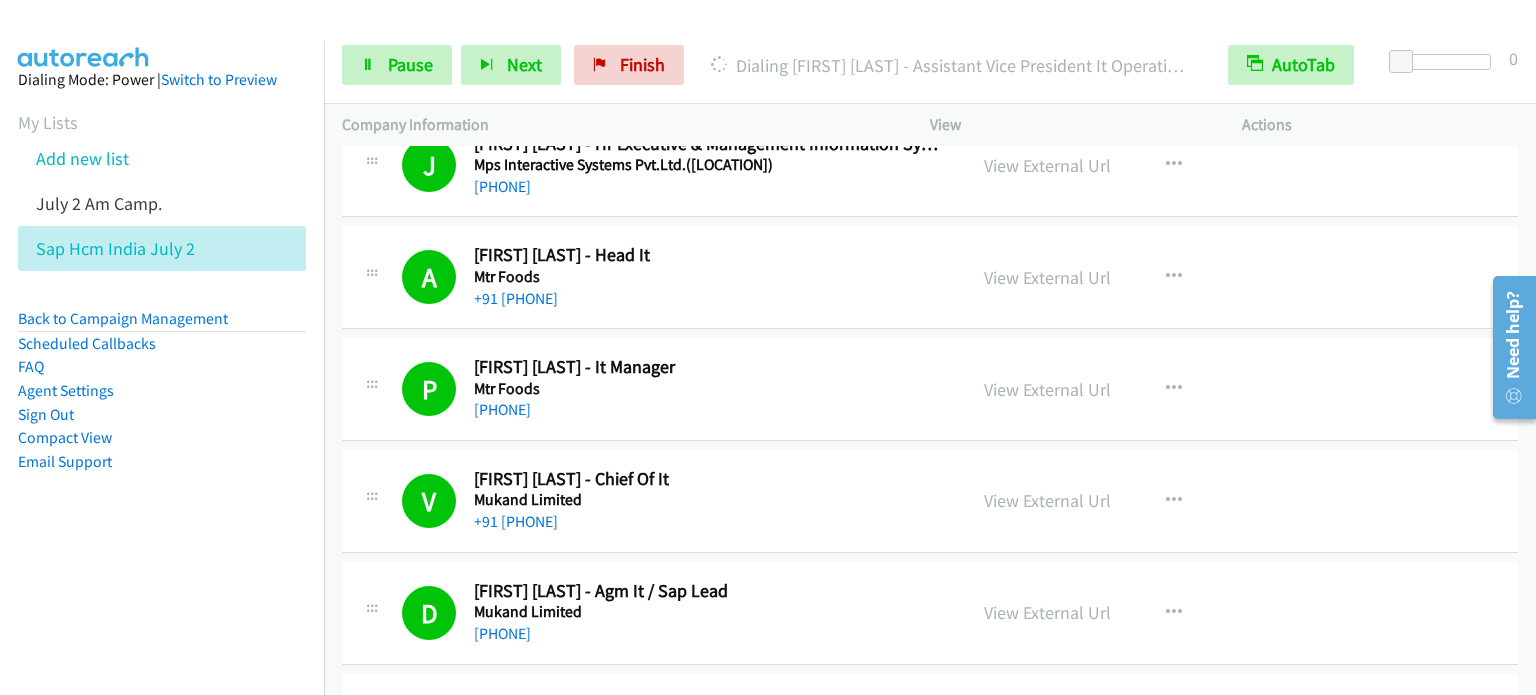 click on "Dialing Mode: Power
|
Switch to Preview
My Lists
Add new list
July 2 Am Camp.
Sap Hcm India July 2
Back to Campaign Management
Scheduled Callbacks
FAQ
Agent Settings
Sign Out
Compact View
Email Support" at bounding box center (162, 388) 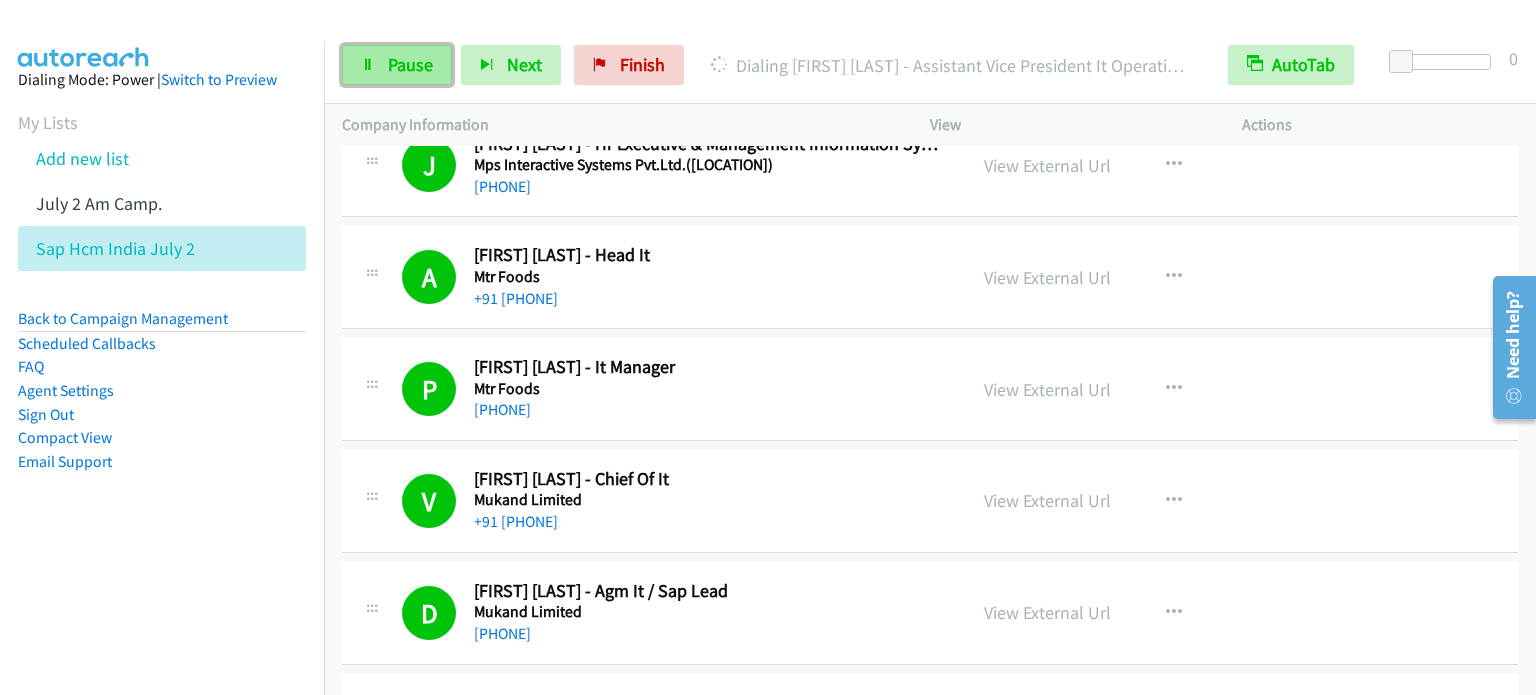 click on "Pause" at bounding box center [410, 64] 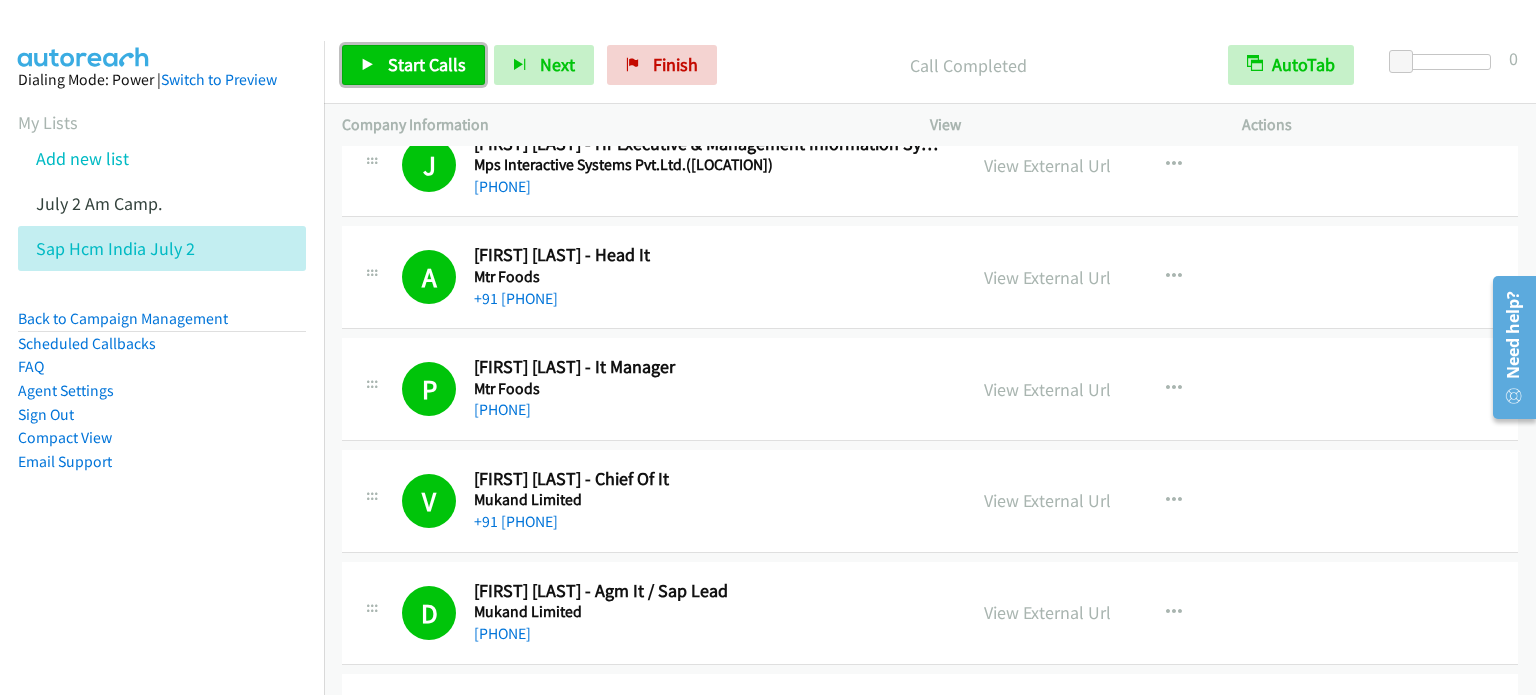 click on "Start Calls" at bounding box center (427, 64) 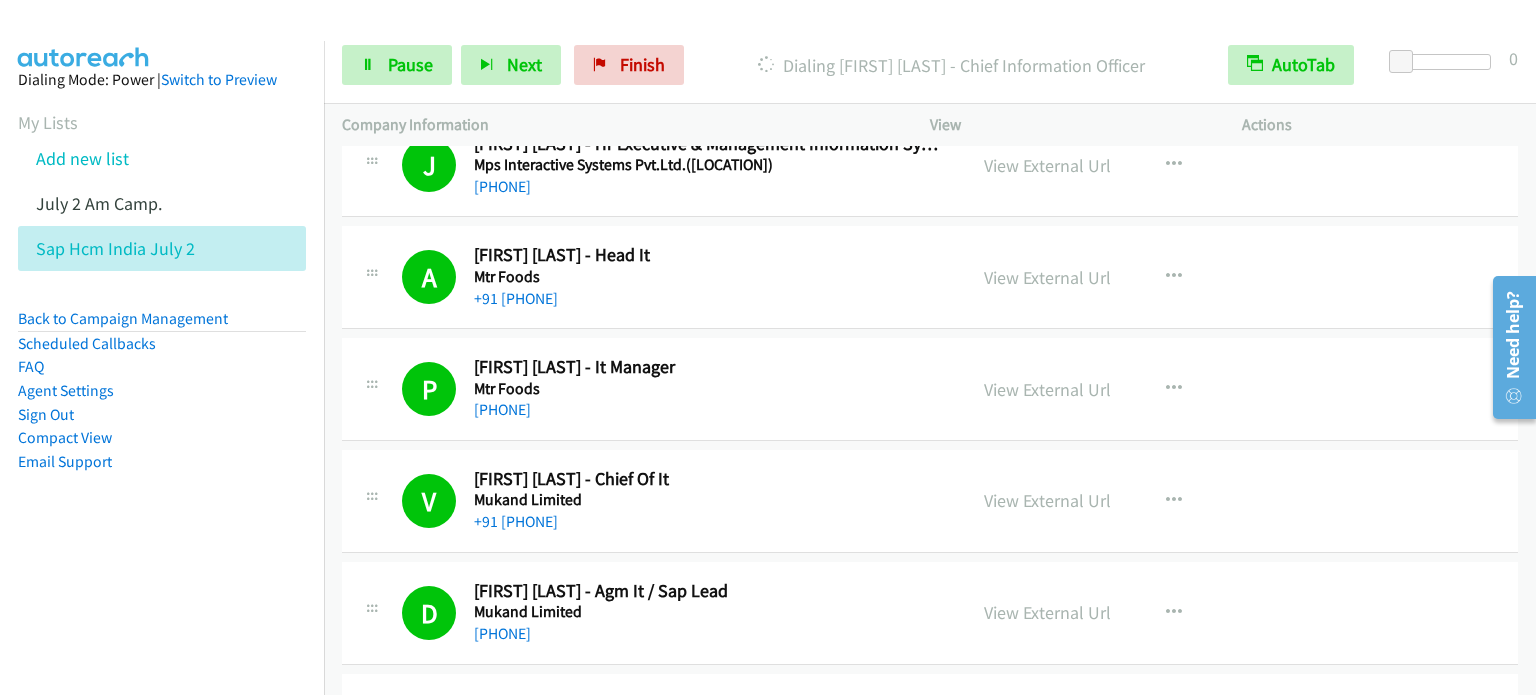 click on "Dialing Mode: Power
|
Switch to Preview
My Lists
Add new list
July 2 Am Camp.
Sap Hcm India July 2
Back to Campaign Management
Scheduled Callbacks
FAQ
Agent Settings
Sign Out
Compact View
Email Support" at bounding box center [162, 302] 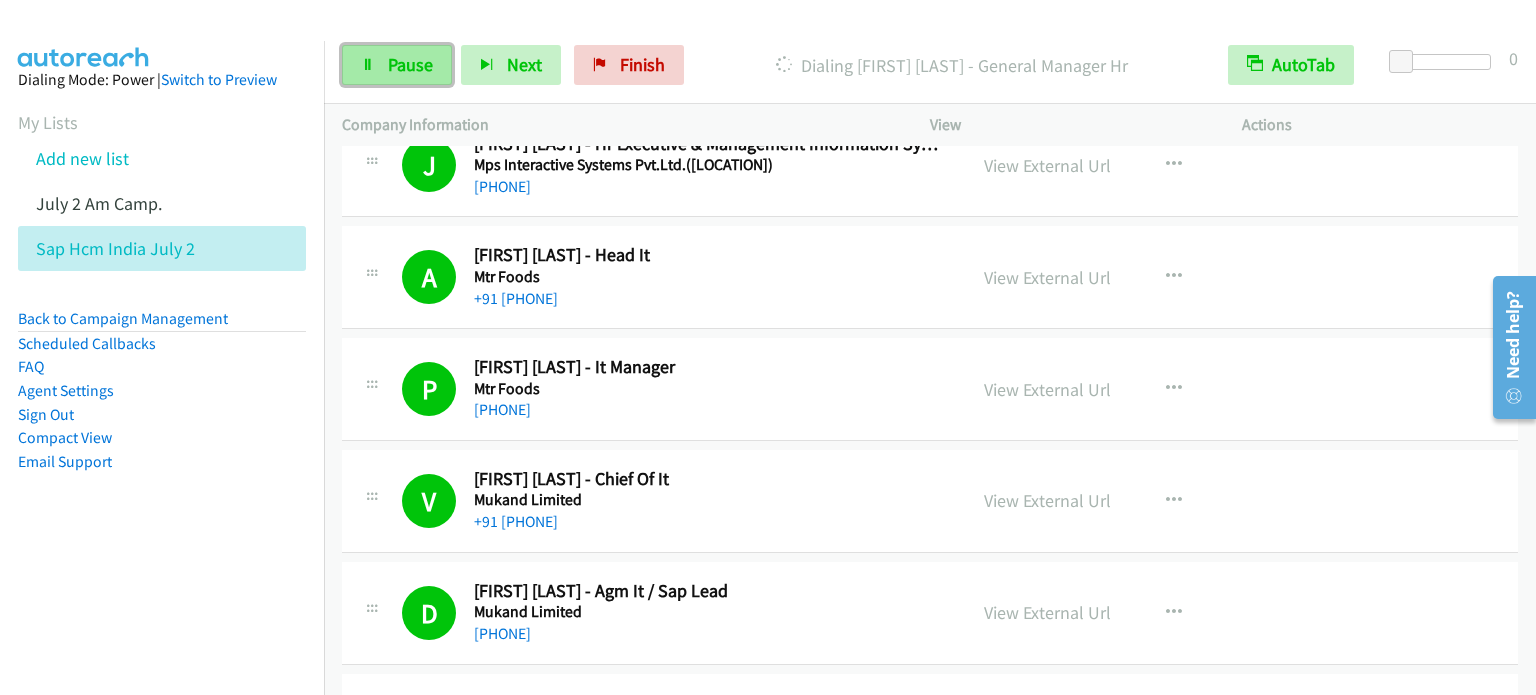 click on "Pause" at bounding box center [397, 65] 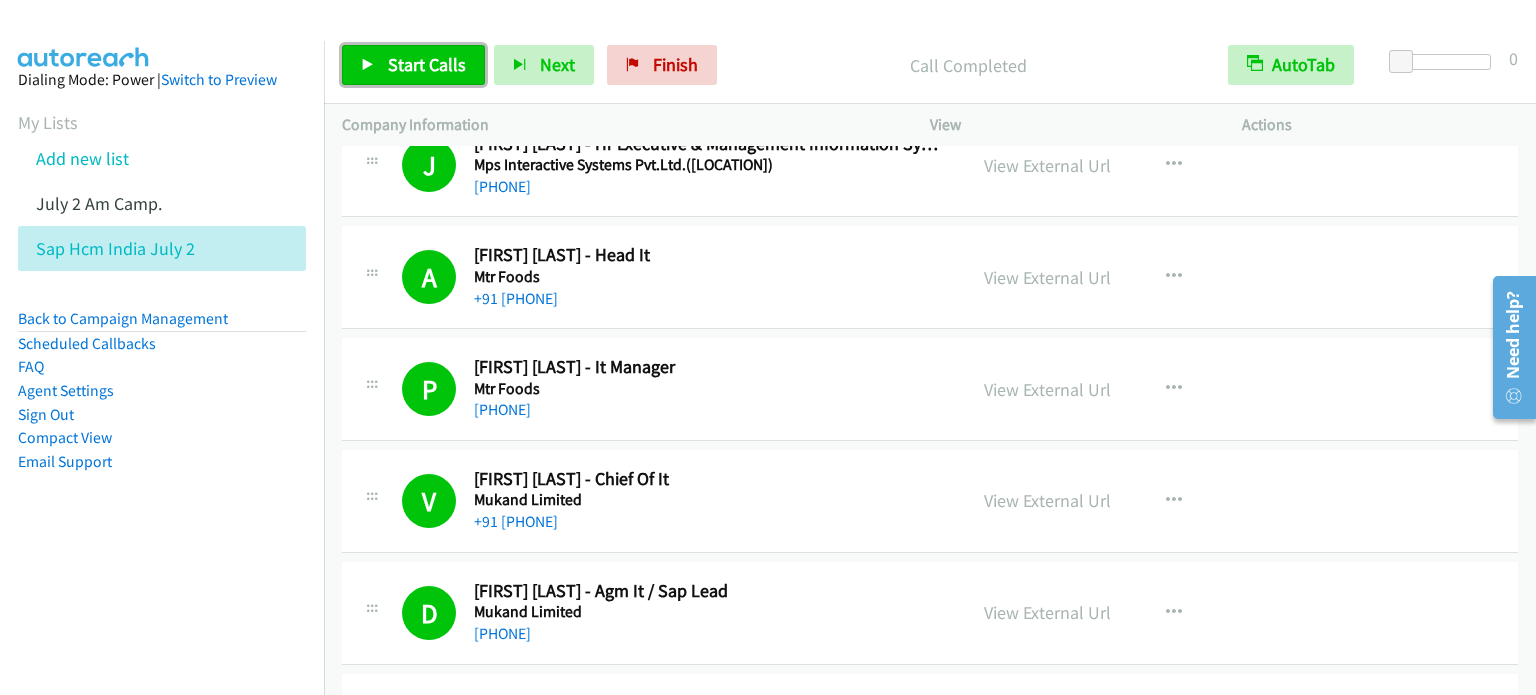 click on "Start Calls" at bounding box center (427, 64) 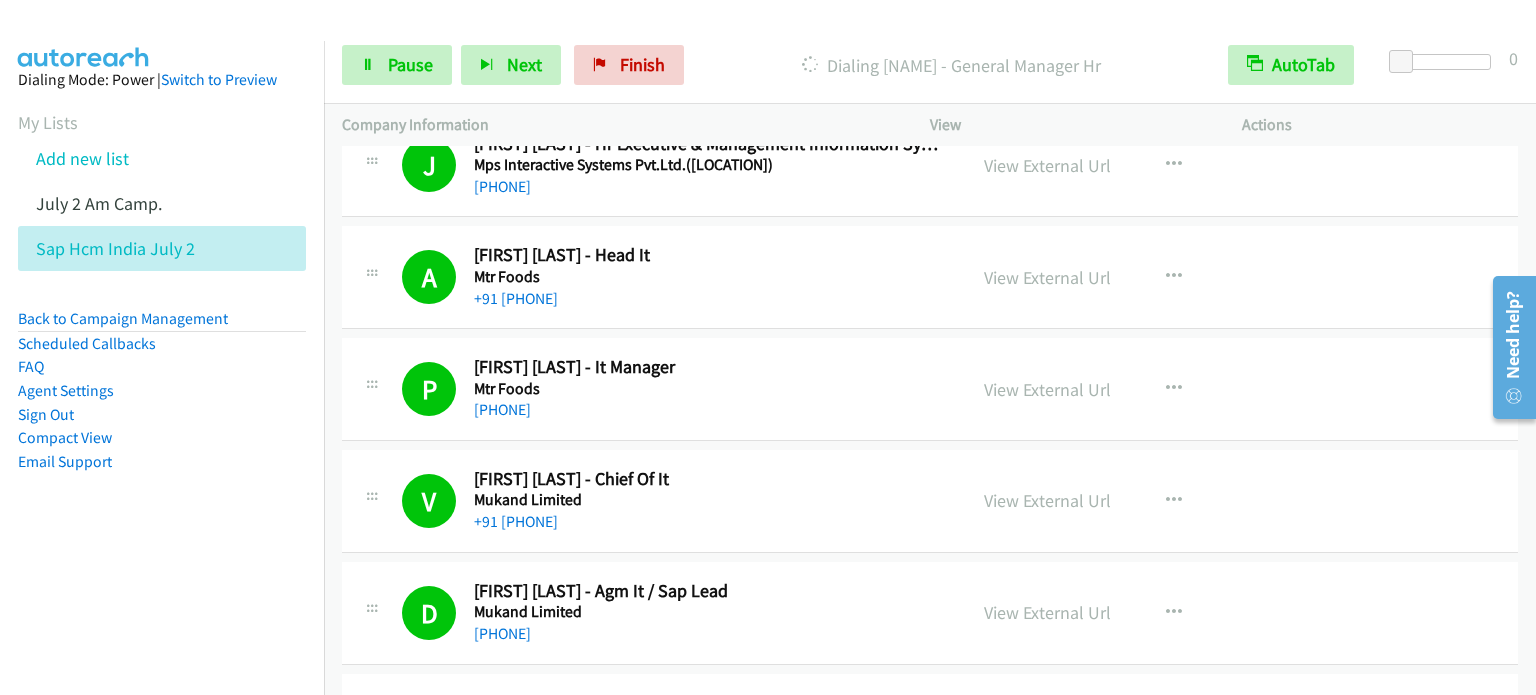 click on "Dialing Mode: Power
|
Switch to Preview
My Lists
Add new list
July 2 Am Camp.
Sap Hcm India July 2
Back to Campaign Management
Scheduled Callbacks
FAQ
Agent Settings
Sign Out
Compact View
Email Support" at bounding box center (162, 302) 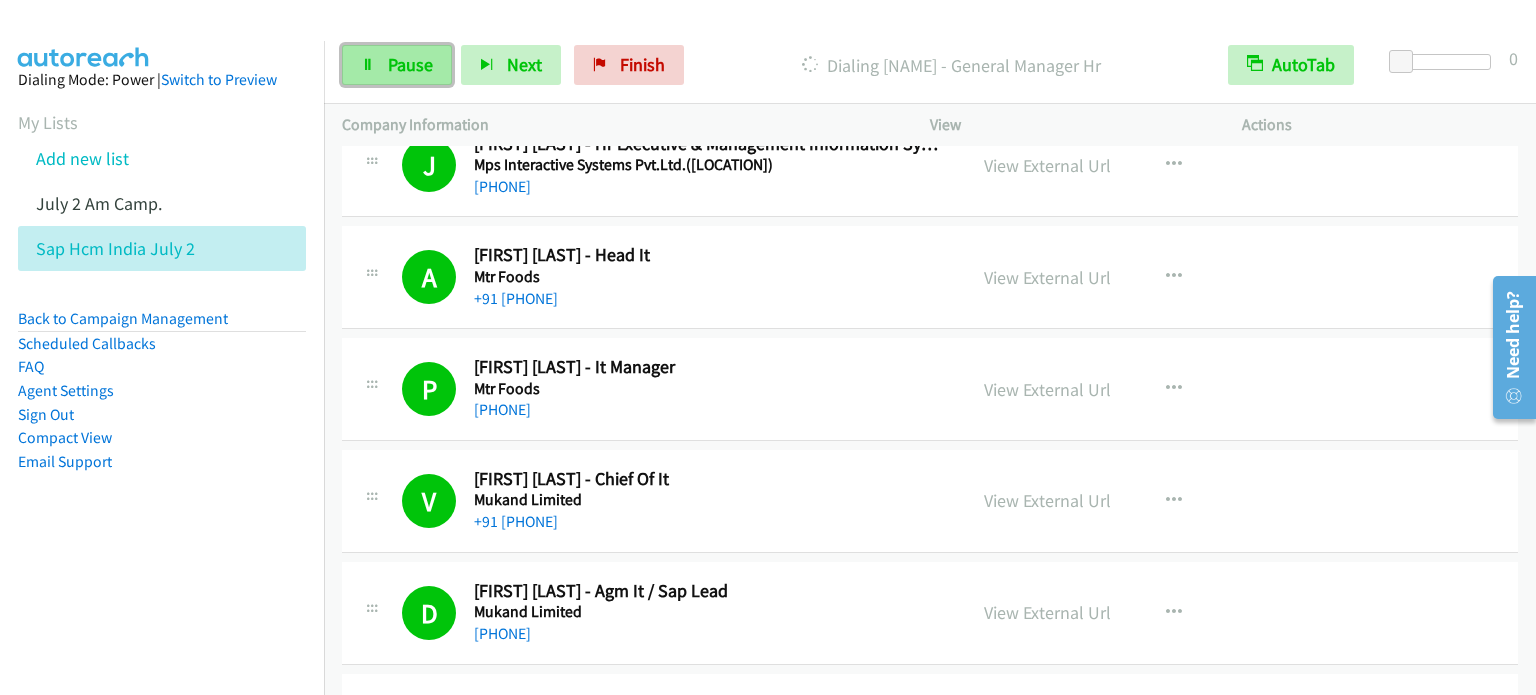 click on "Pause" at bounding box center [410, 64] 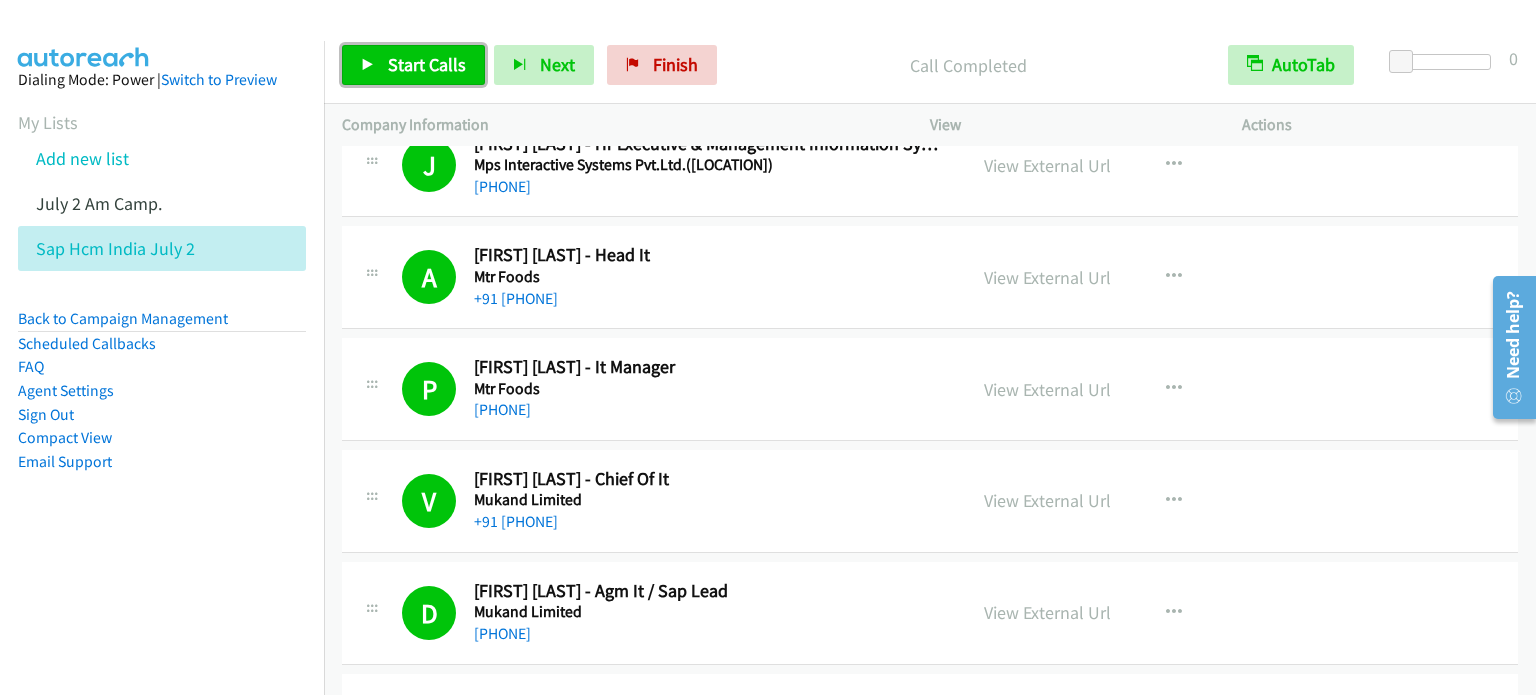 click on "Start Calls" at bounding box center [413, 65] 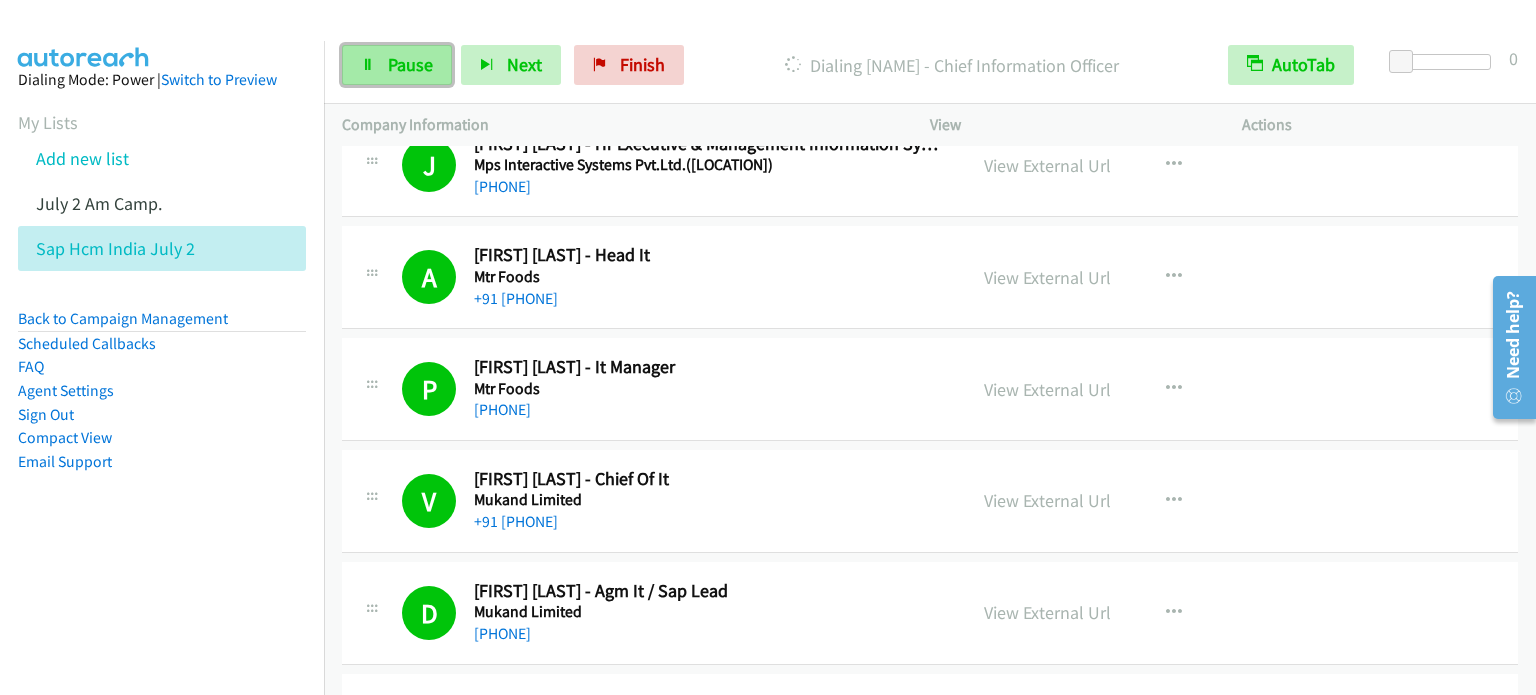 click on "Pause" at bounding box center (397, 65) 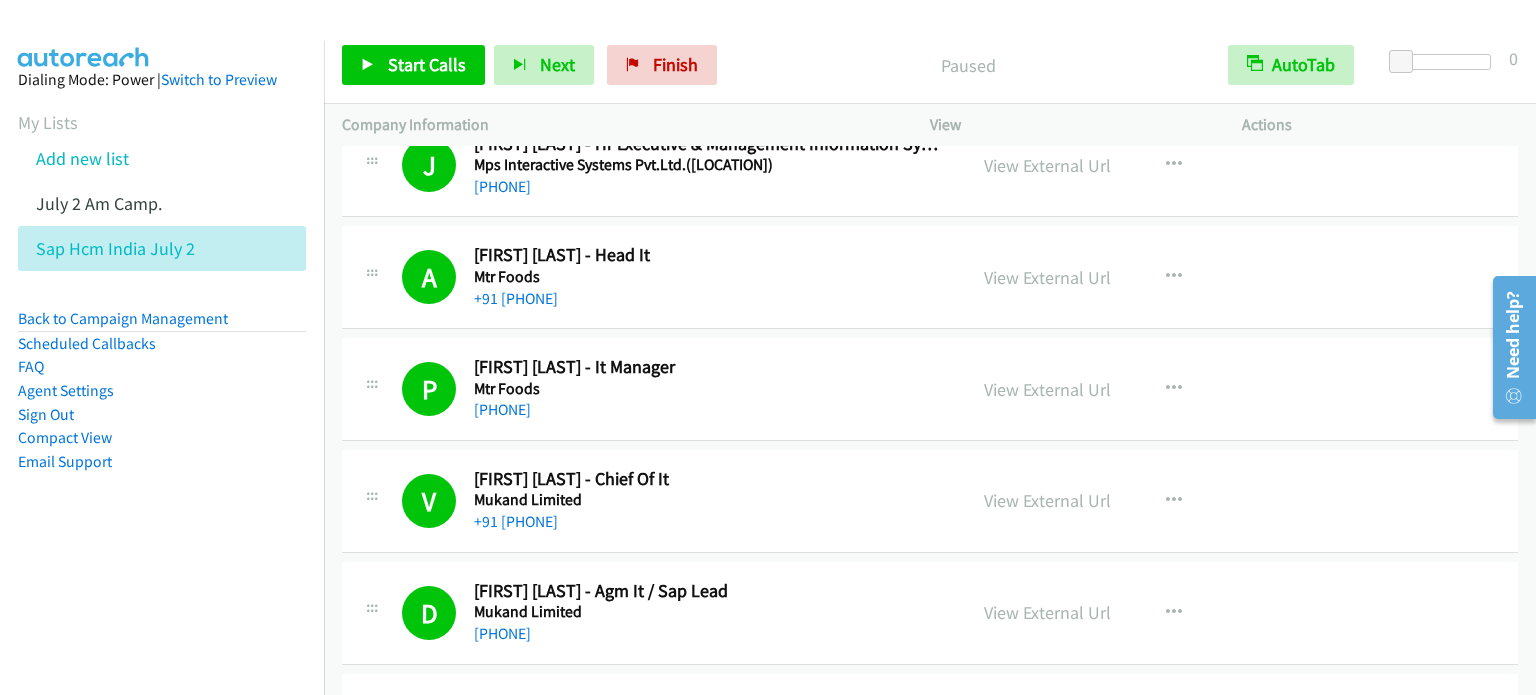 click on "Dialing Mode: Power
|
Switch to Preview
My Lists
Add new list
July 2 Am Camp.
Sap Hcm India July 2
Back to Campaign Management
Scheduled Callbacks
FAQ
Agent Settings
Sign Out
Compact View
Email Support" at bounding box center [162, 302] 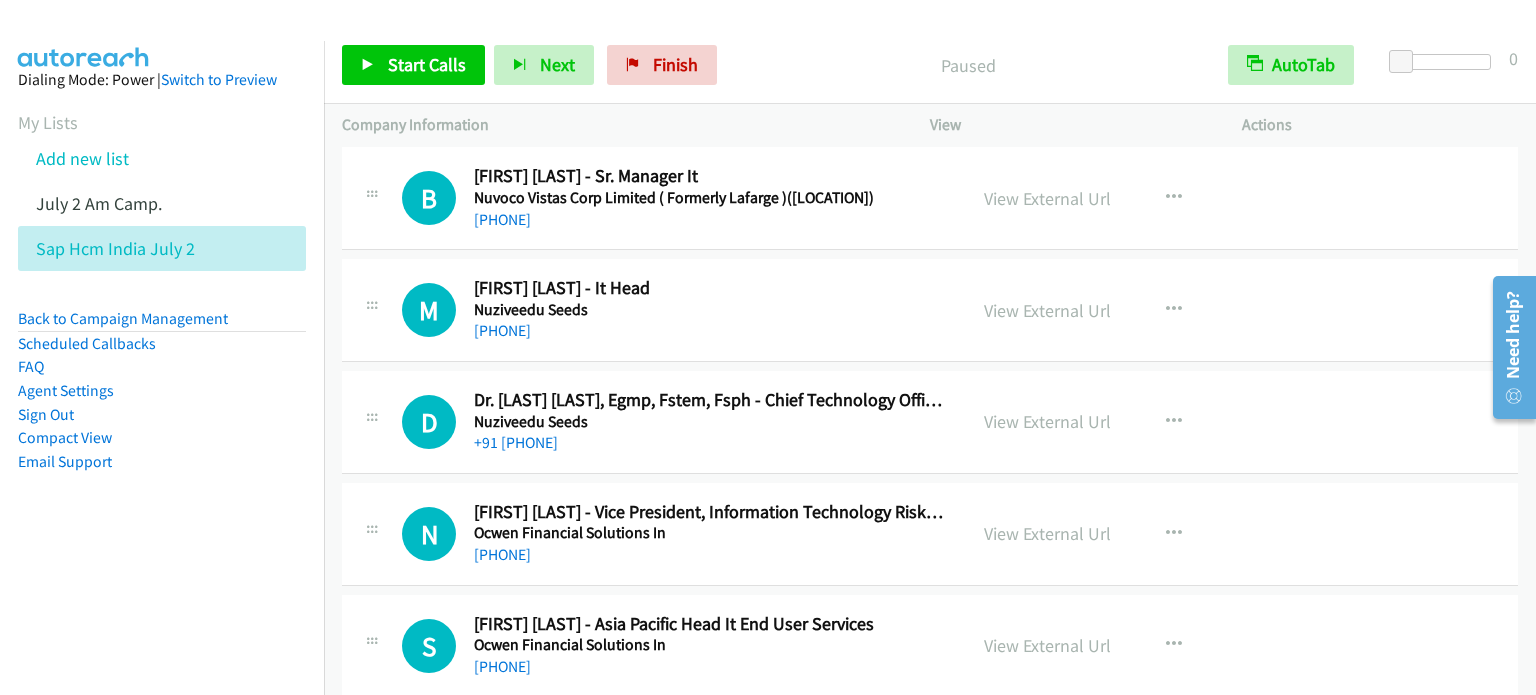 scroll, scrollTop: 13161, scrollLeft: 0, axis: vertical 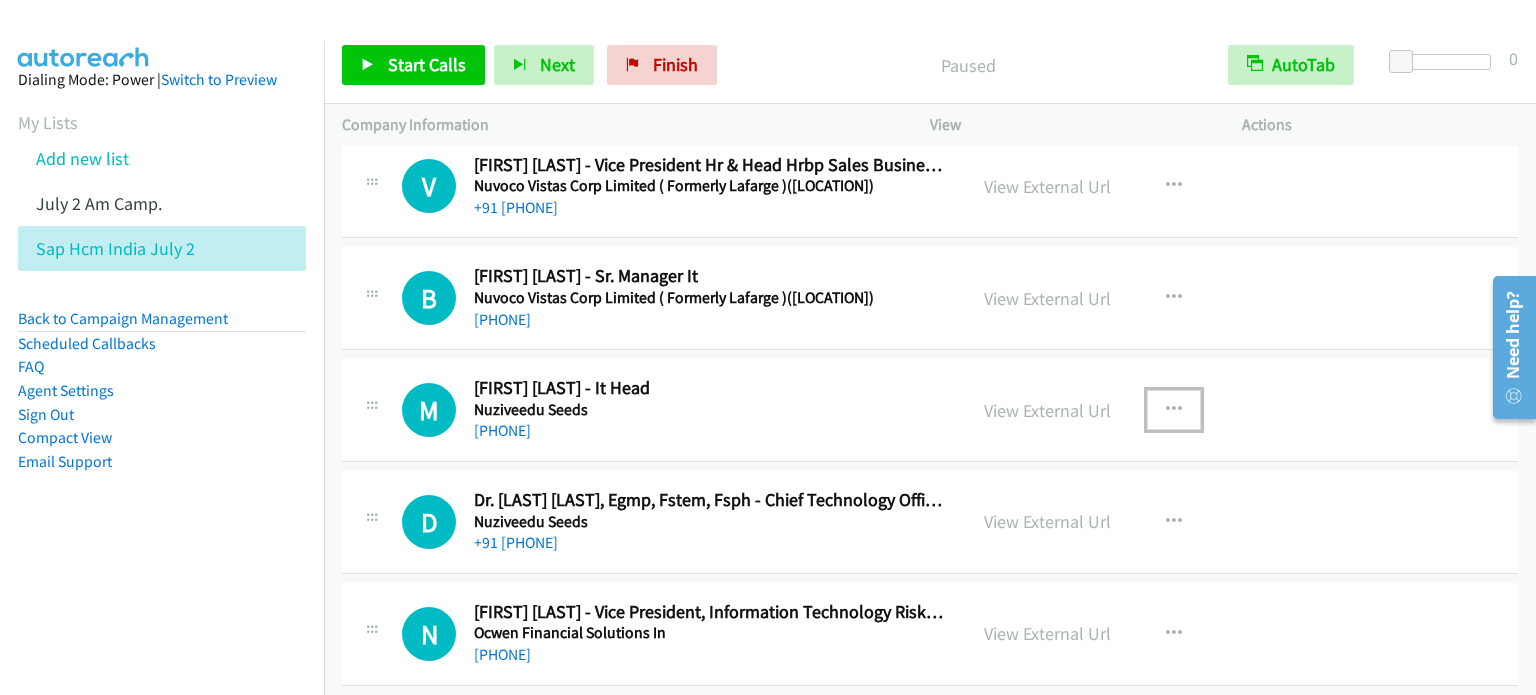 click at bounding box center [1174, 410] 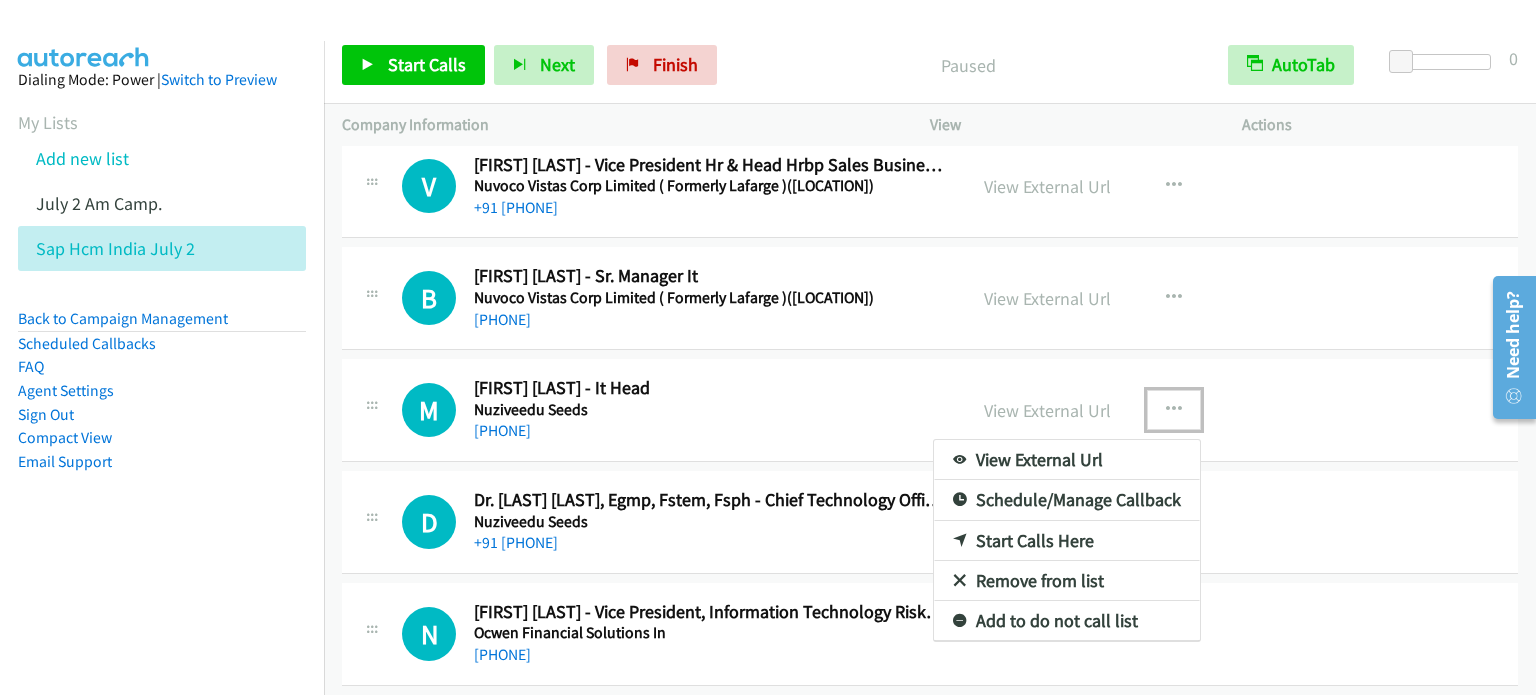 click on "Start Calls Here" at bounding box center (1067, 541) 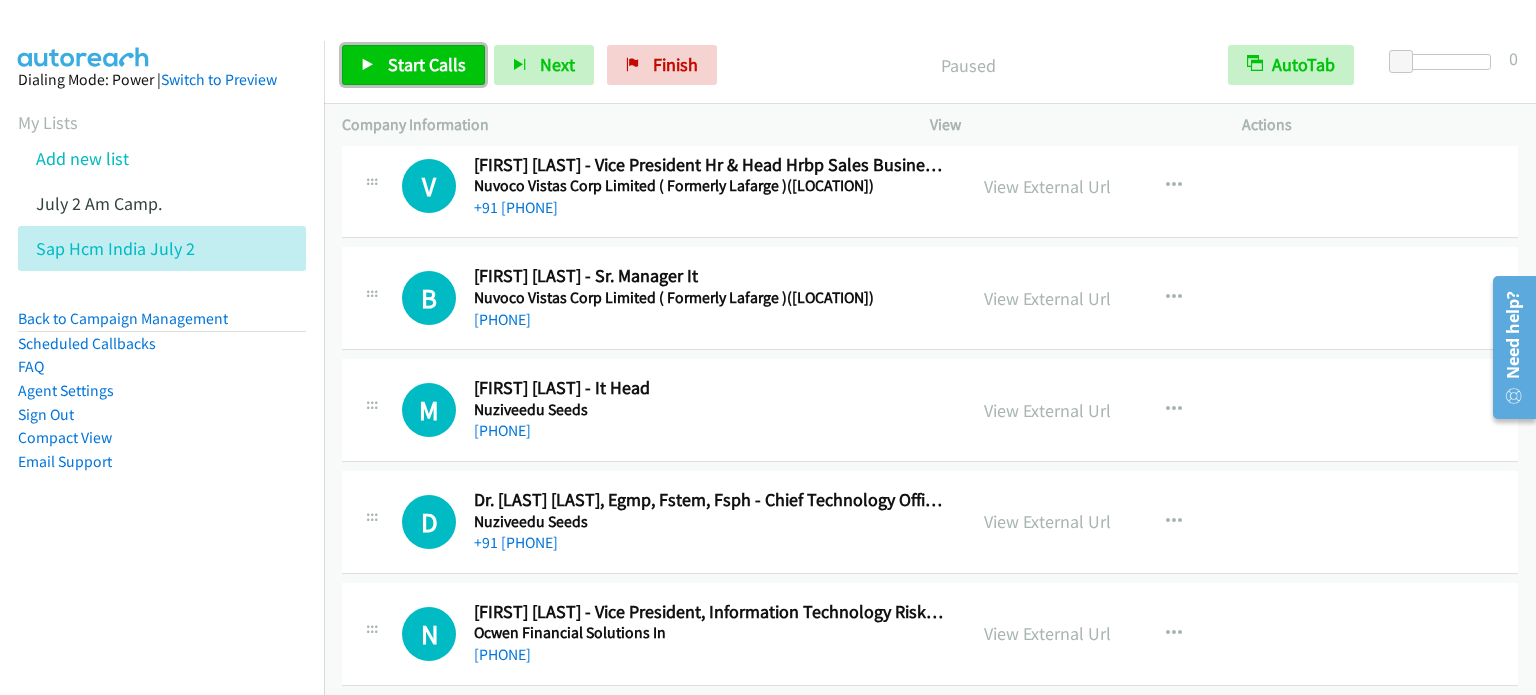 click on "Start Calls" at bounding box center (413, 65) 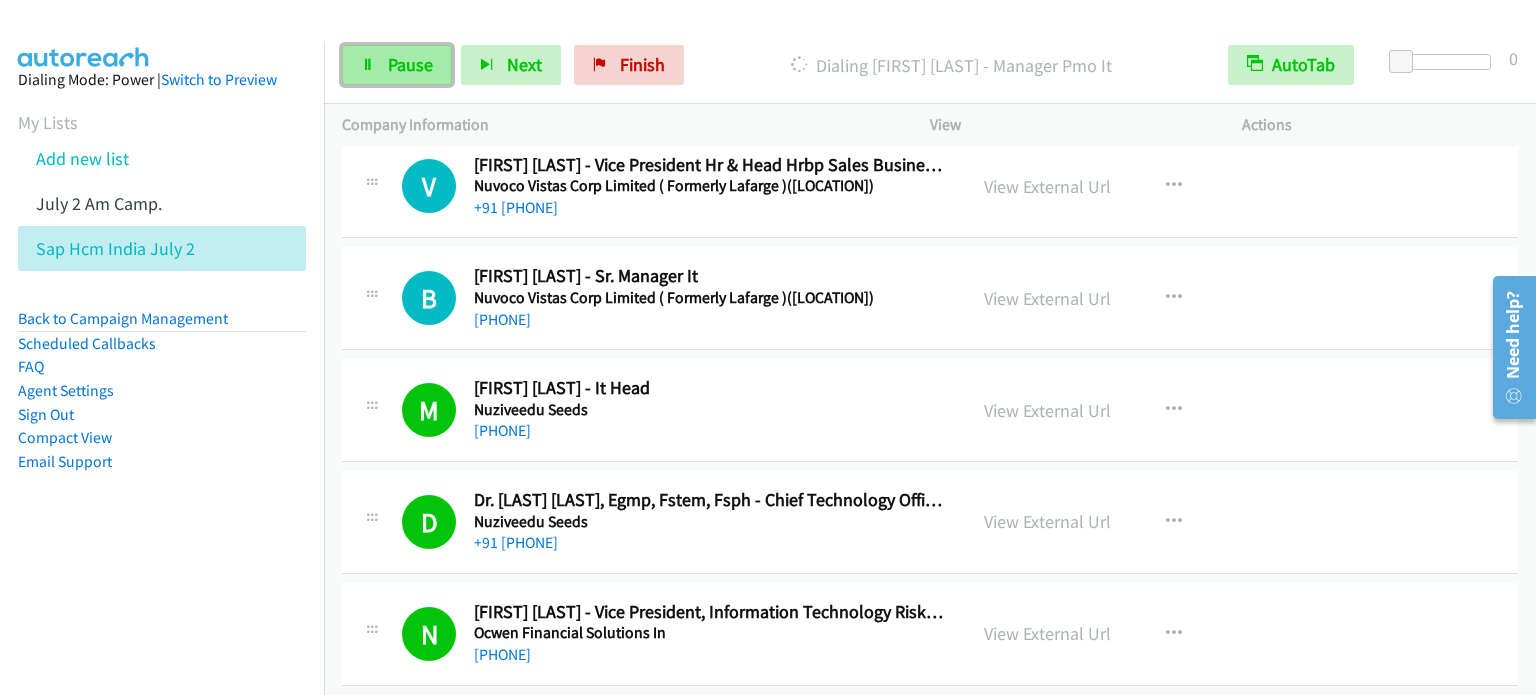 click on "Pause" at bounding box center (410, 64) 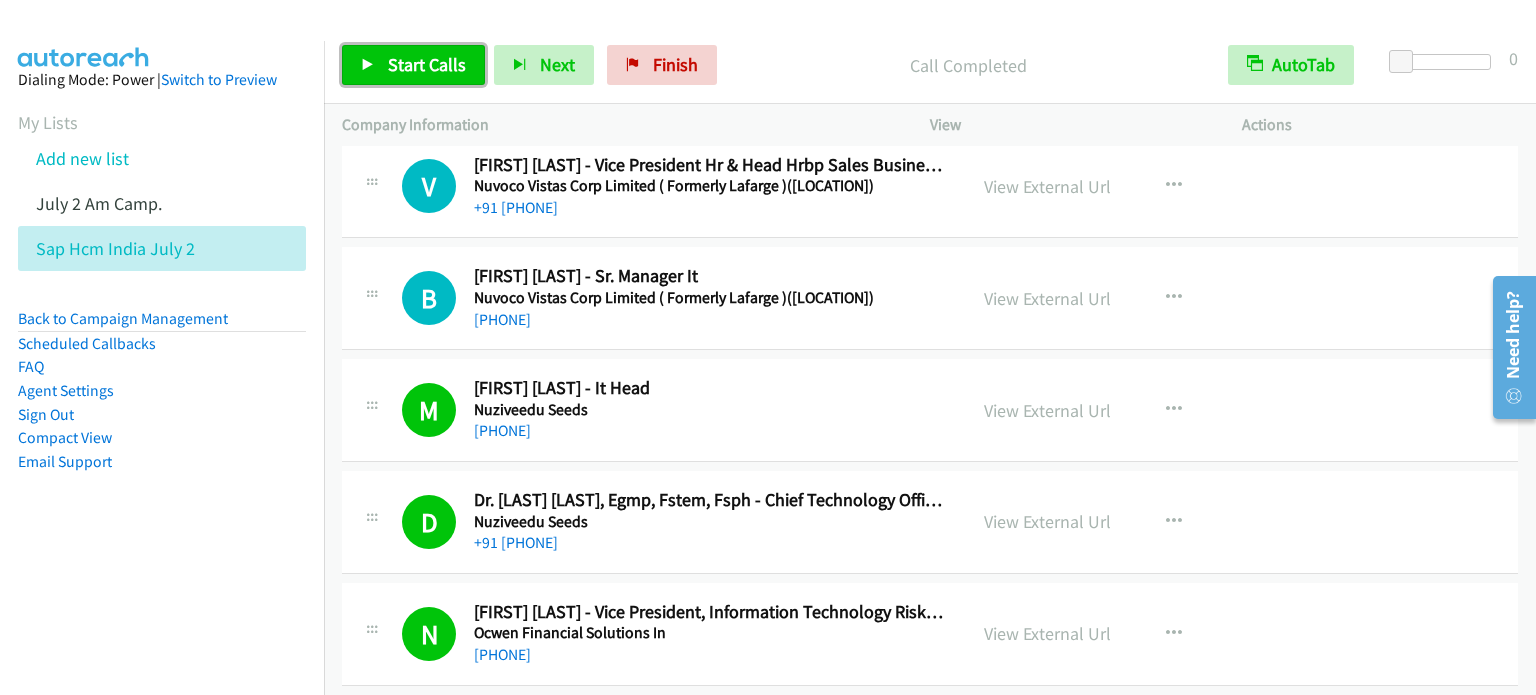 click on "Start Calls" at bounding box center [427, 64] 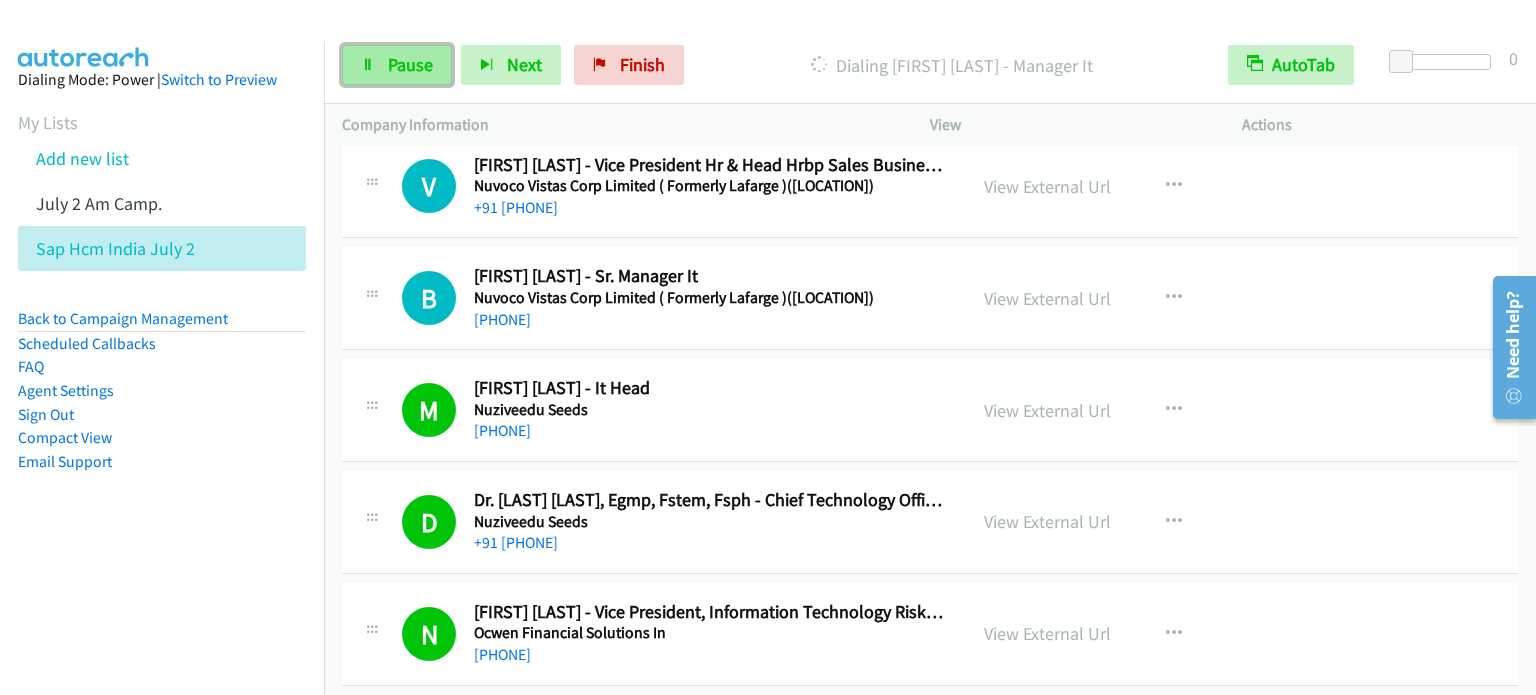 click on "Pause" at bounding box center (410, 64) 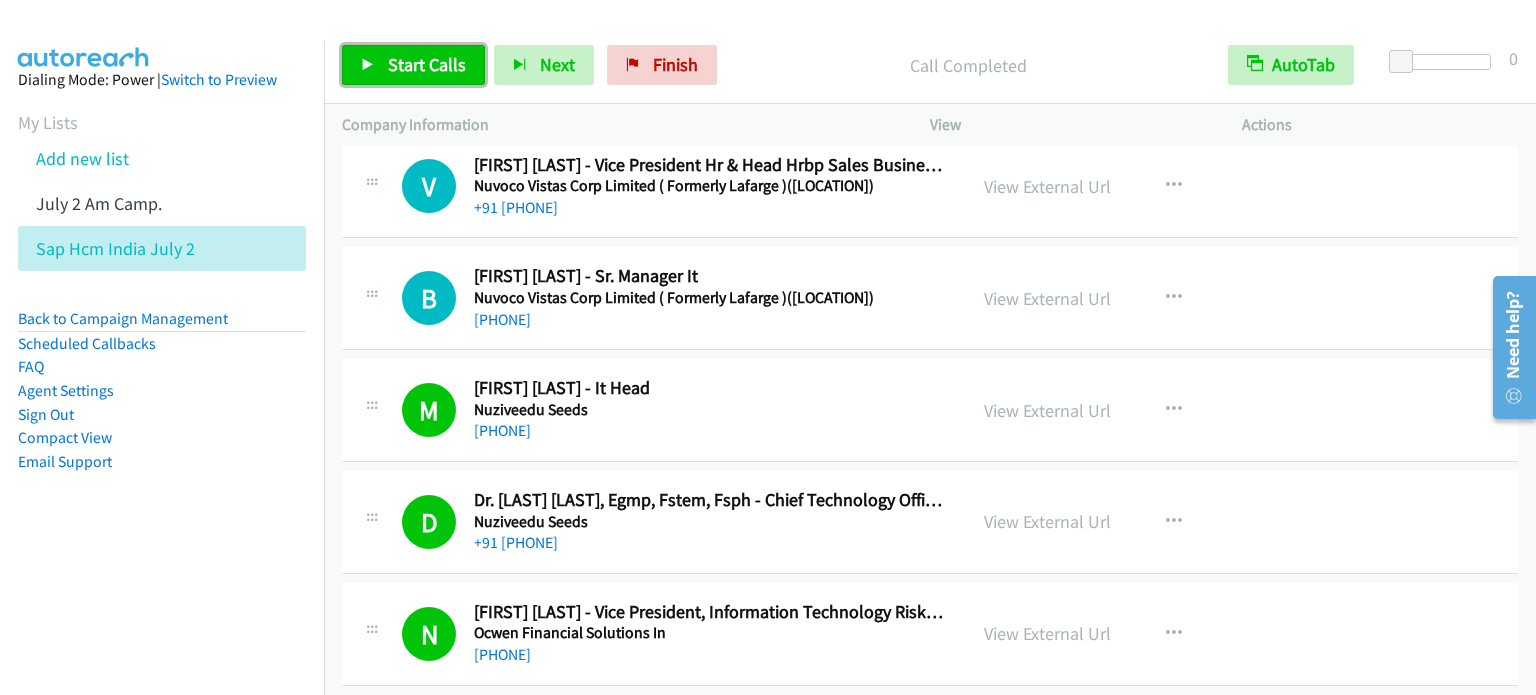 click on "Start Calls" at bounding box center [427, 64] 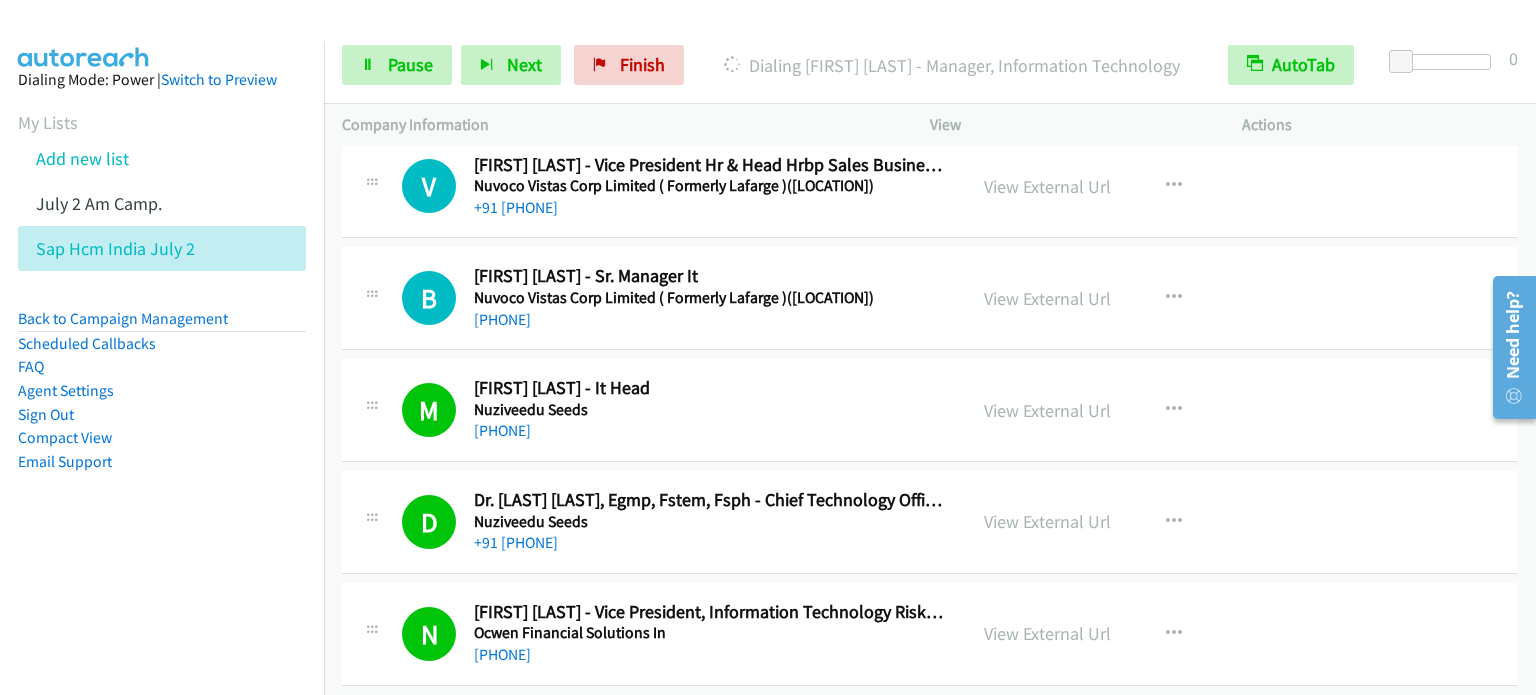 click on "Dialing Mode: Power
|
Switch to Preview
My Lists
Add new list
July 2 Am Camp.
Sap Hcm India July 2
Back to Campaign Management
Scheduled Callbacks
FAQ
Agent Settings
Sign Out
Compact View
Email Support" at bounding box center (162, 302) 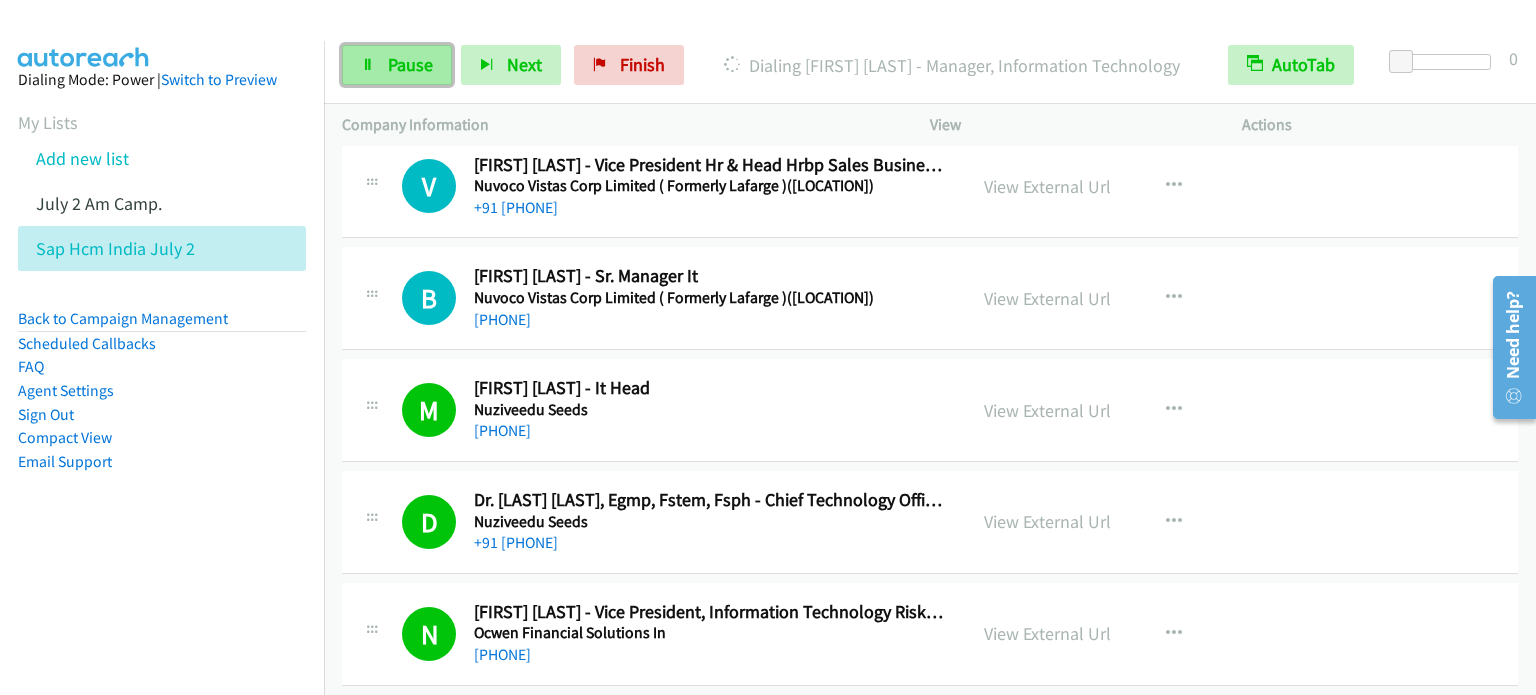click on "Pause" at bounding box center (410, 64) 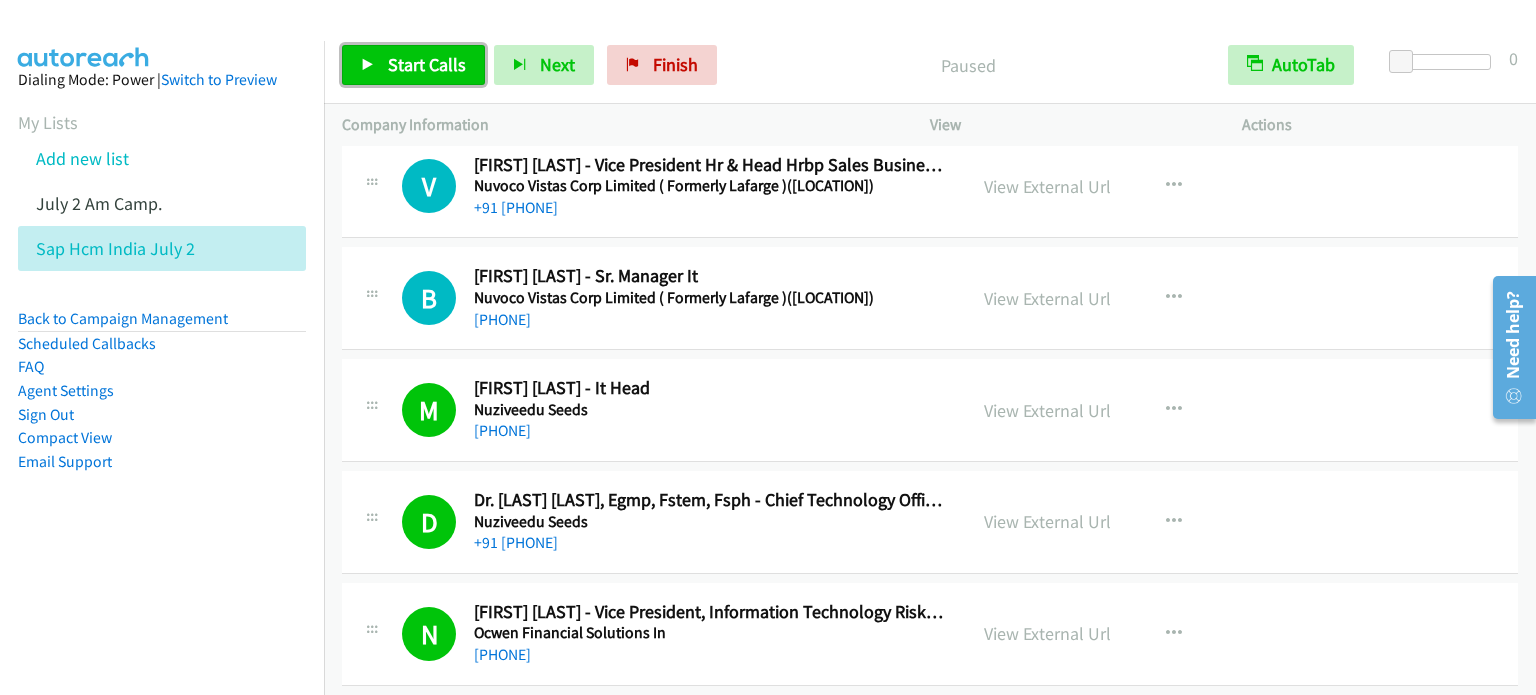 click on "Start Calls" at bounding box center (427, 64) 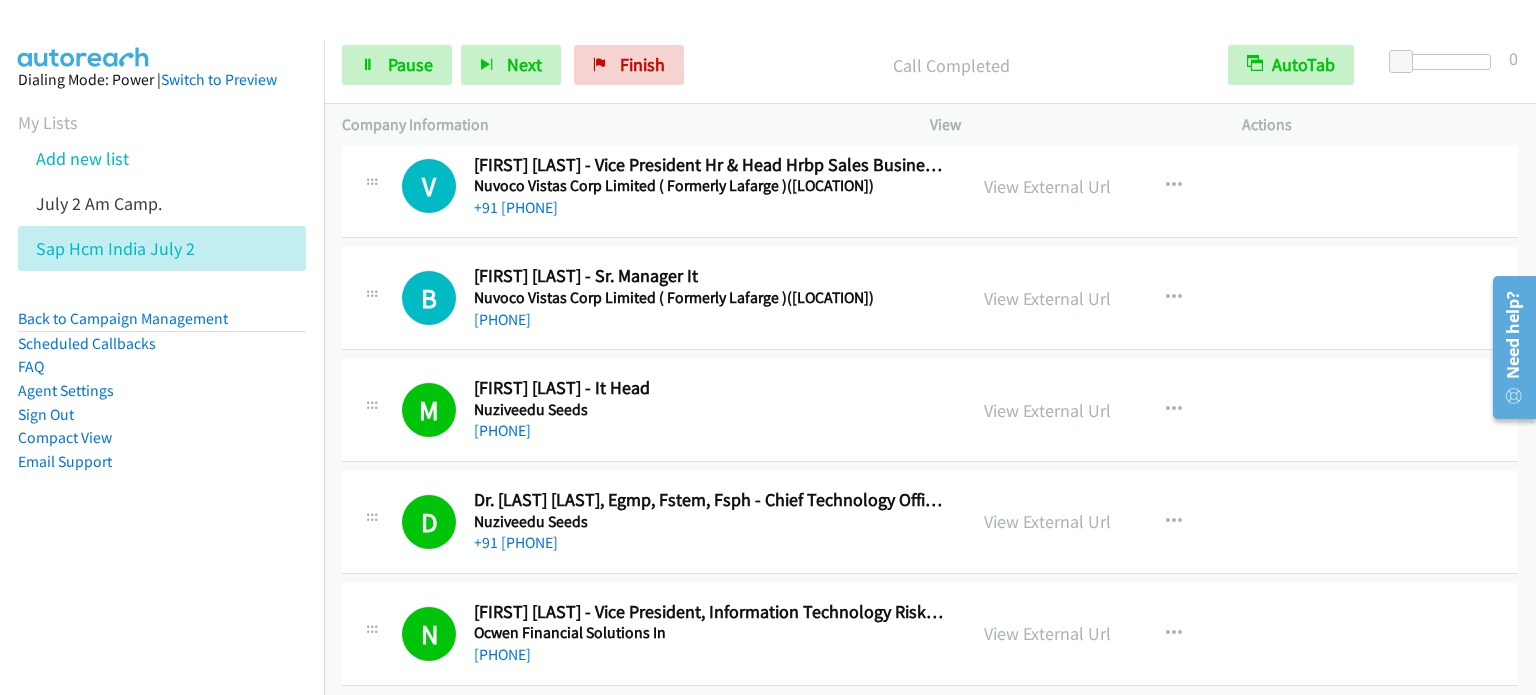 click on "Dialing Mode: Power
|
Switch to Preview
My Lists
Add new list
July 2 Am Camp.
Sap Hcm India July 2
Back to Campaign Management
Scheduled Callbacks
FAQ
Agent Settings
Sign Out
Compact View
Email Support" at bounding box center [162, 302] 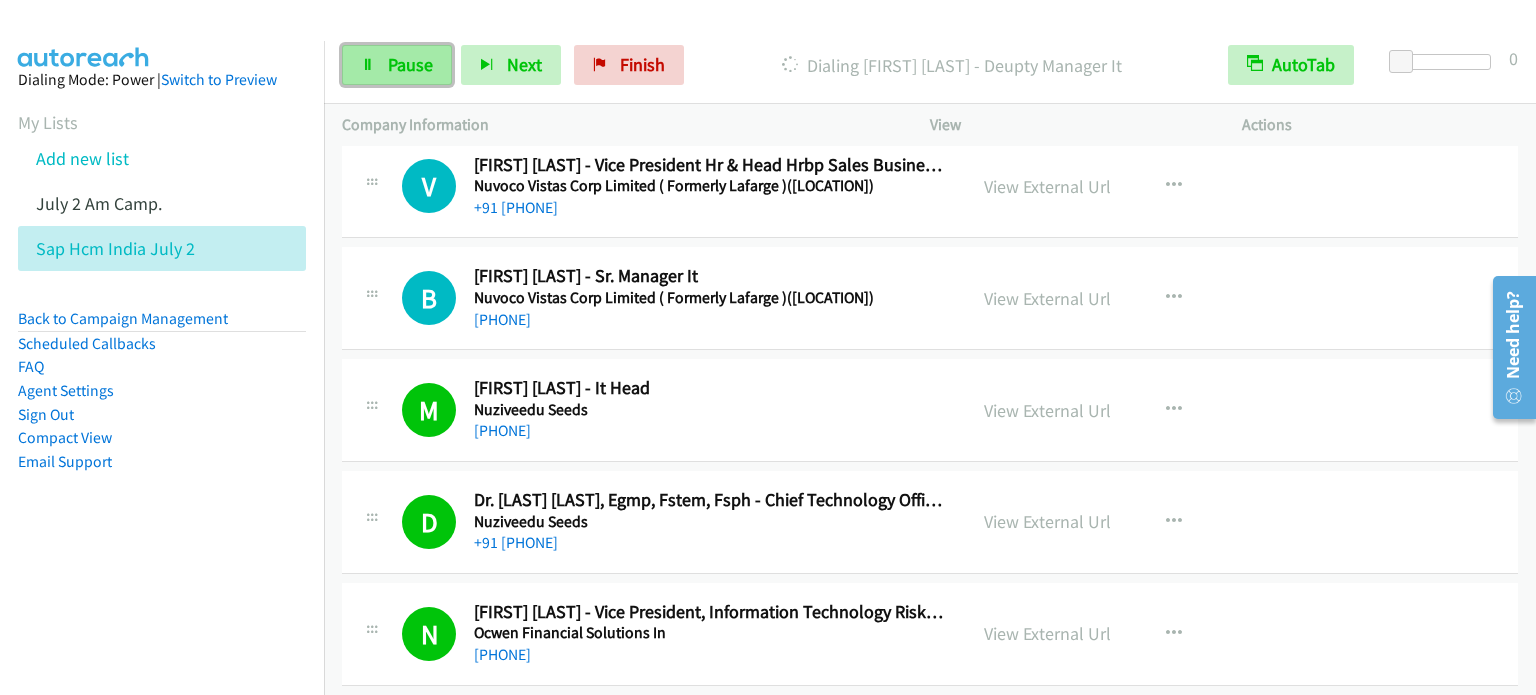 click on "Pause" at bounding box center (410, 64) 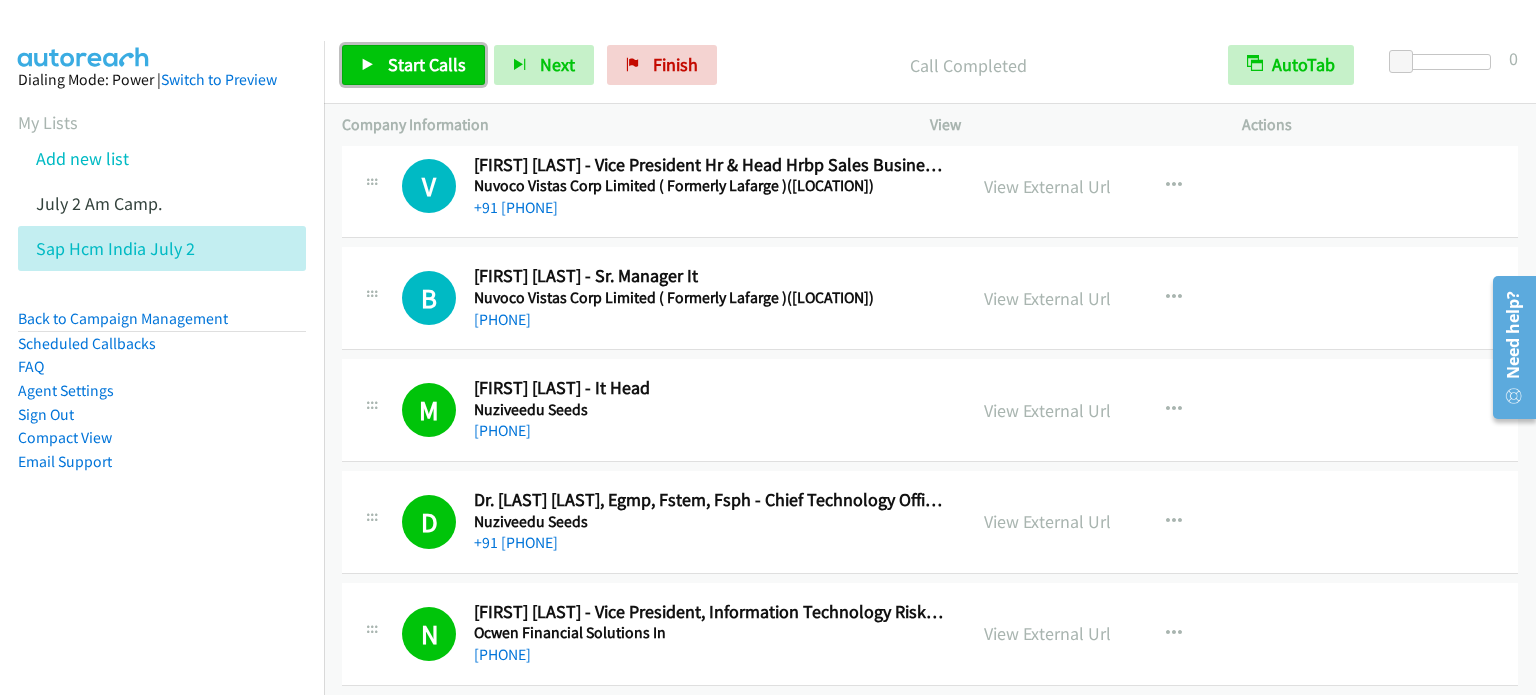 click on "Start Calls" at bounding box center (427, 64) 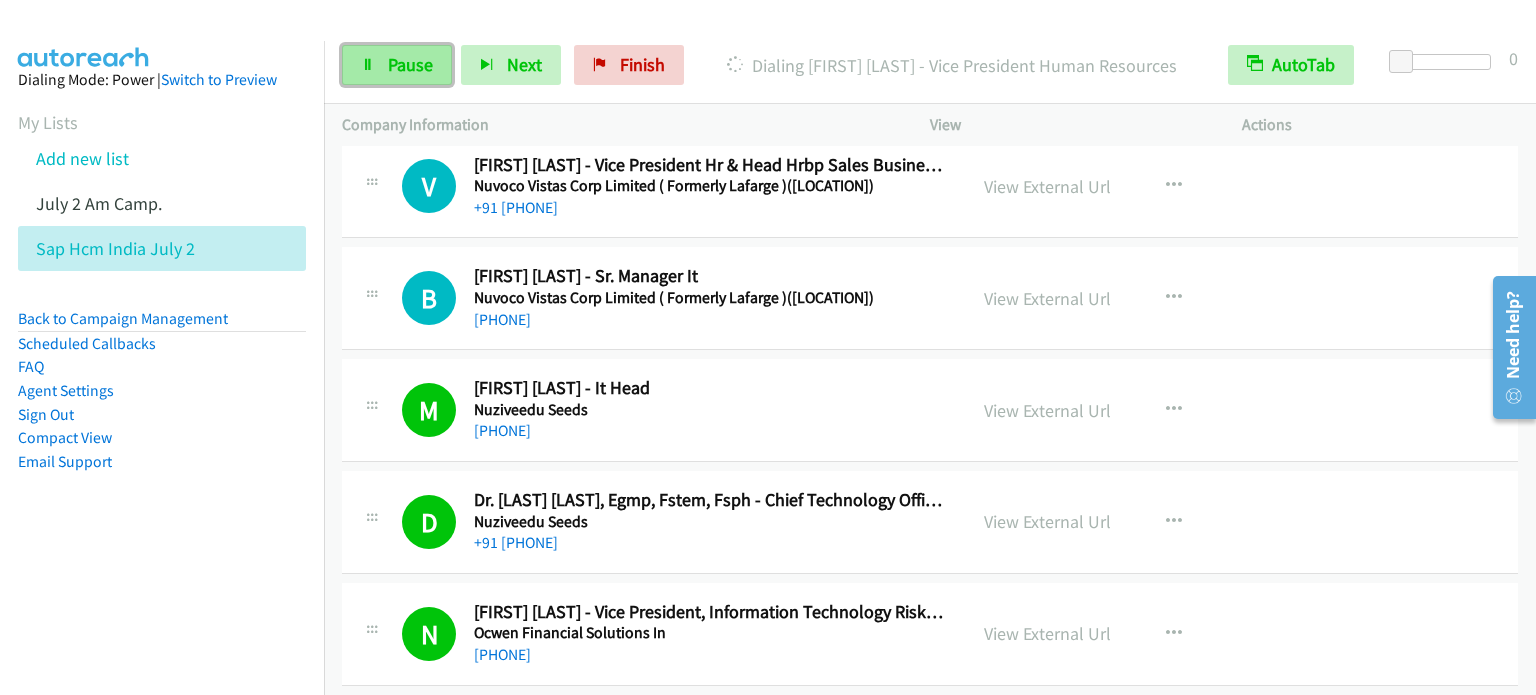 click on "Pause" at bounding box center [410, 64] 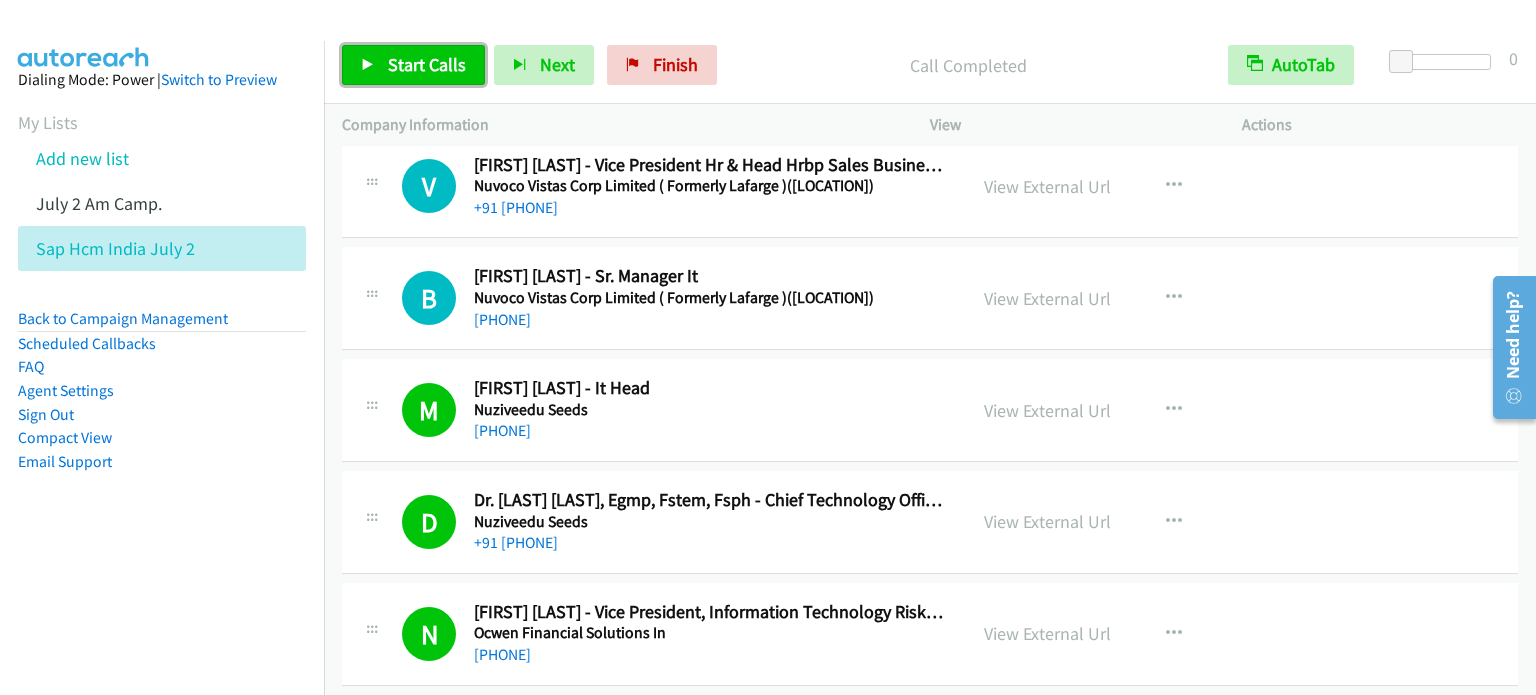 click on "Start Calls" at bounding box center [427, 64] 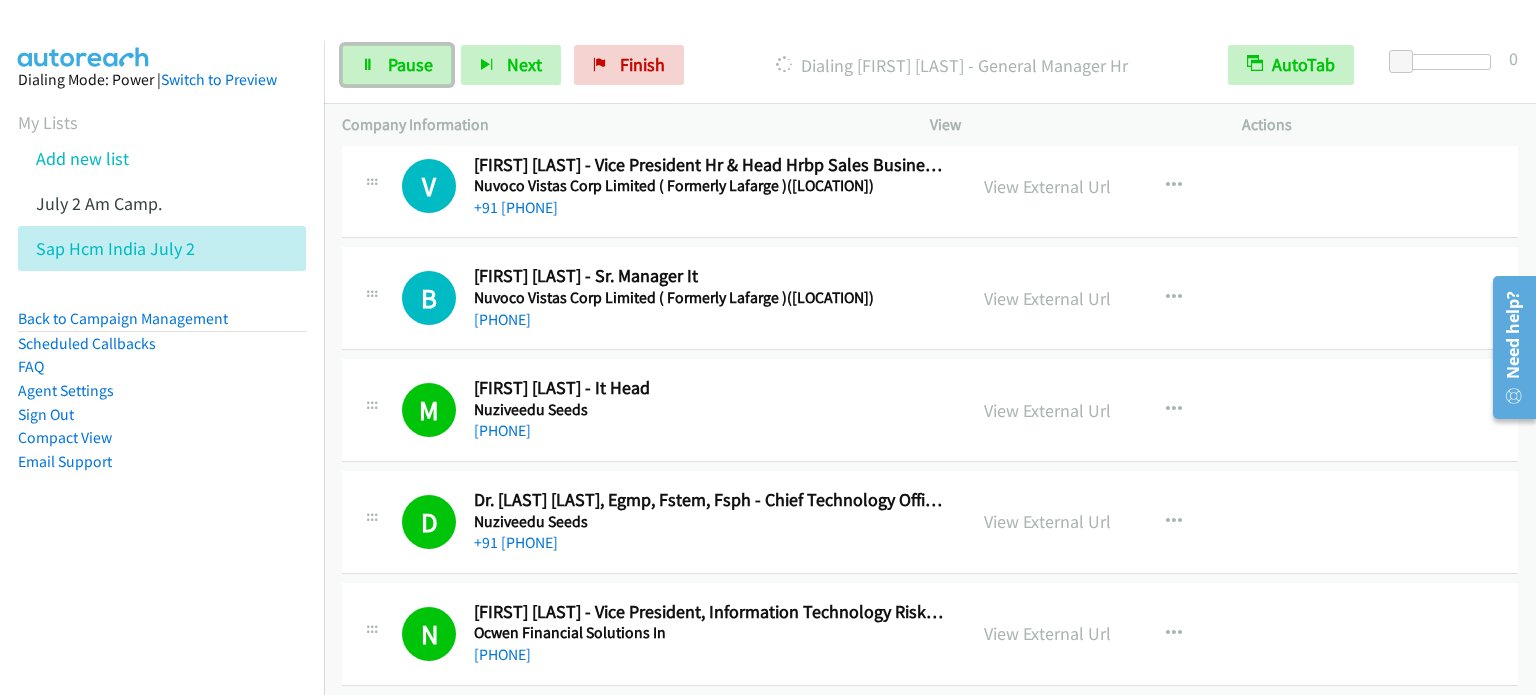 drag, startPoint x: 372, startPoint y: 58, endPoint x: 428, endPoint y: 23, distance: 66.037865 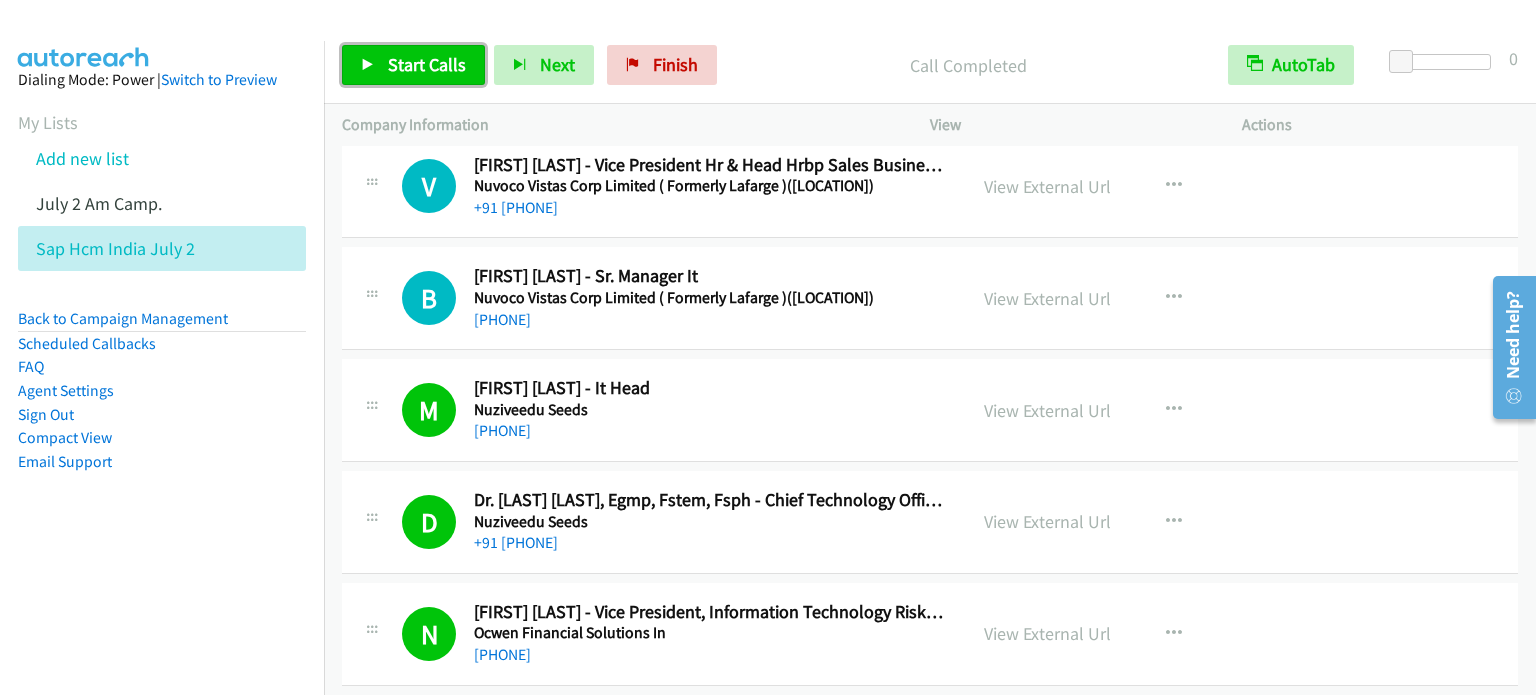 click on "Start Calls" at bounding box center [427, 64] 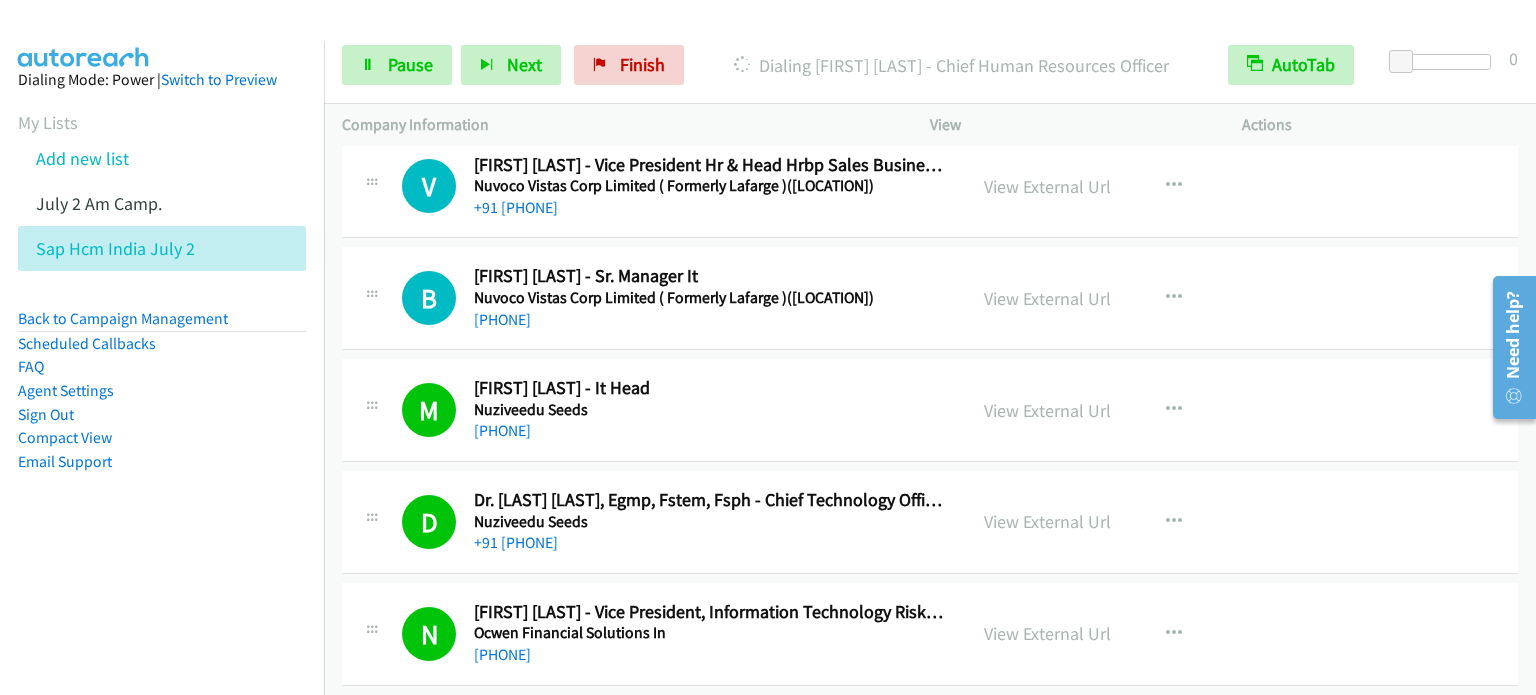 drag, startPoint x: 155, startPoint y: 524, endPoint x: 289, endPoint y: 428, distance: 164.83931 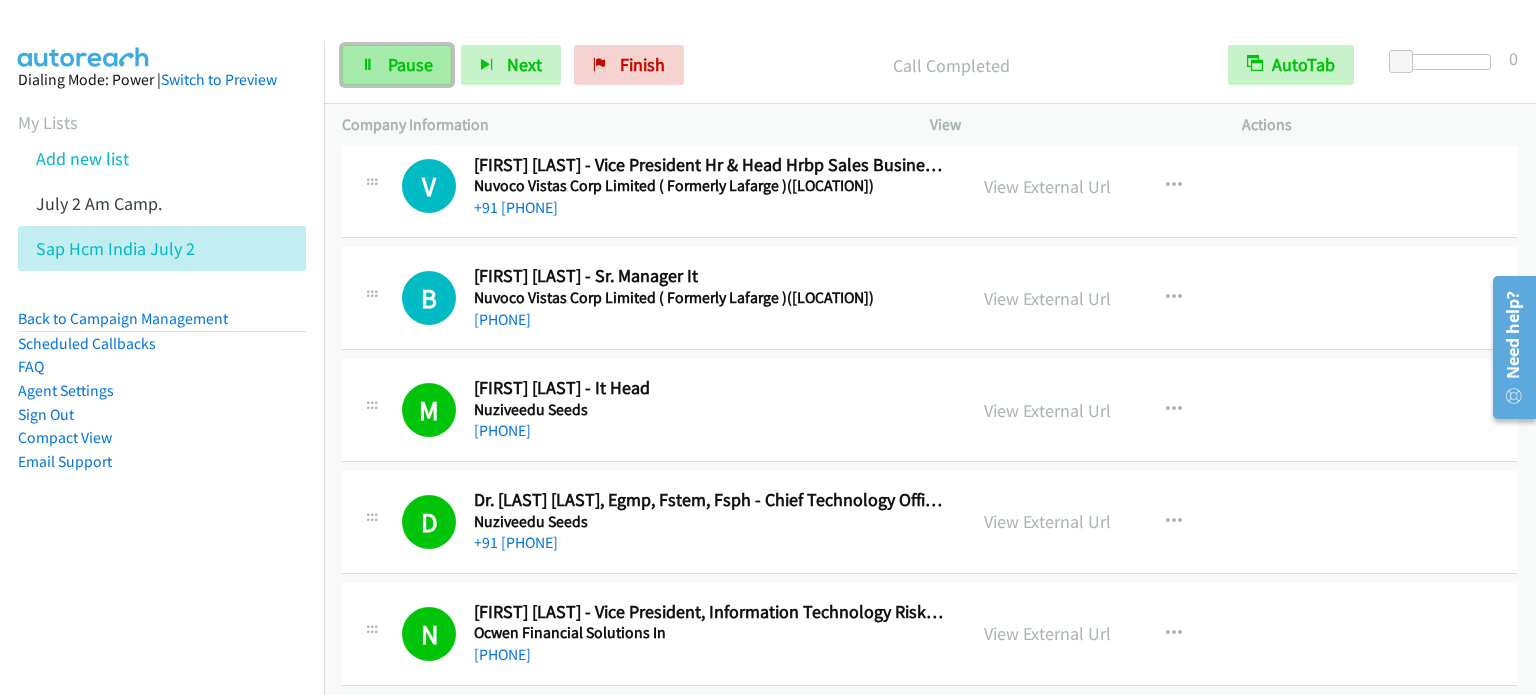 click on "Pause" at bounding box center (410, 64) 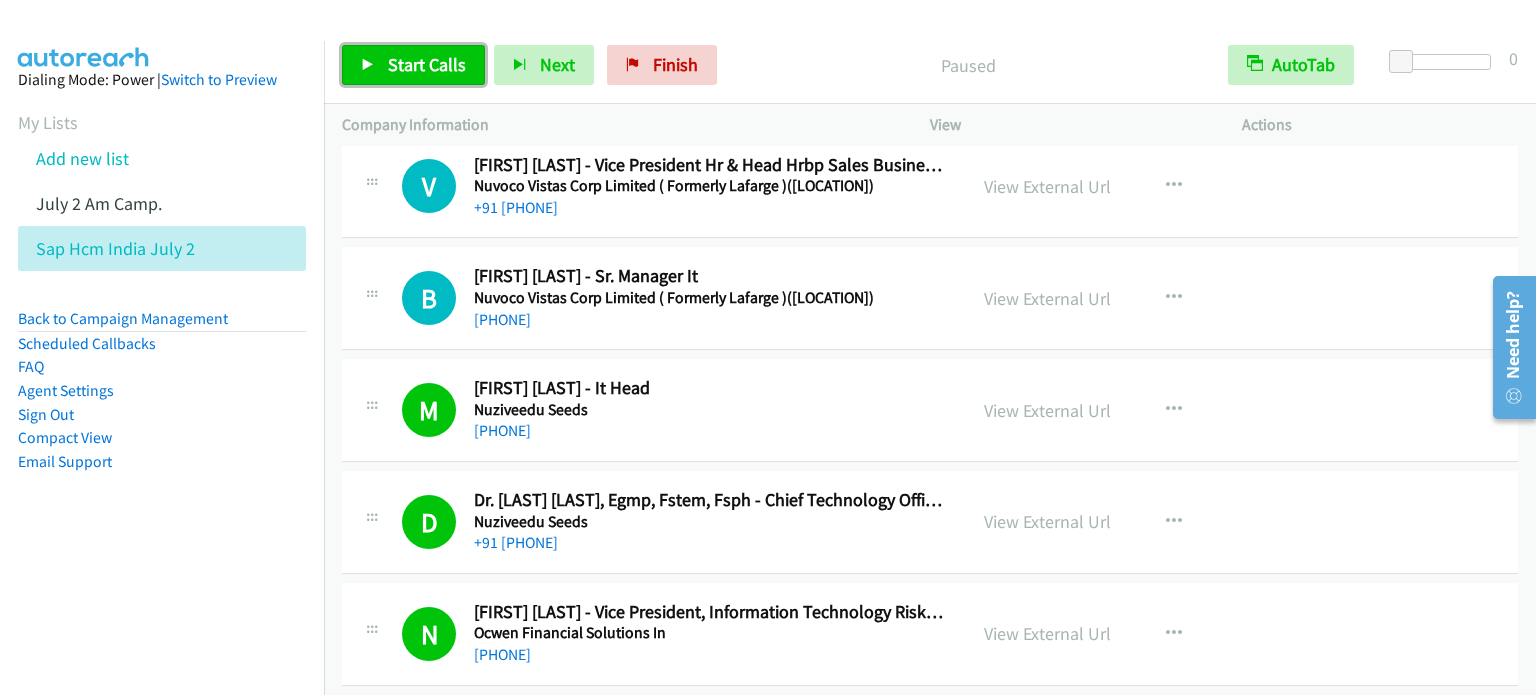 click on "Start Calls" at bounding box center [427, 64] 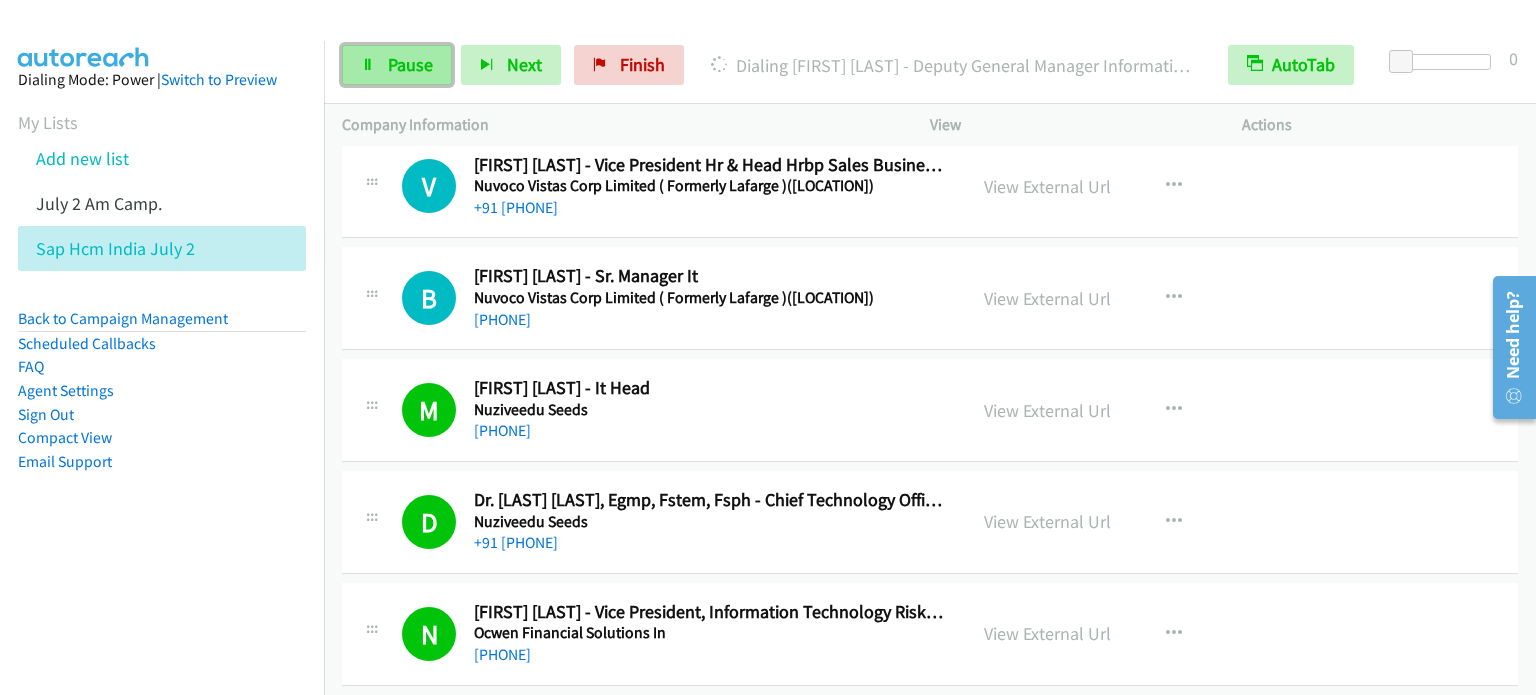 click on "Pause" at bounding box center [410, 64] 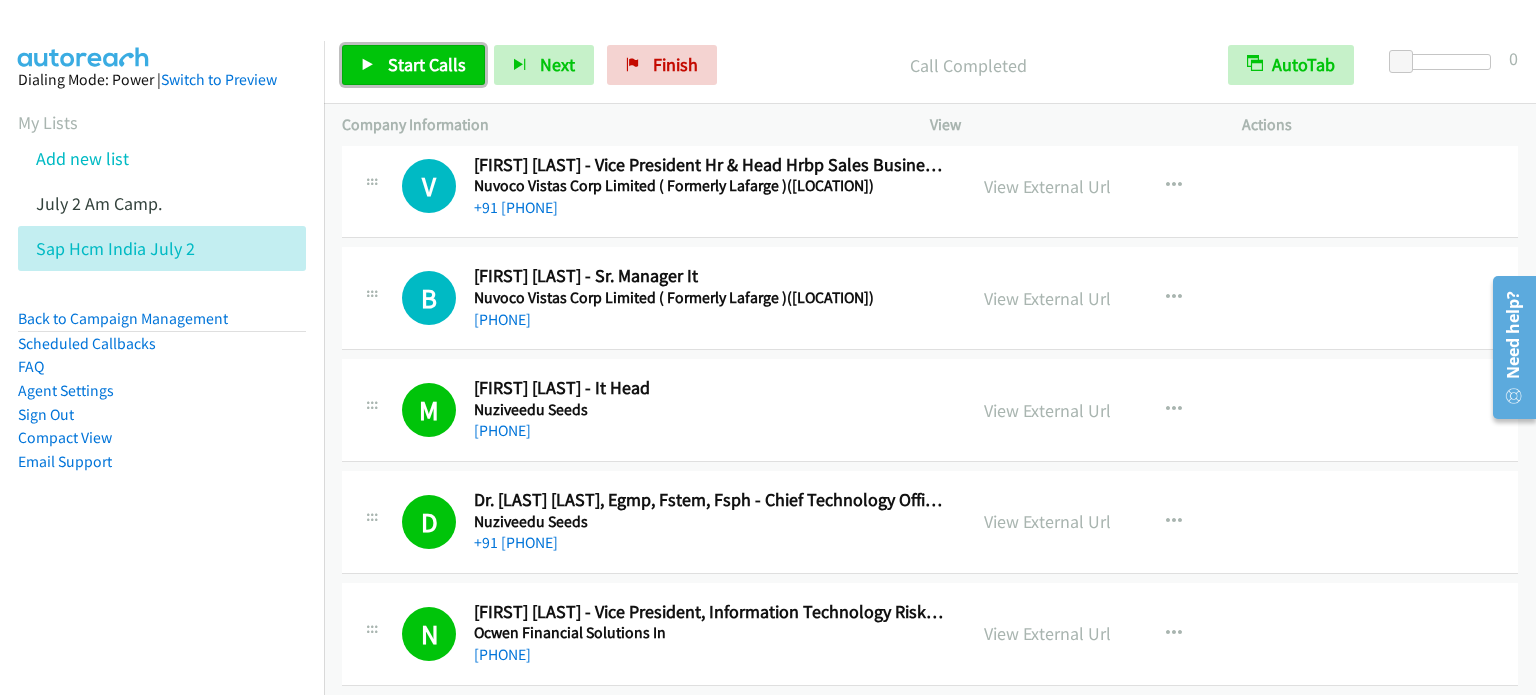 click on "Start Calls" at bounding box center (427, 64) 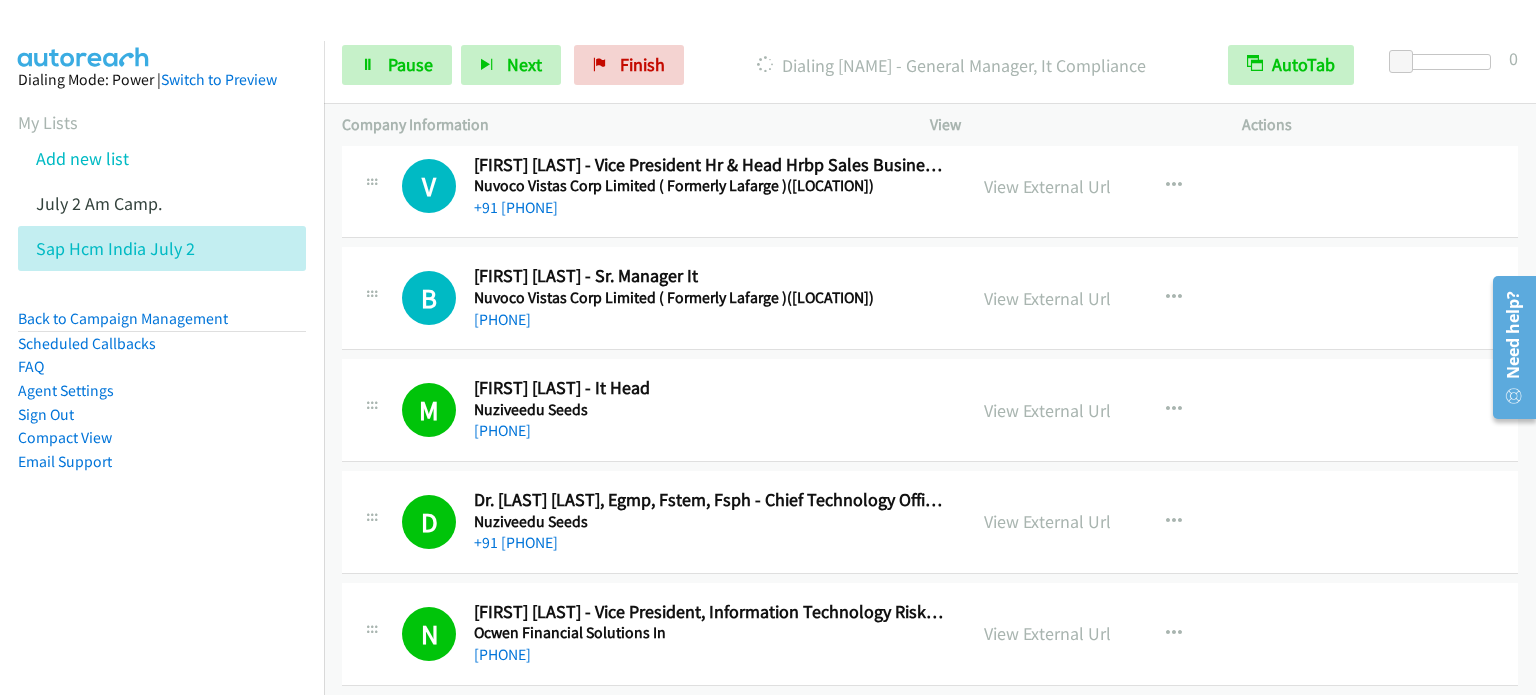 click on "Dialing Mode: Power
|
Switch to Preview
My Lists
Add new list
July 2 Am Camp.
Sap Hcm India July 2
Back to Campaign Management
Scheduled Callbacks
FAQ
Agent Settings
Sign Out
Compact View
Email Support" at bounding box center (162, 302) 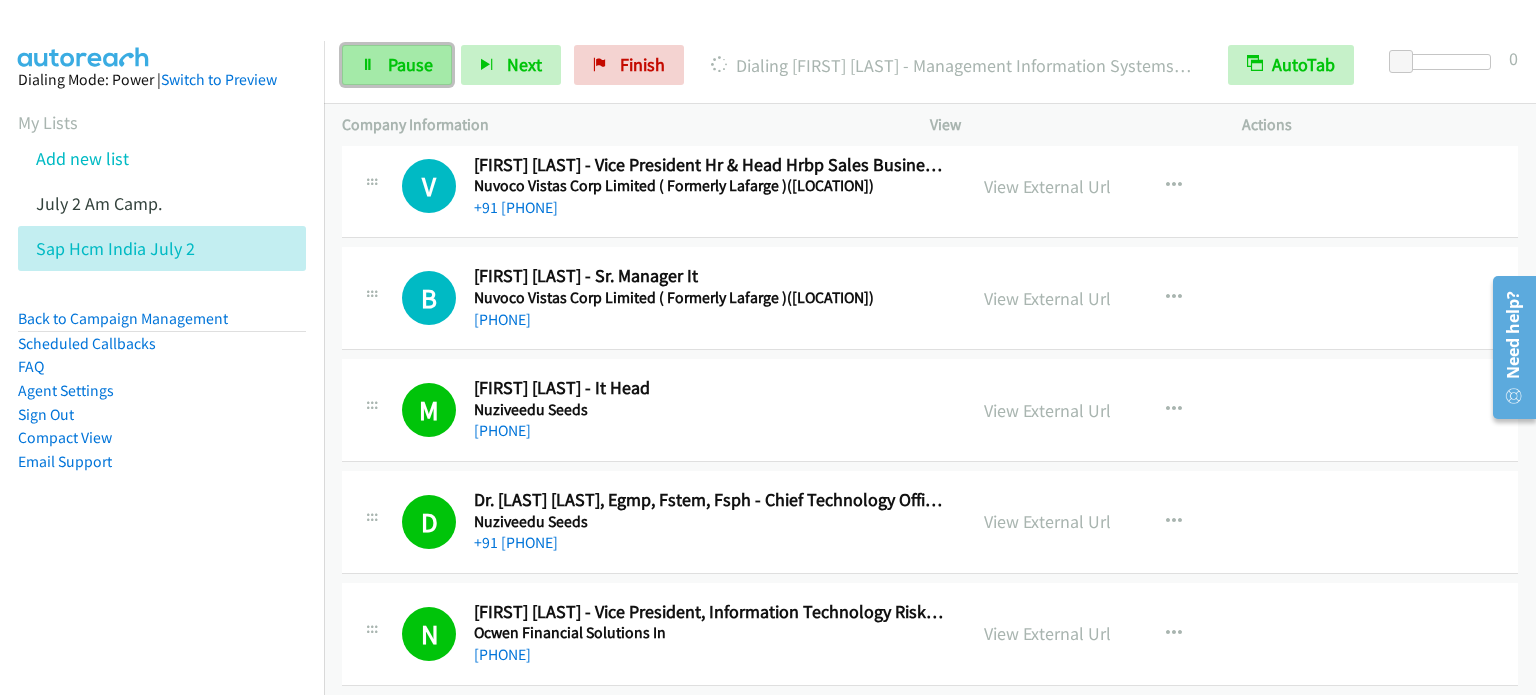 click on "Pause" at bounding box center [410, 64] 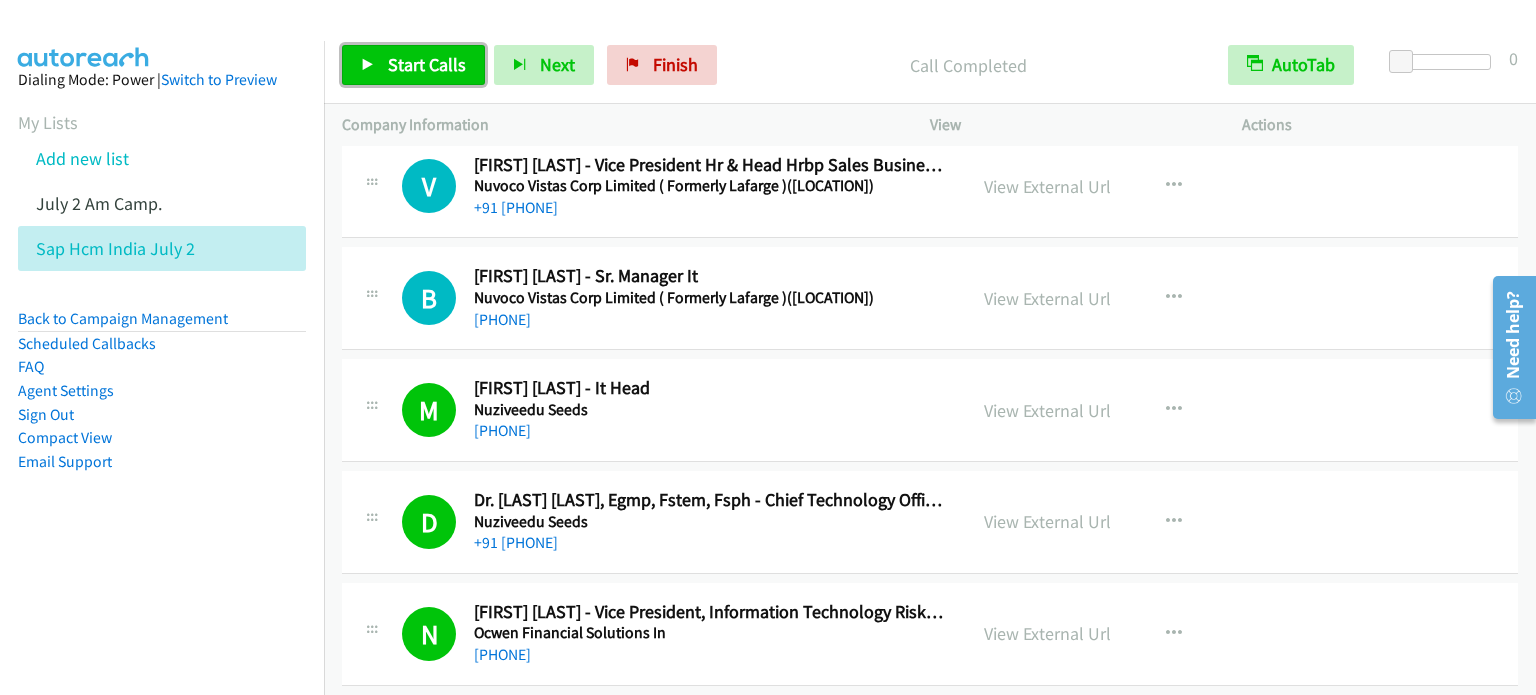 click on "Start Calls" at bounding box center (427, 64) 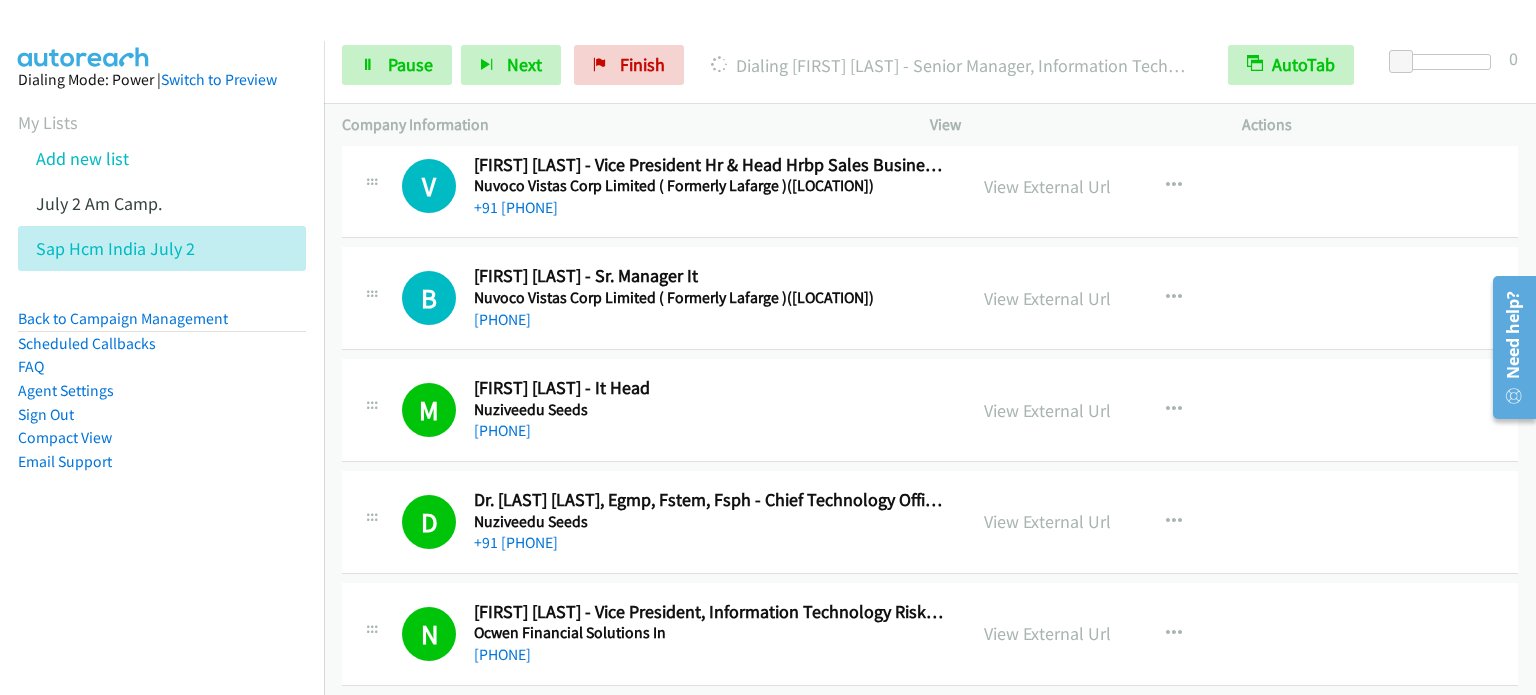 click on "Dialing Mode: Power
|
Switch to Preview
My Lists
Add new list
July 2 Am Camp.
Sap Hcm India July 2
Back to Campaign Management
Scheduled Callbacks
FAQ
Agent Settings
Sign Out
Compact View
Email Support" at bounding box center (162, 302) 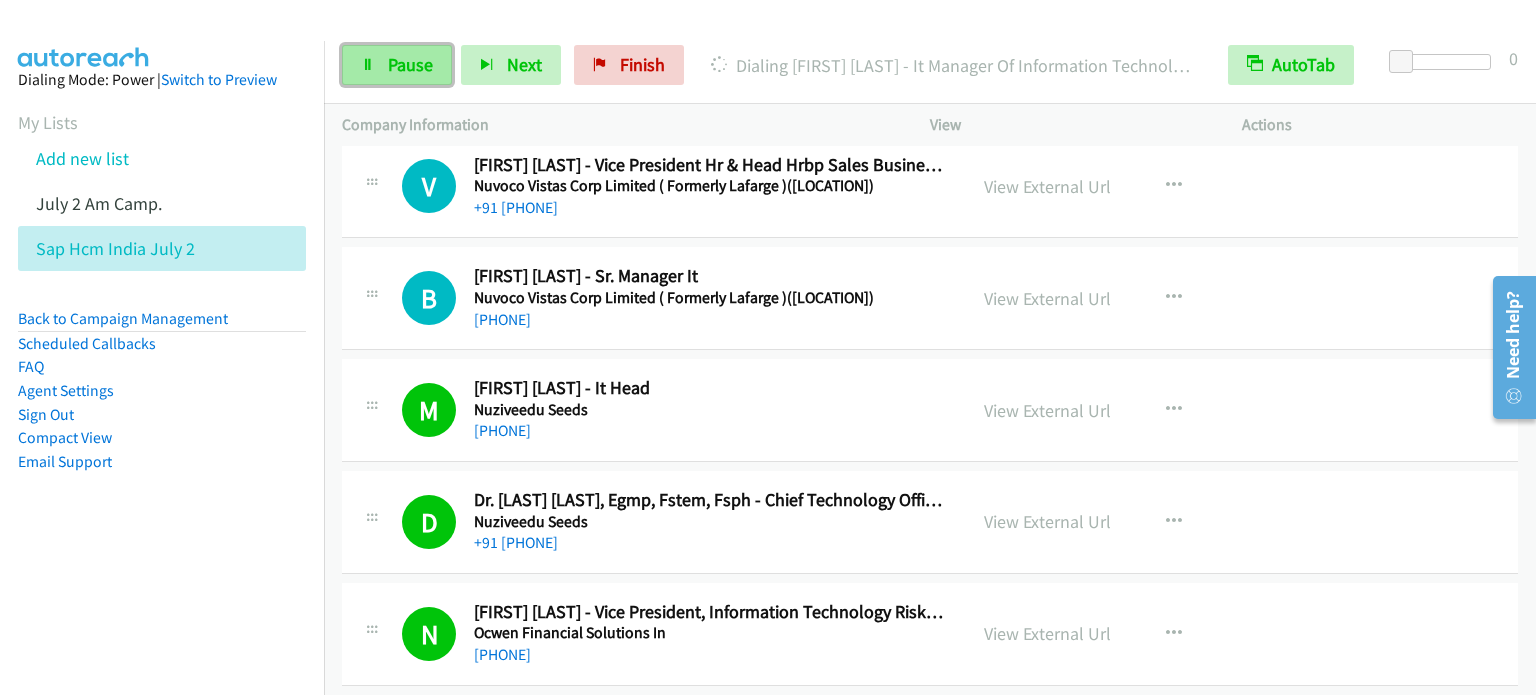click on "Pause" at bounding box center [410, 64] 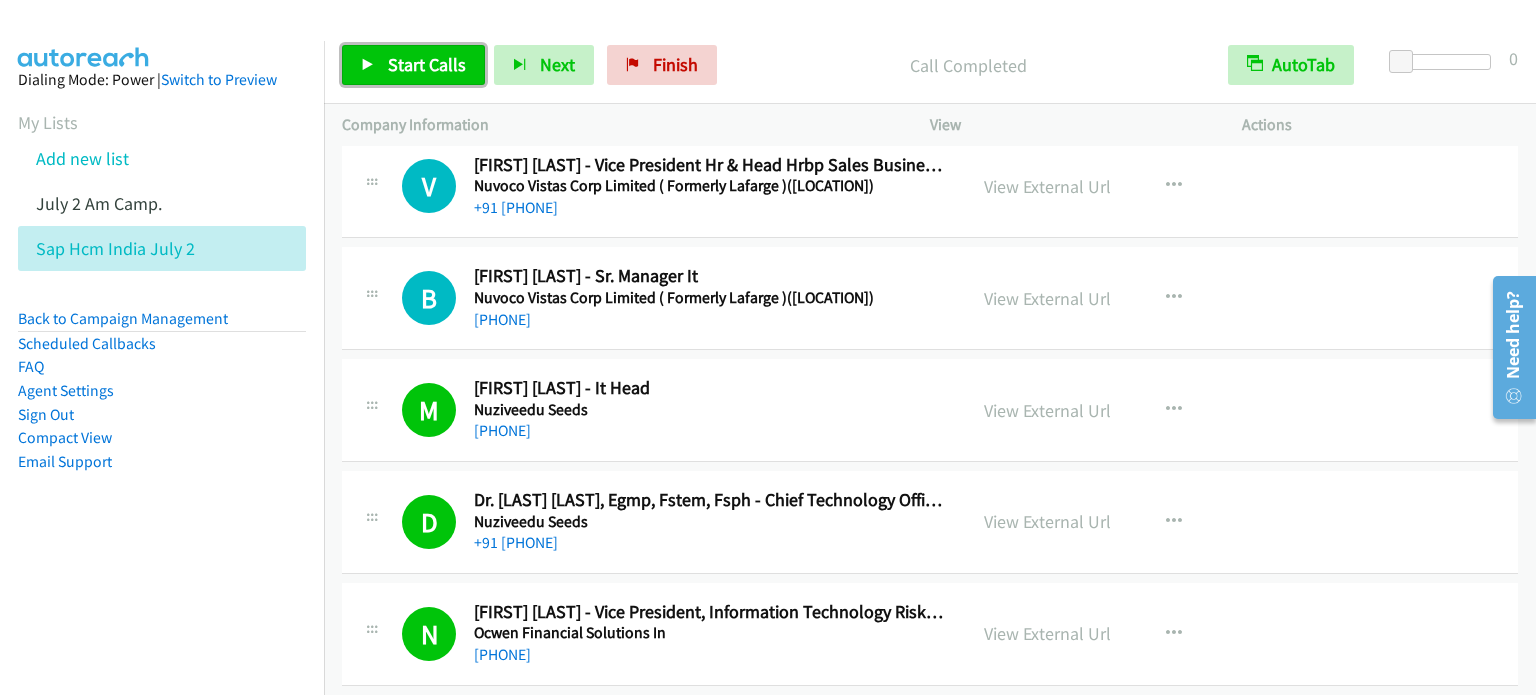 click on "Start Calls" at bounding box center (427, 64) 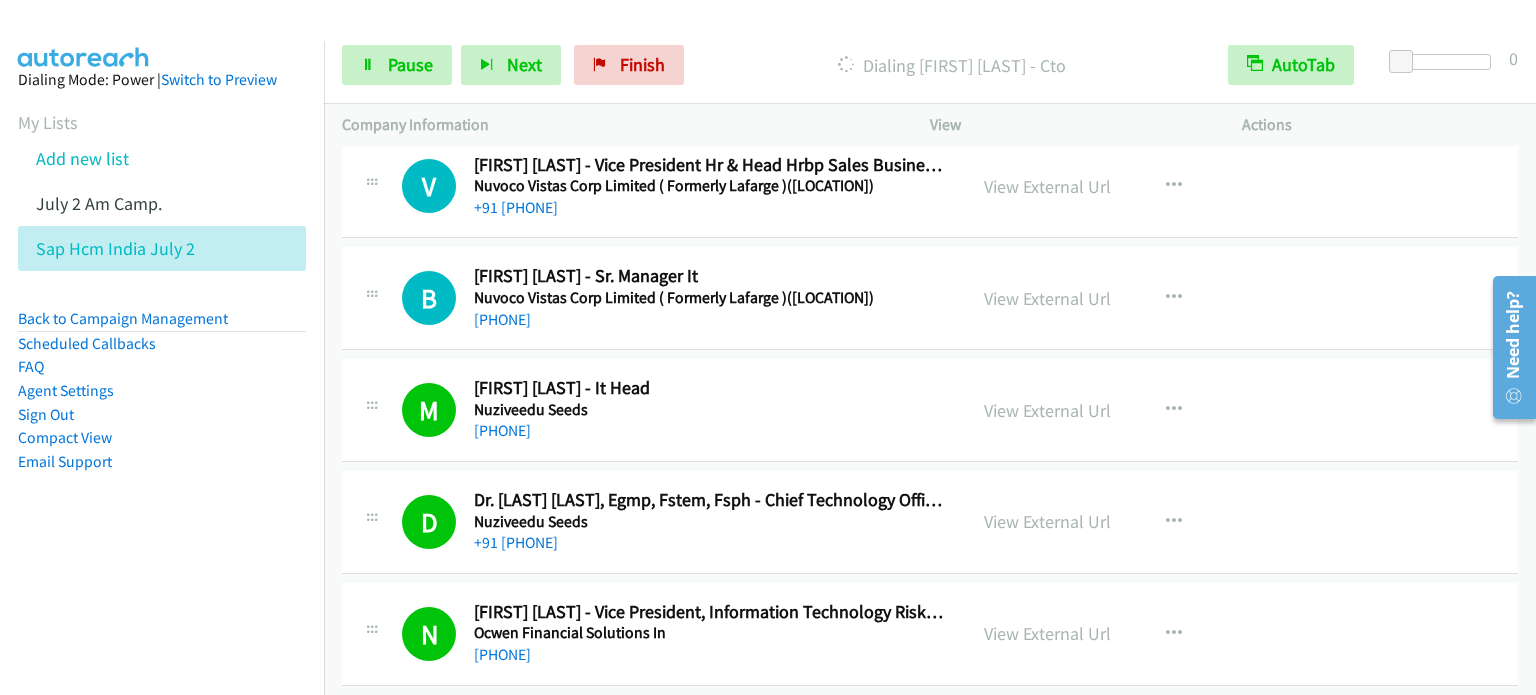 click on "Dialing Mode: Power
|
Switch to Preview
My Lists
Add new list
July 2 Am Camp.
Sap Hcm India July 2
Back to Campaign Management
Scheduled Callbacks
FAQ
Agent Settings
Sign Out
Compact View
Email Support" at bounding box center [162, 388] 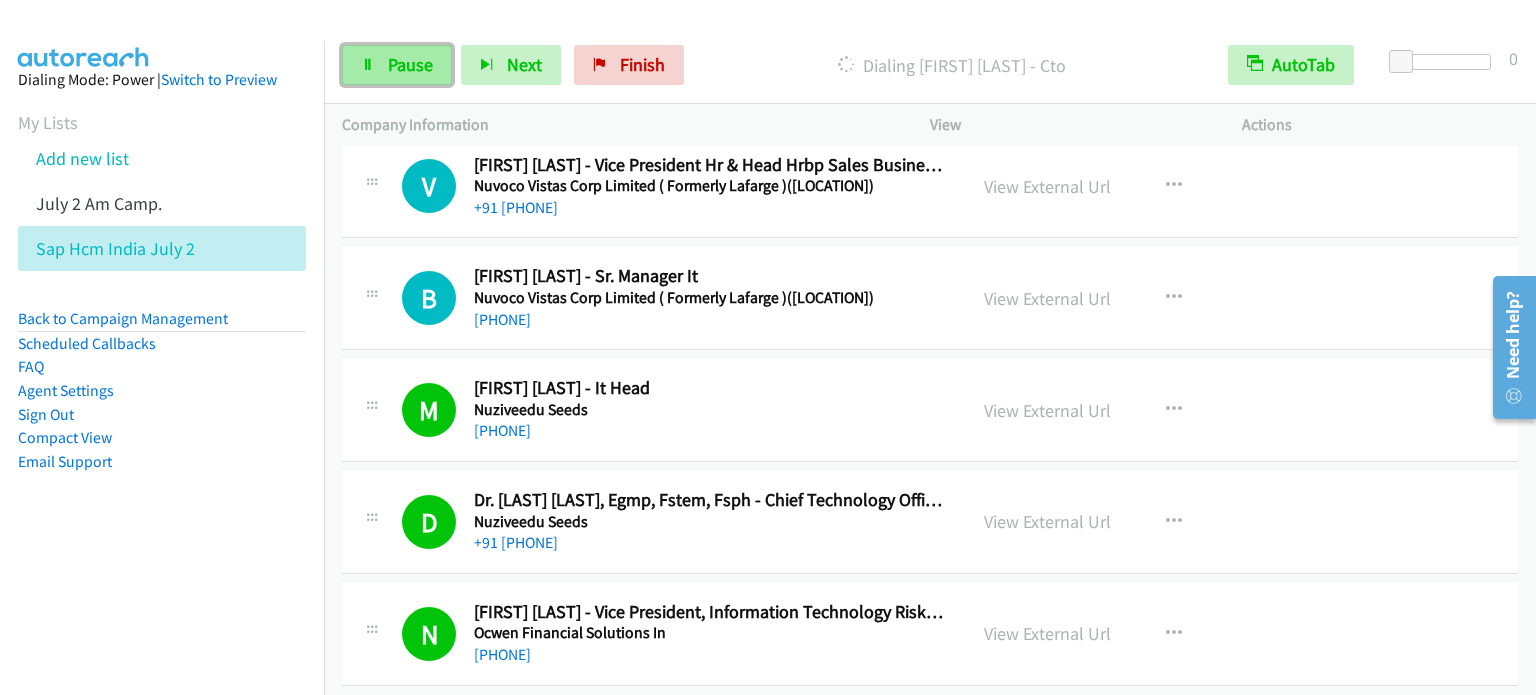 click on "Pause" at bounding box center [397, 65] 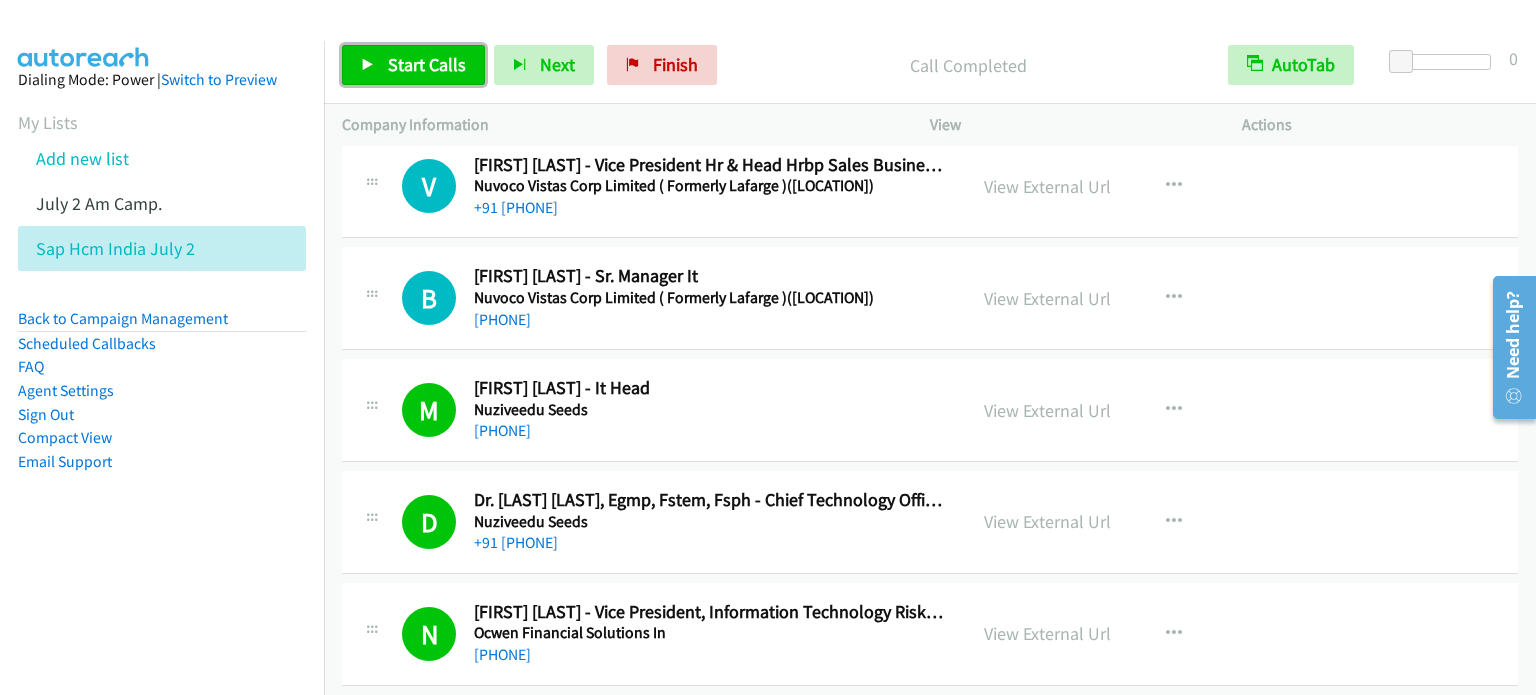 click on "Start Calls" at bounding box center (427, 64) 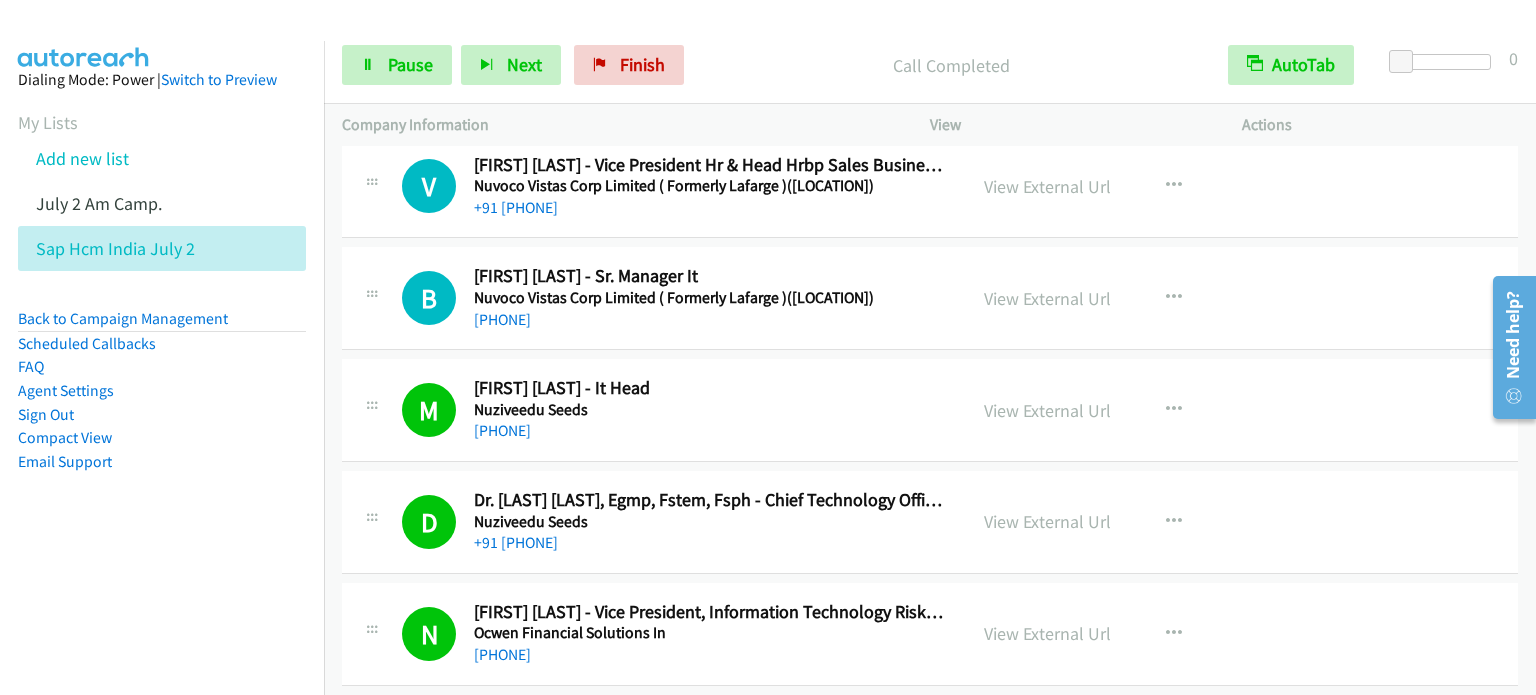 drag, startPoint x: 148, startPoint y: 598, endPoint x: 184, endPoint y: 481, distance: 122.41323 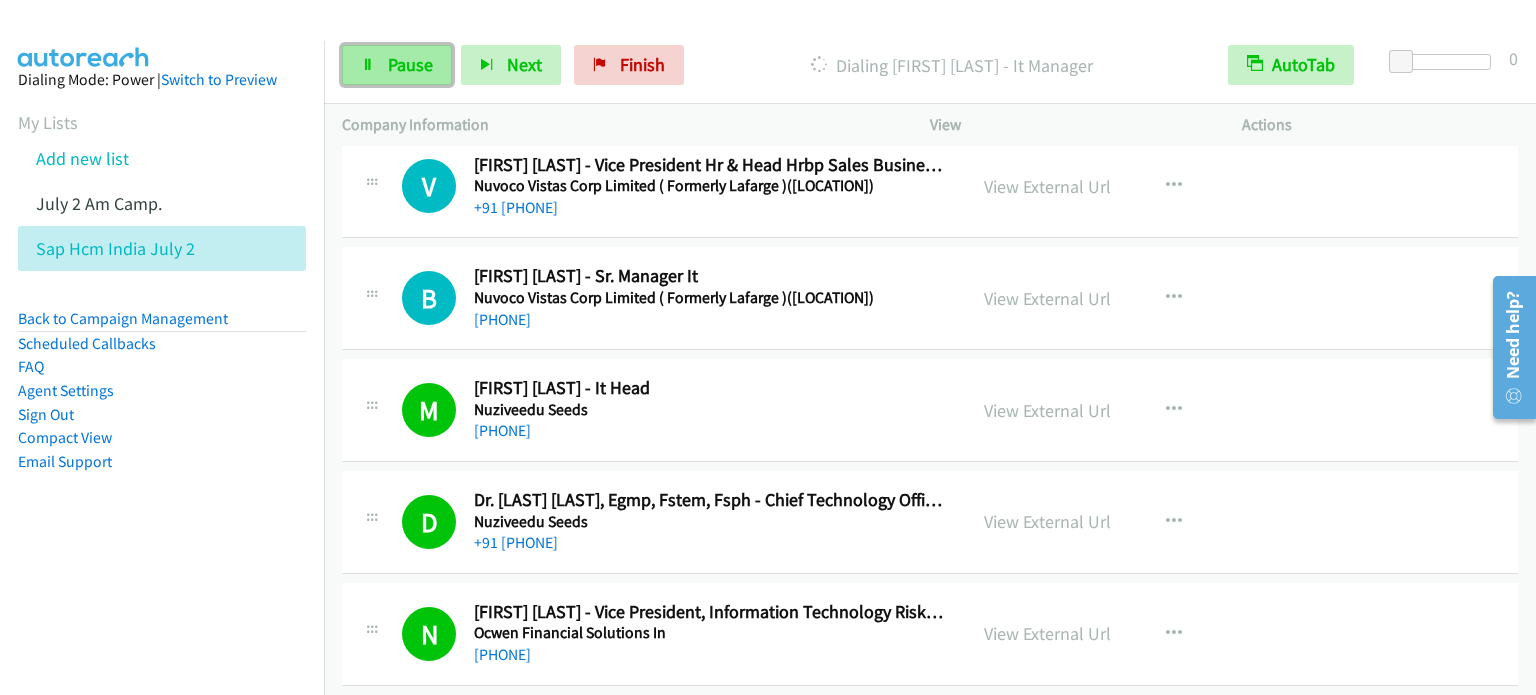 click on "Pause" at bounding box center (410, 64) 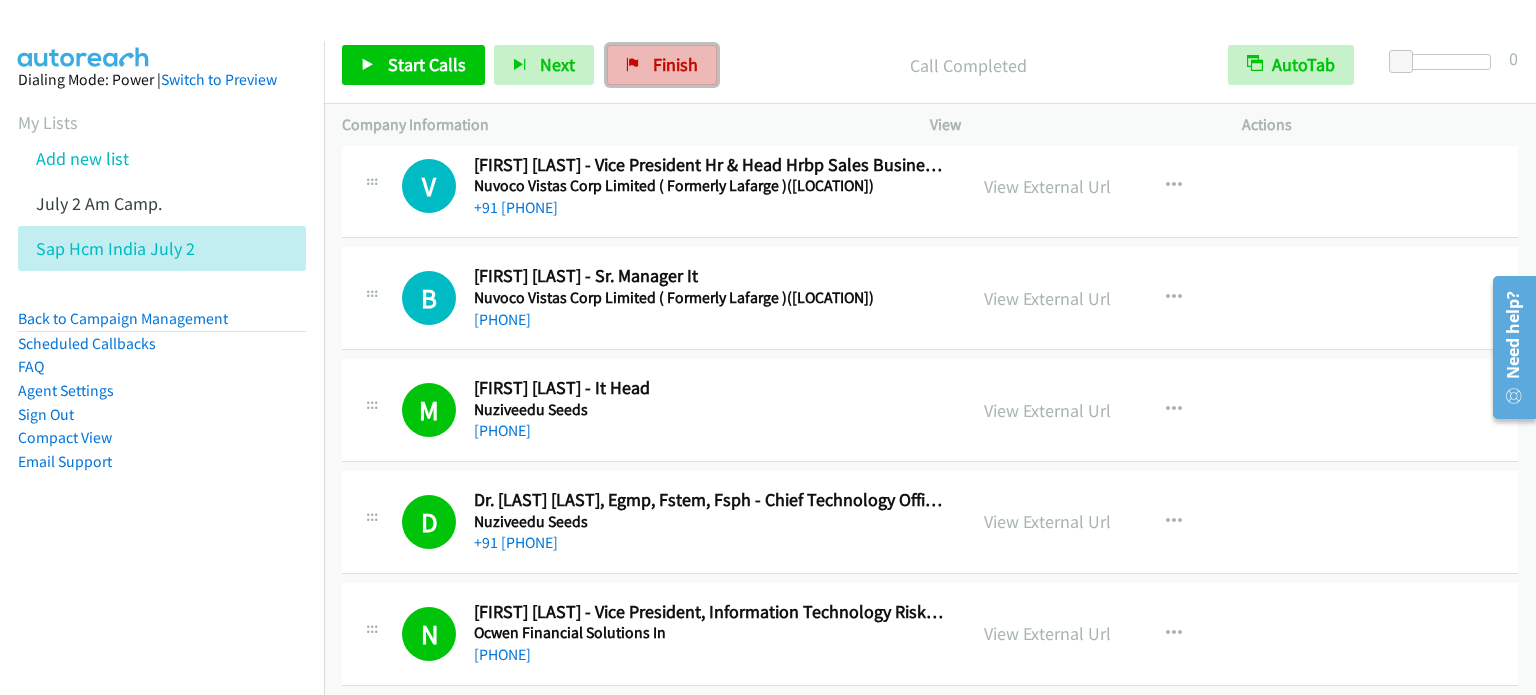 click on "Finish" at bounding box center [675, 64] 